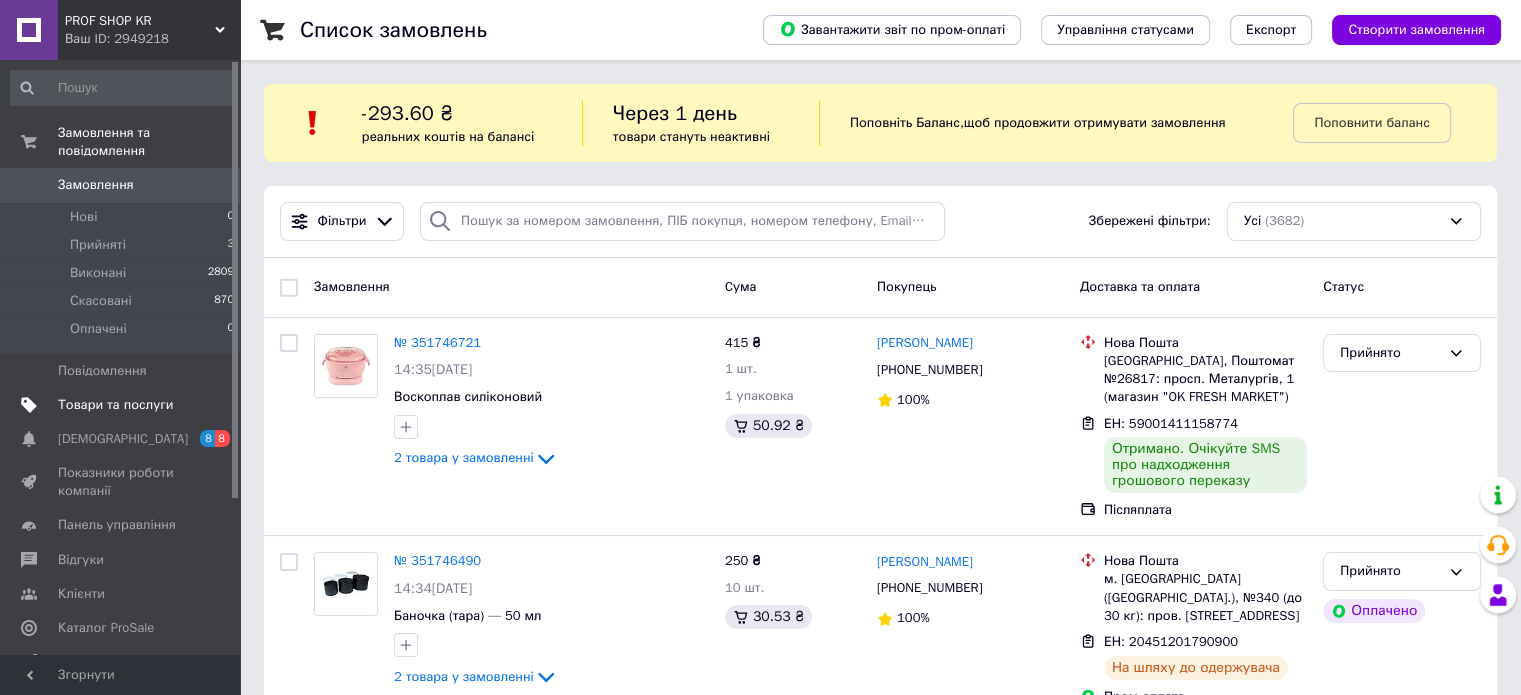 click on "Товари та послуги" at bounding box center [115, 405] 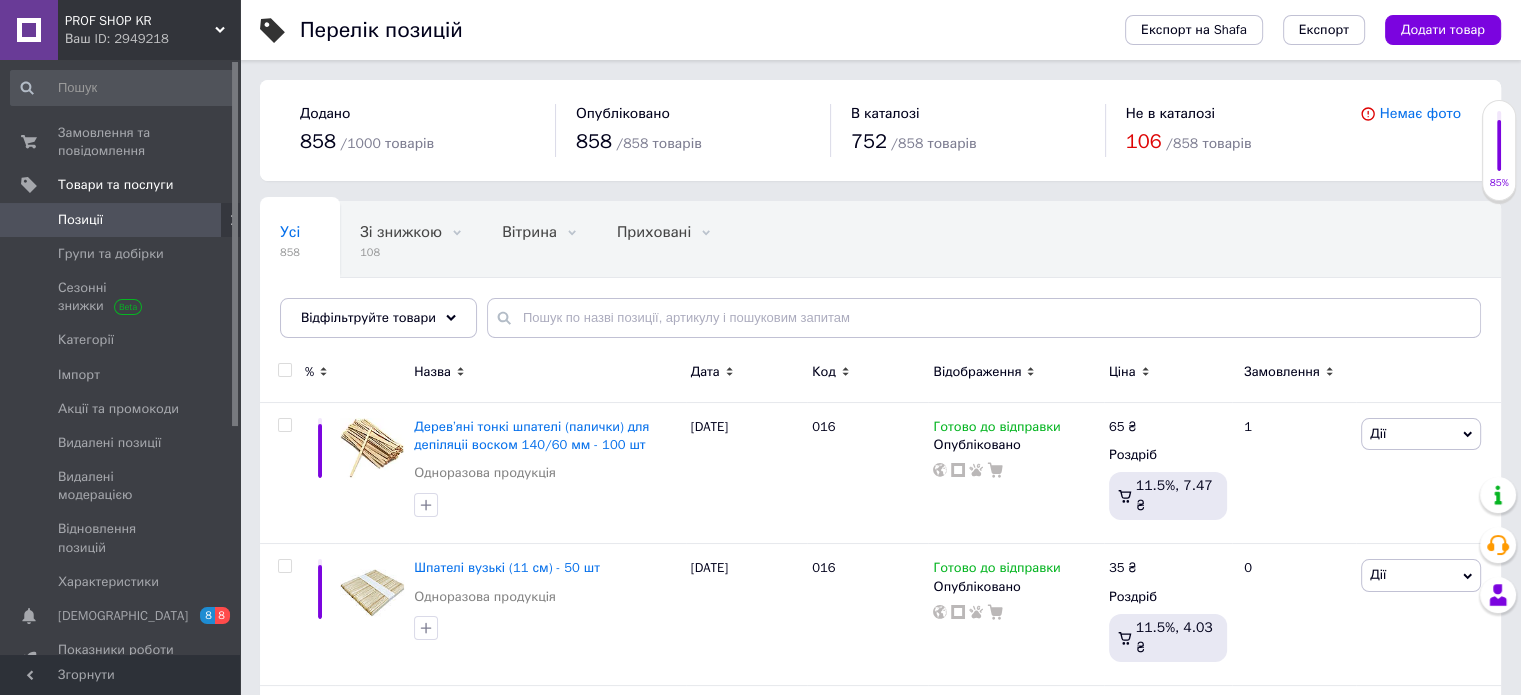 click 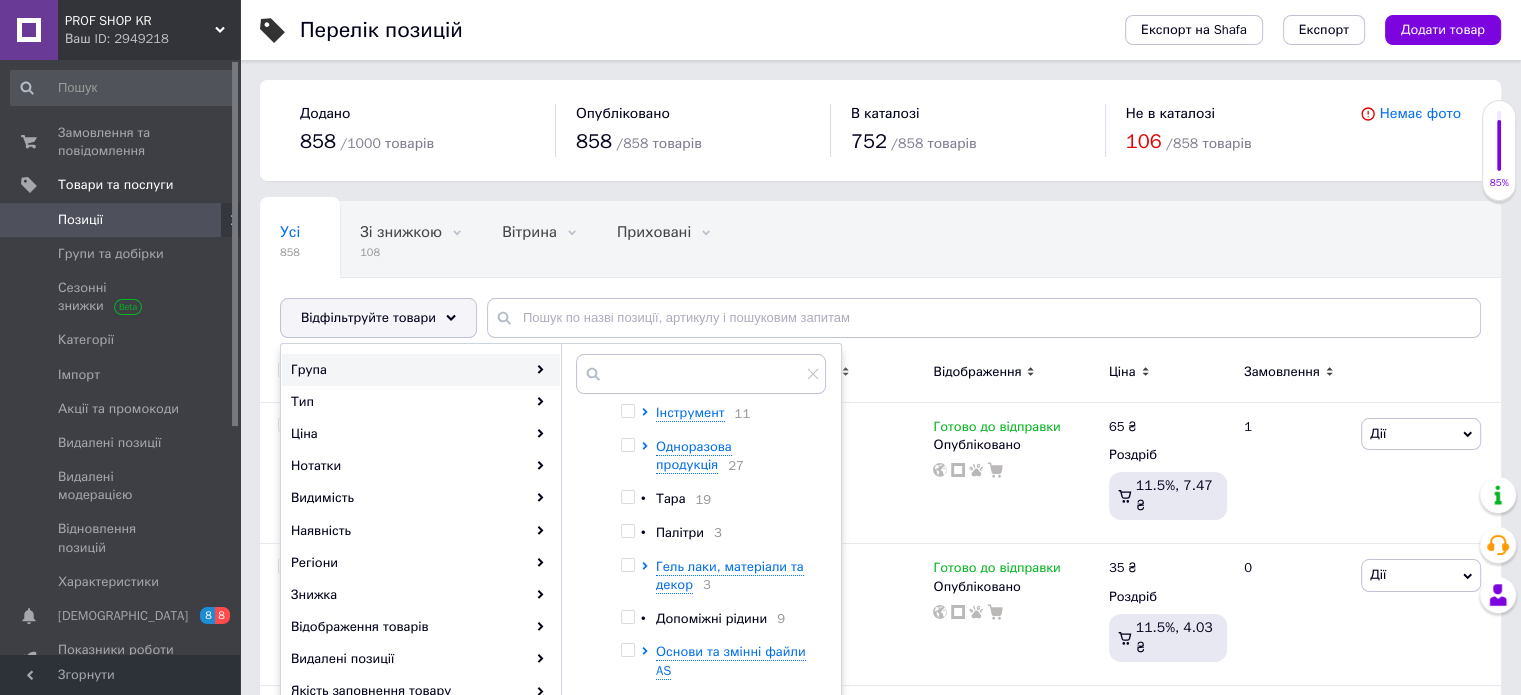 scroll, scrollTop: 0, scrollLeft: 0, axis: both 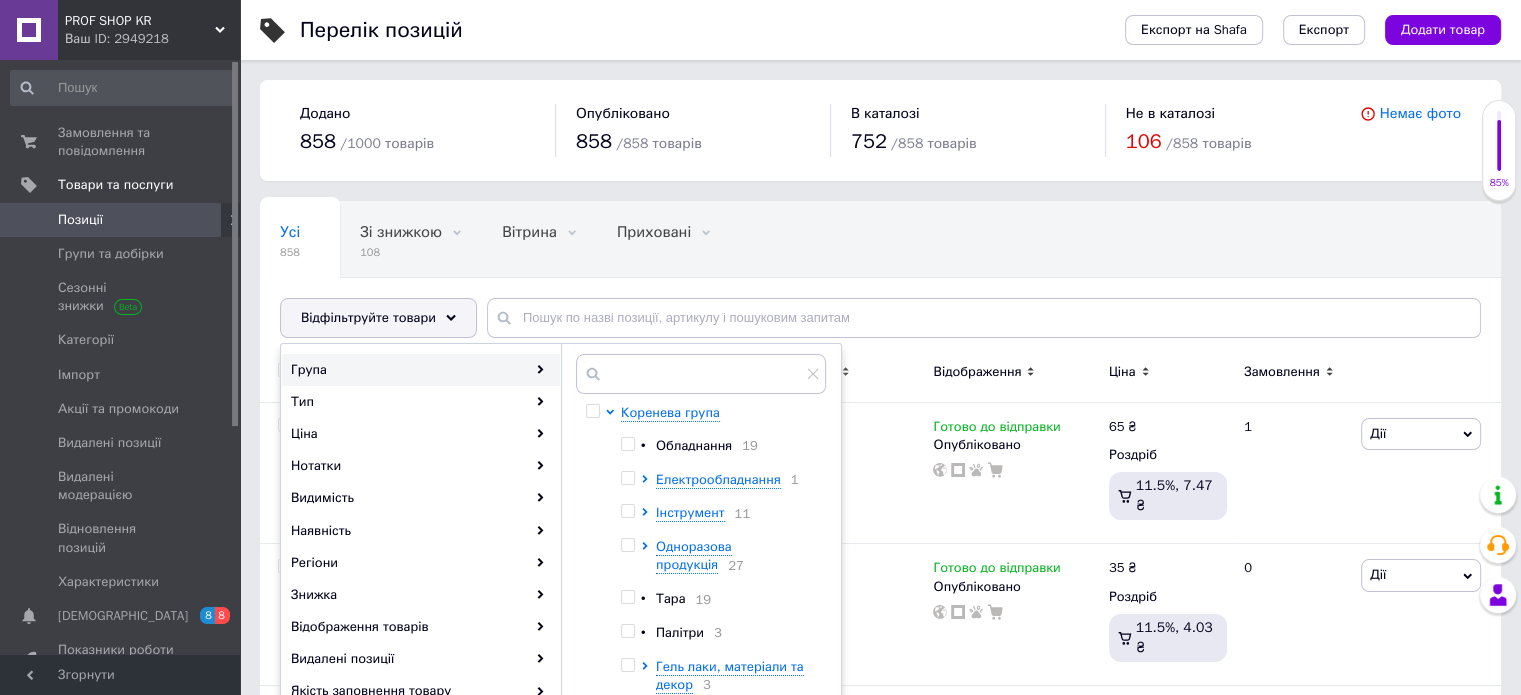 click at bounding box center (628, 444) 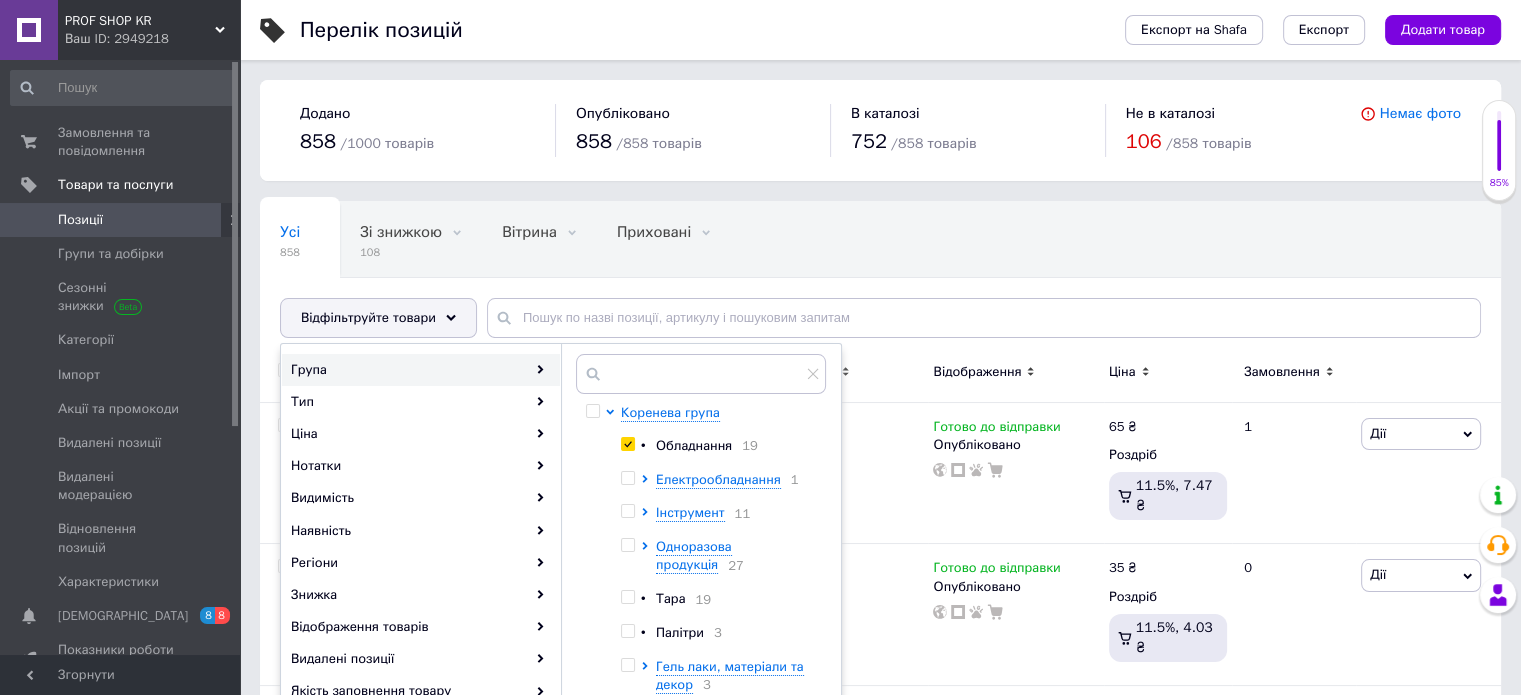 checkbox on "true" 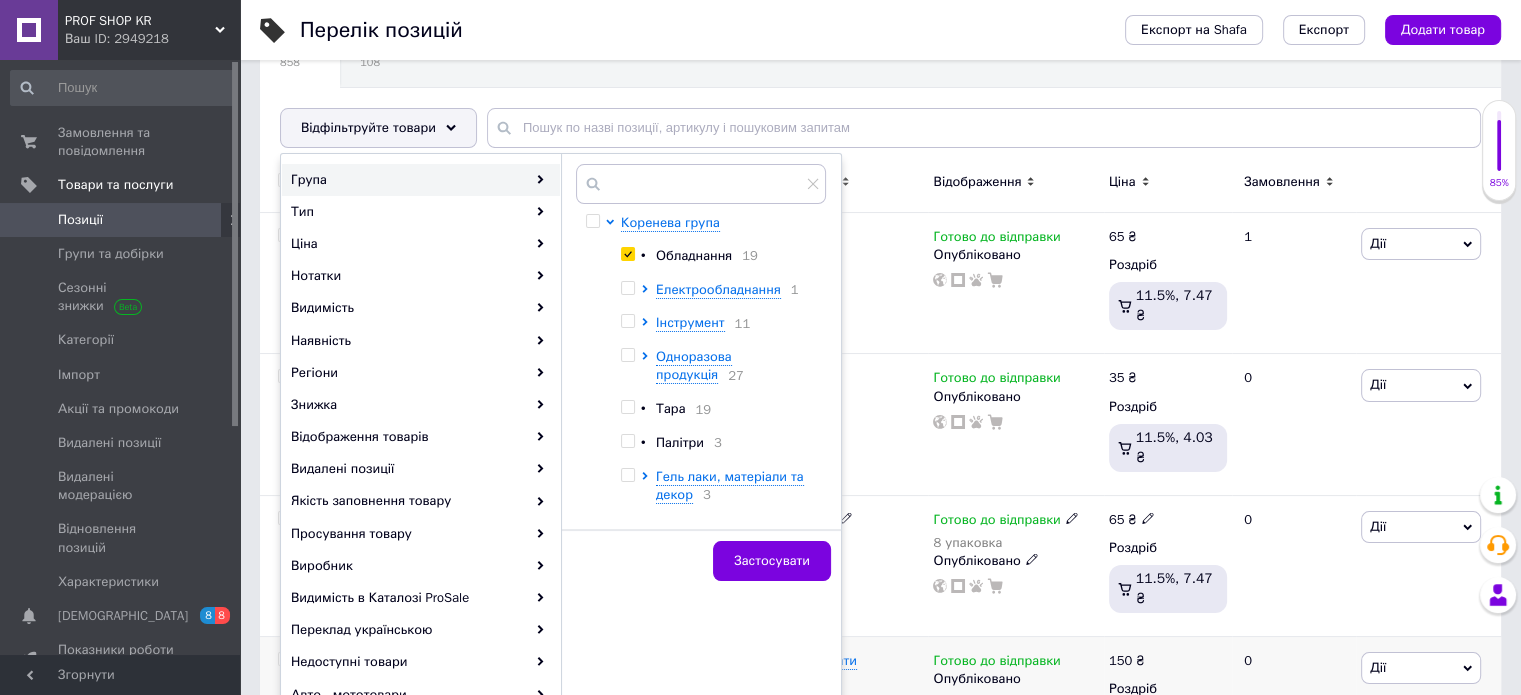 scroll, scrollTop: 200, scrollLeft: 0, axis: vertical 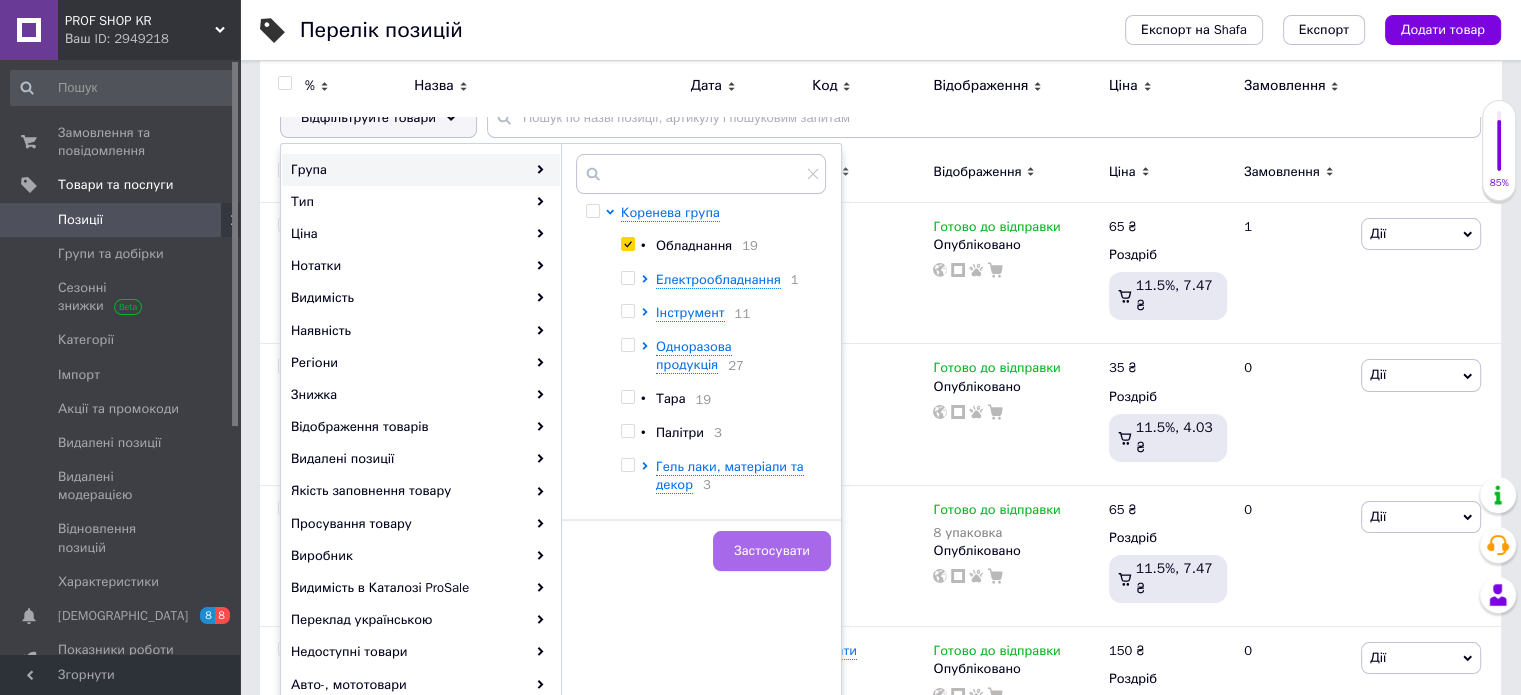 click on "Застосувати" at bounding box center [772, 551] 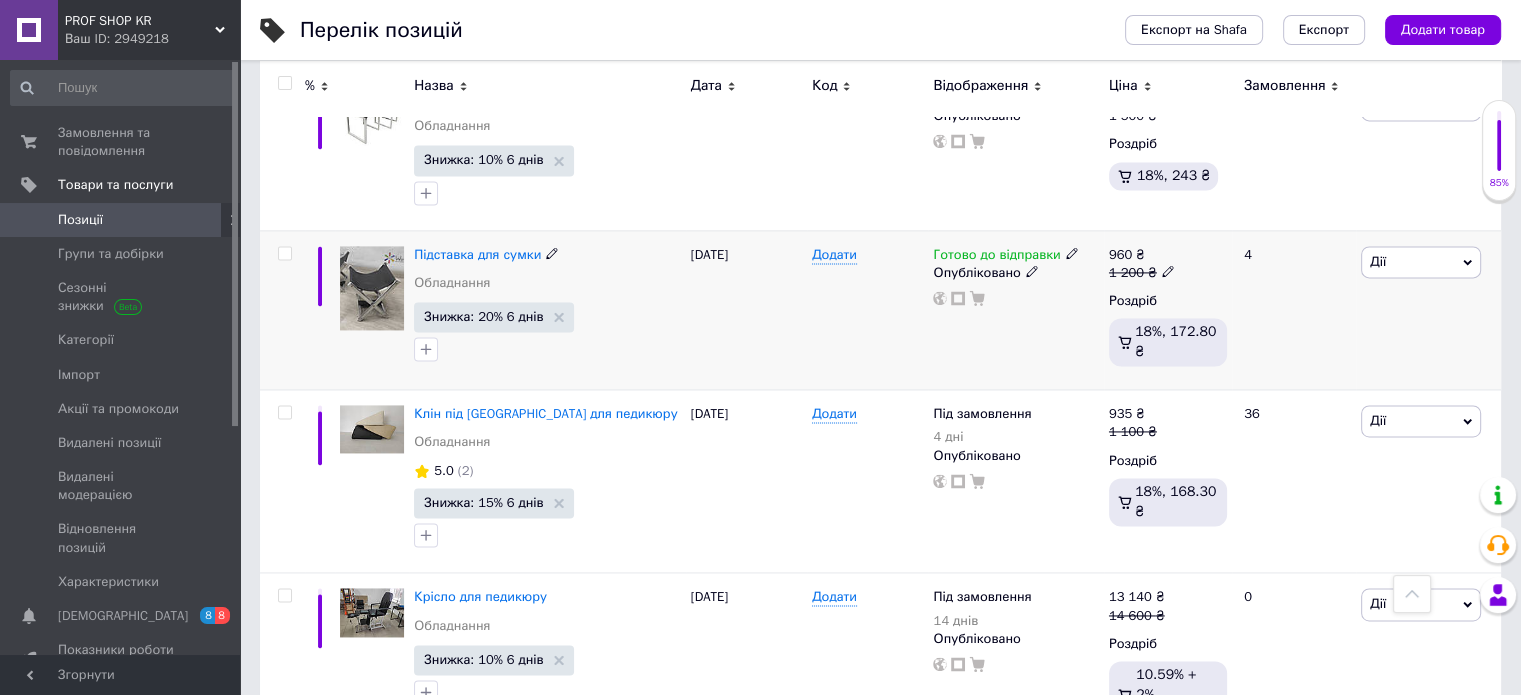 scroll, scrollTop: 2847, scrollLeft: 0, axis: vertical 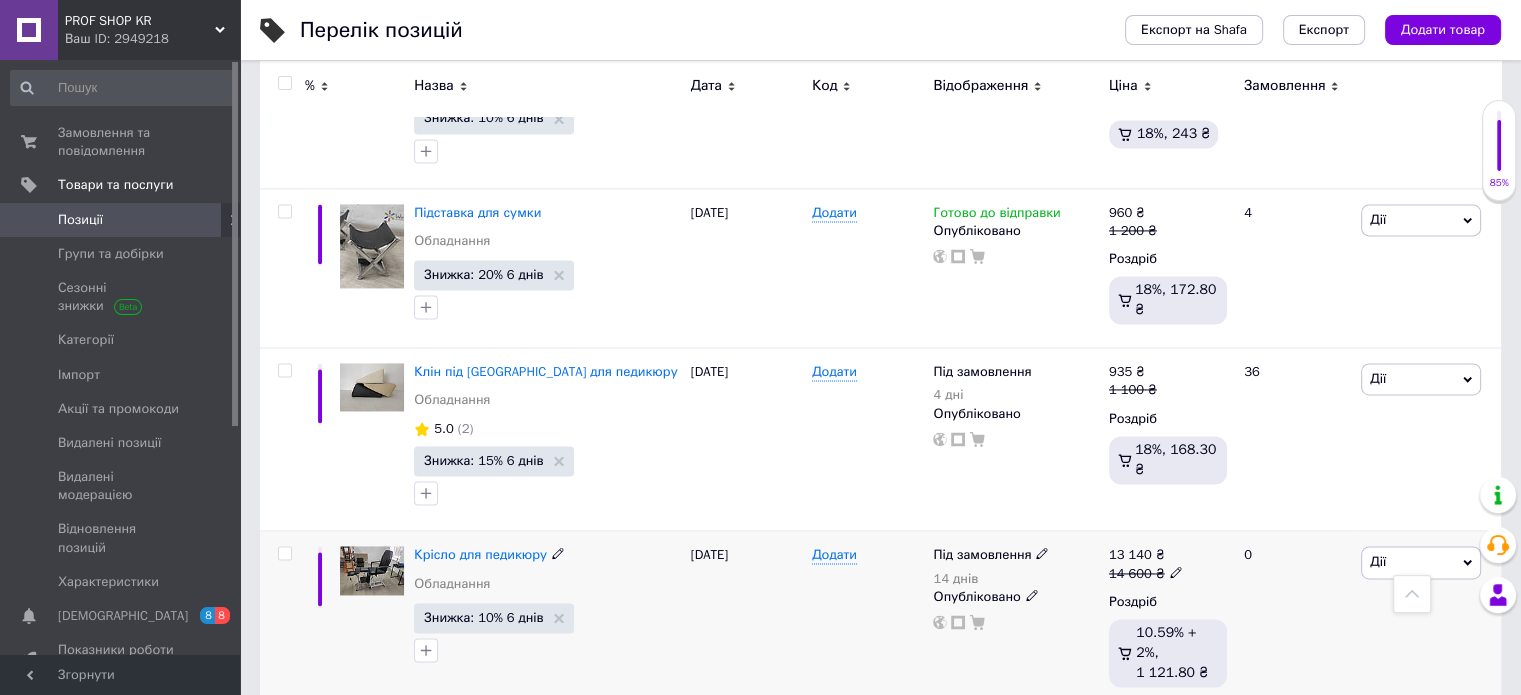 click 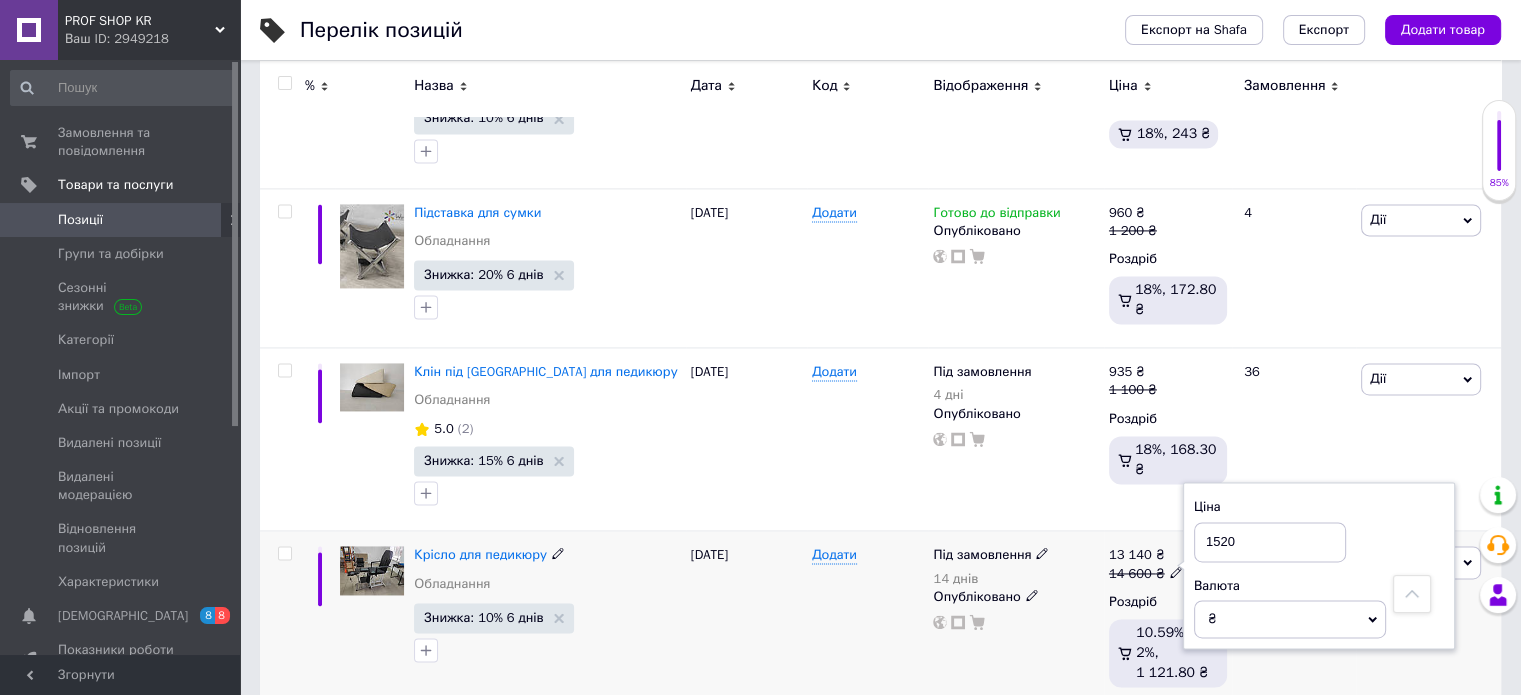 type on "15200" 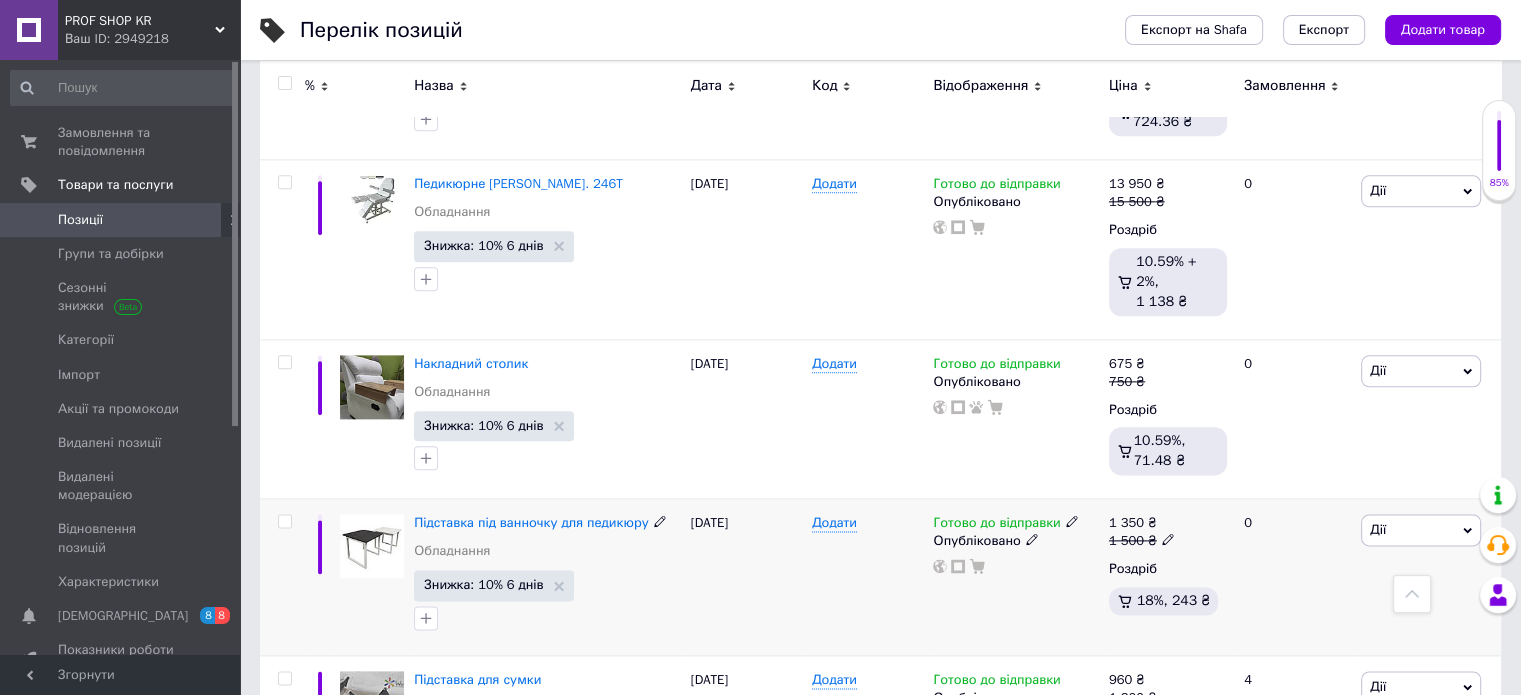 scroll, scrollTop: 2347, scrollLeft: 0, axis: vertical 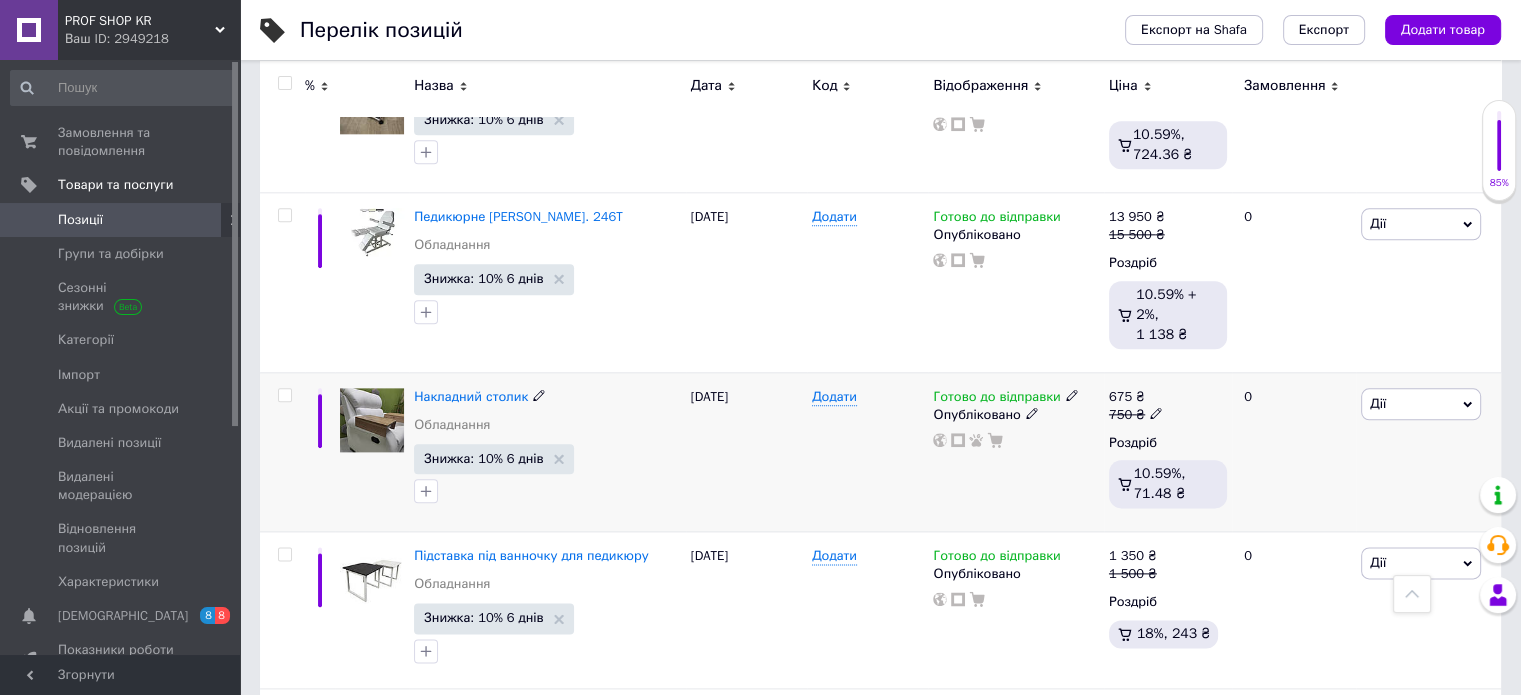 click 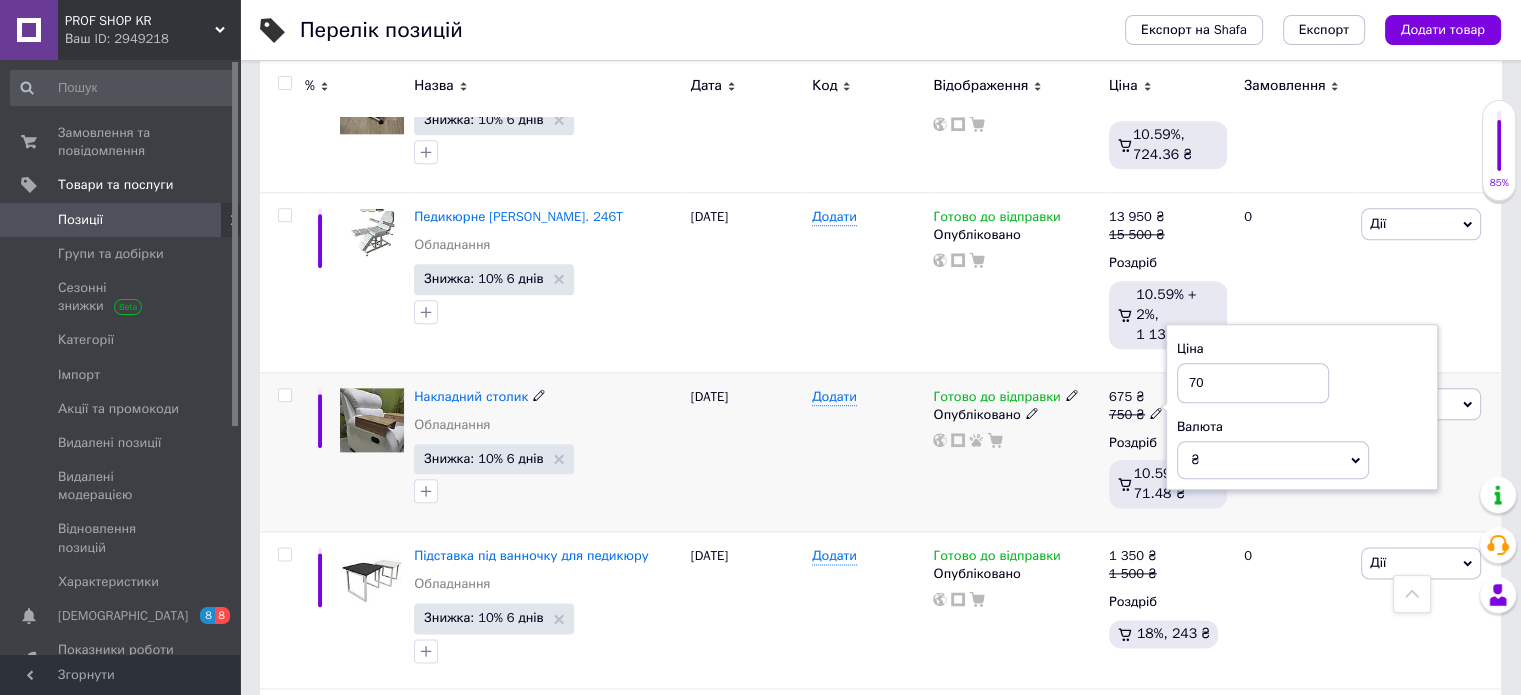 type on "700" 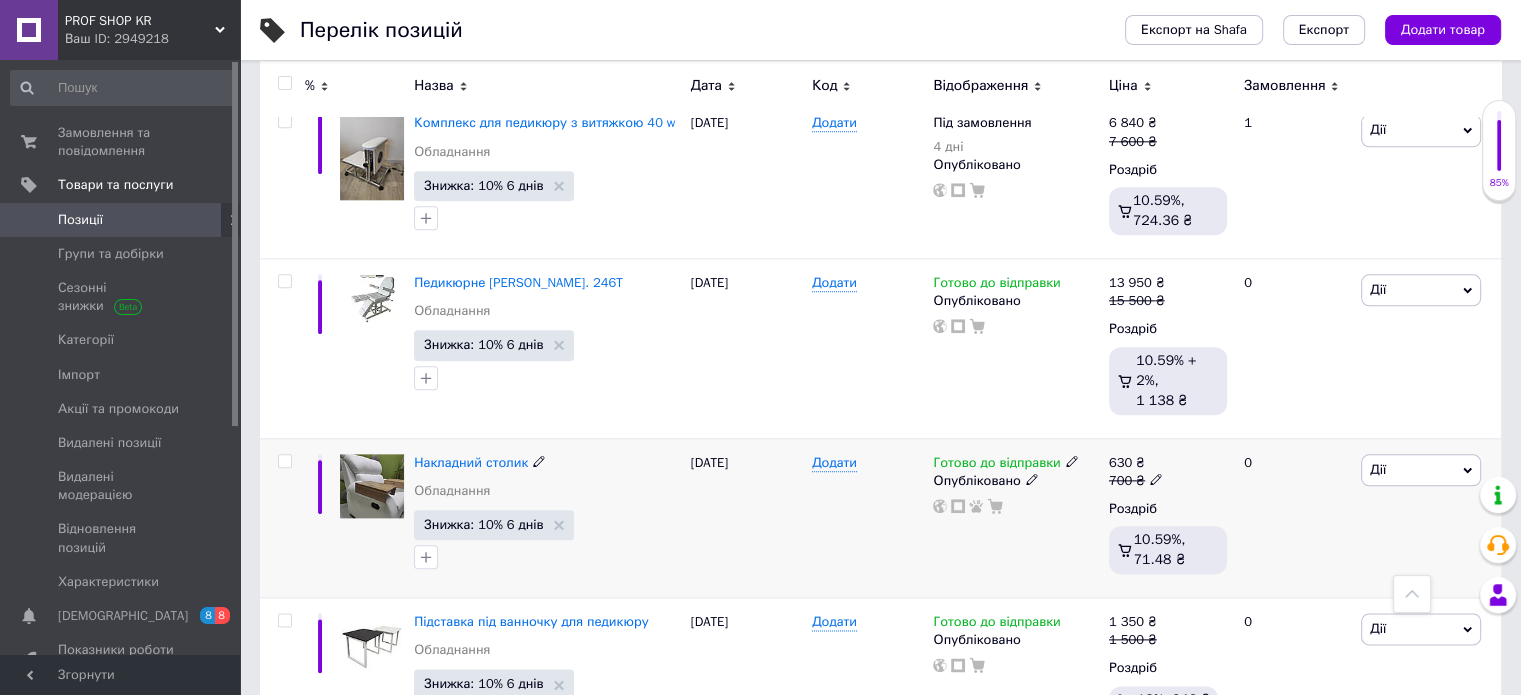 scroll, scrollTop: 2247, scrollLeft: 0, axis: vertical 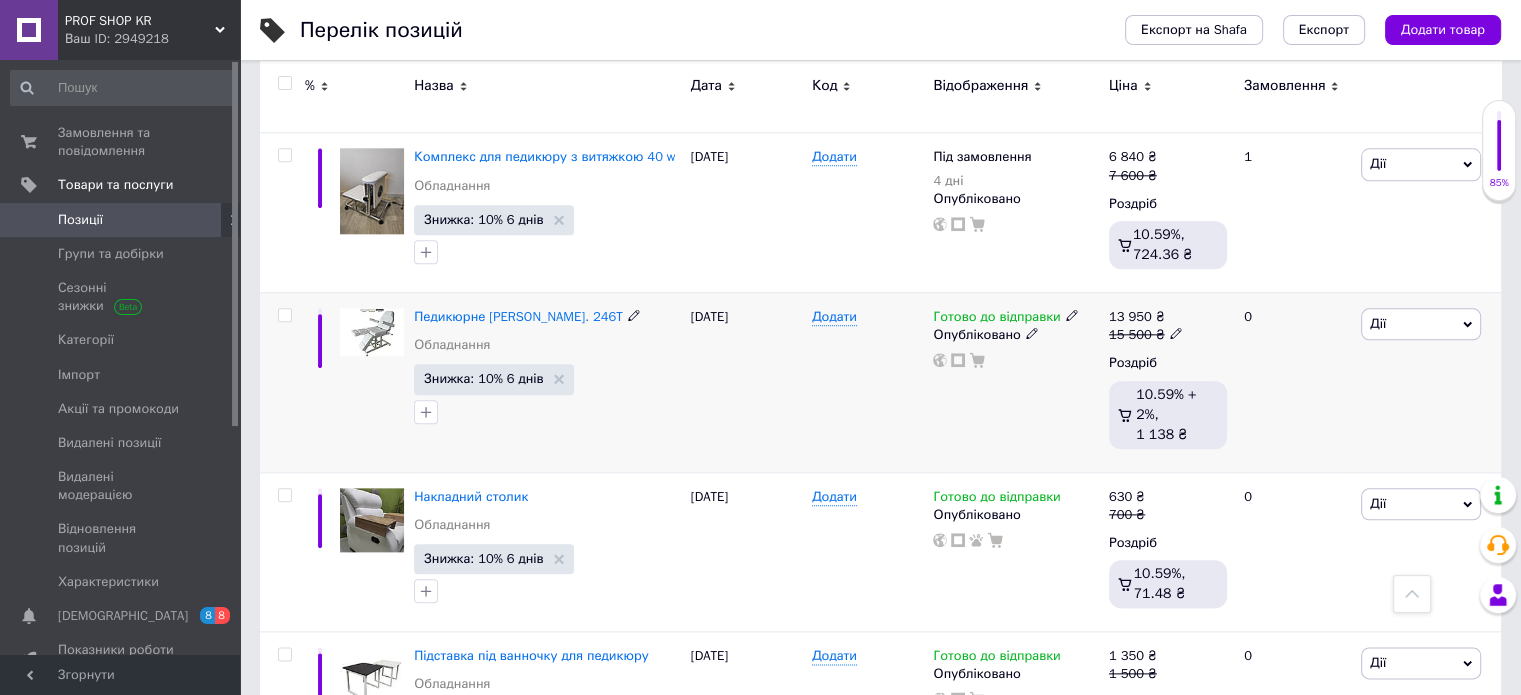 click 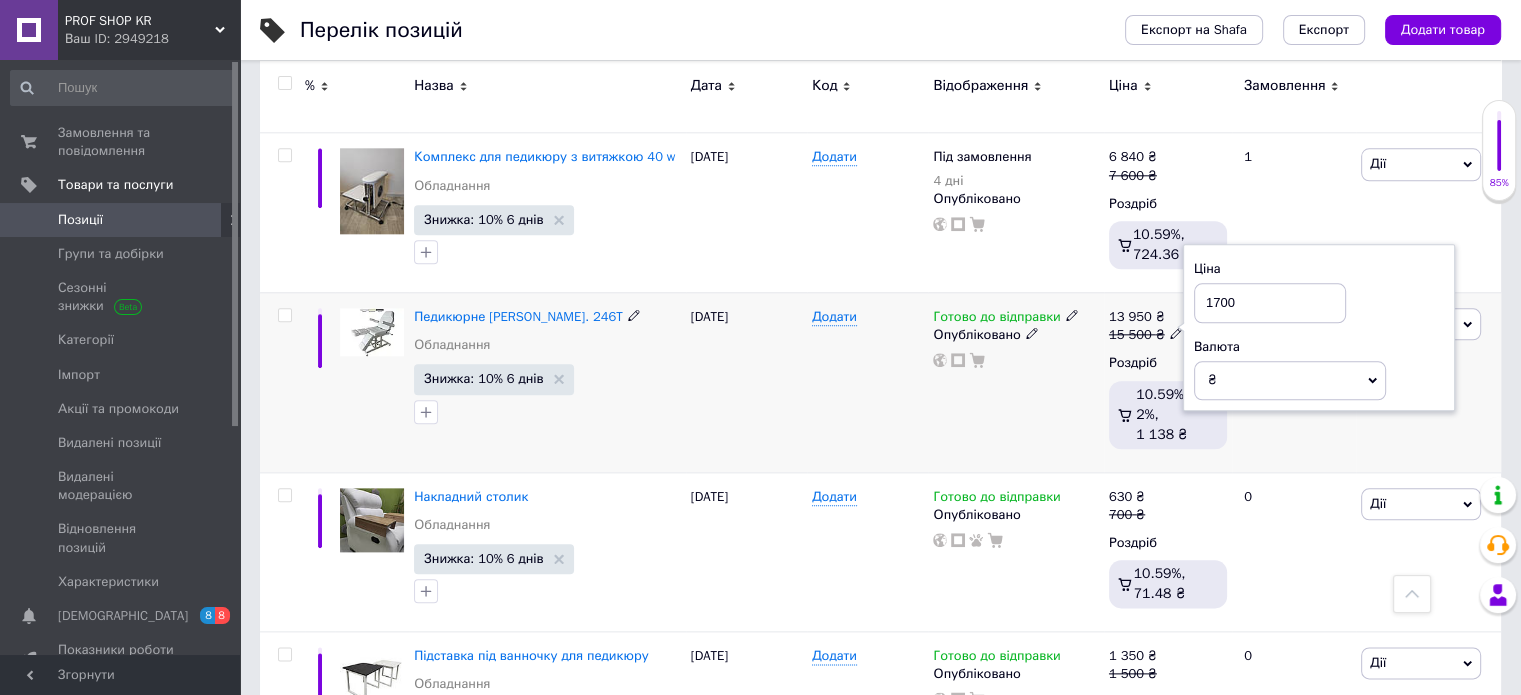 type on "17000" 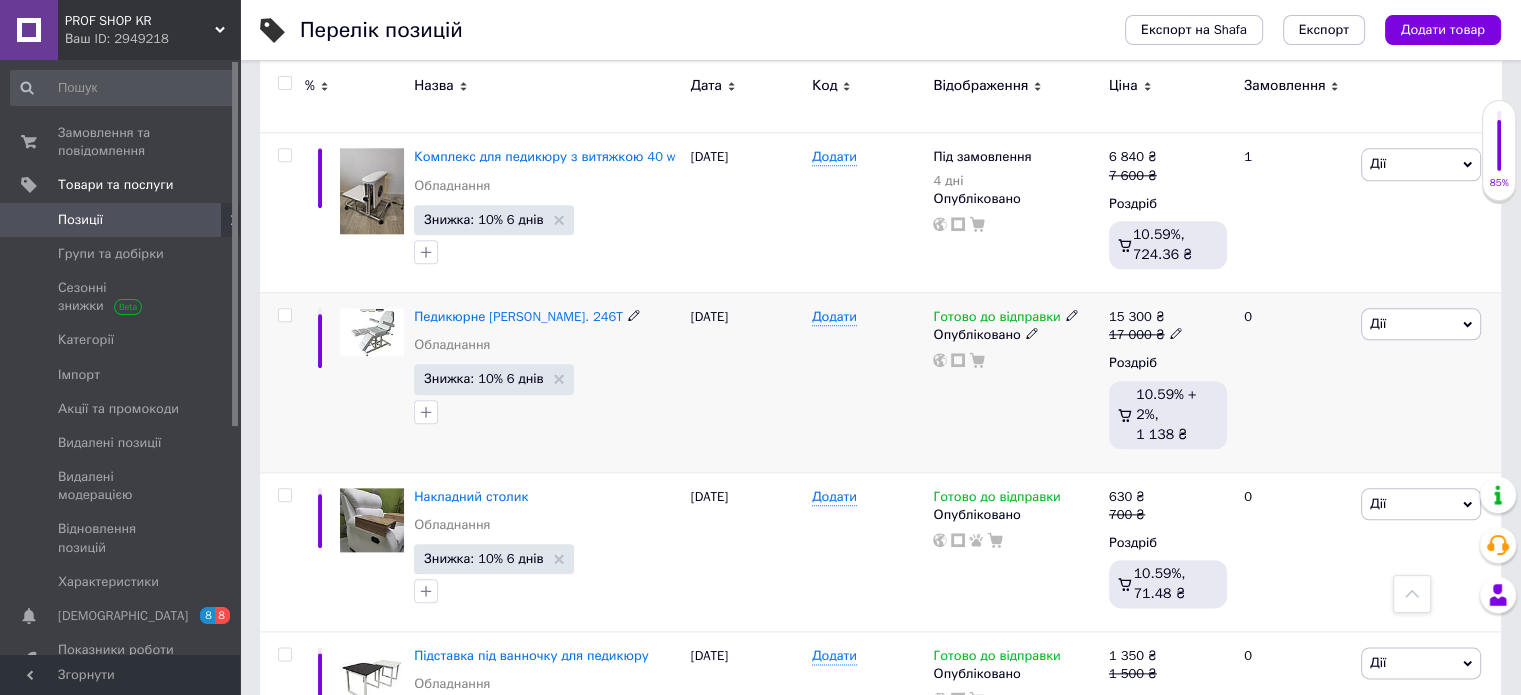 click 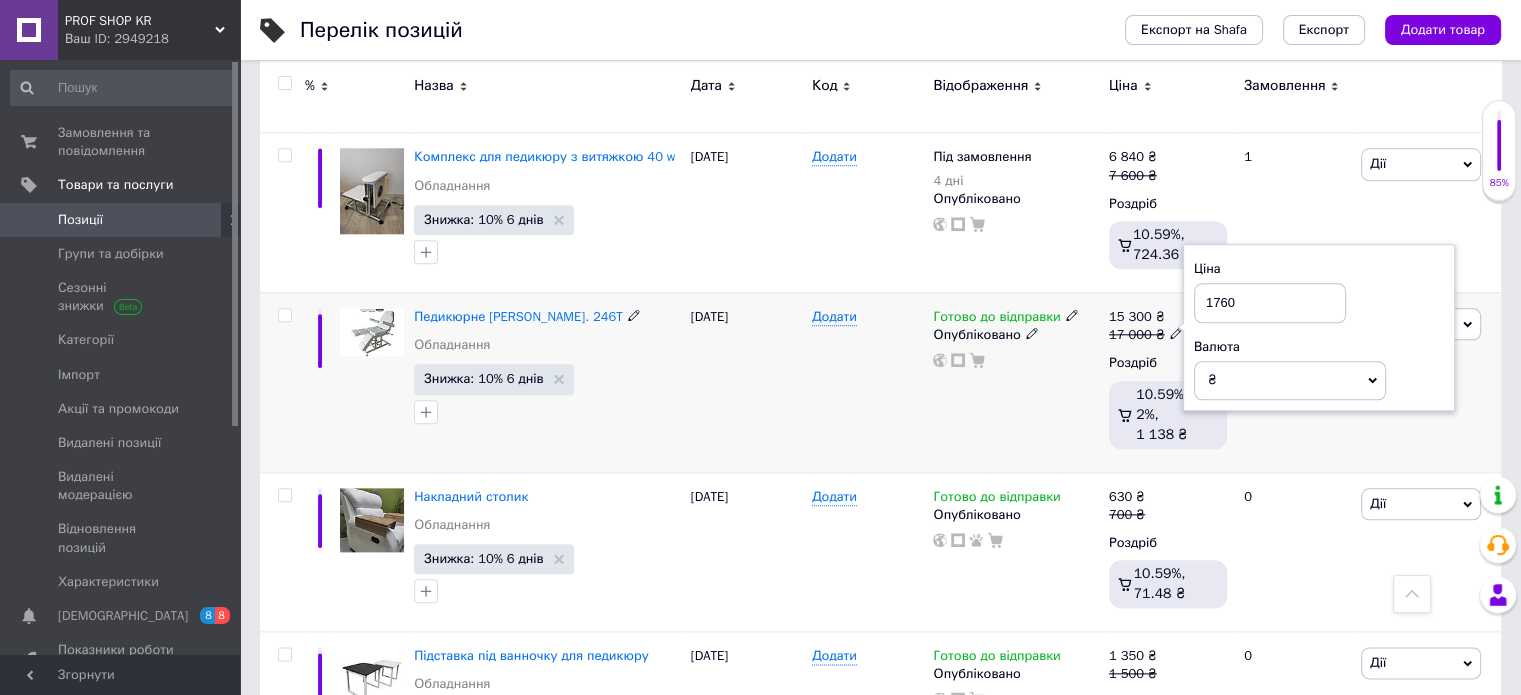 type on "17600" 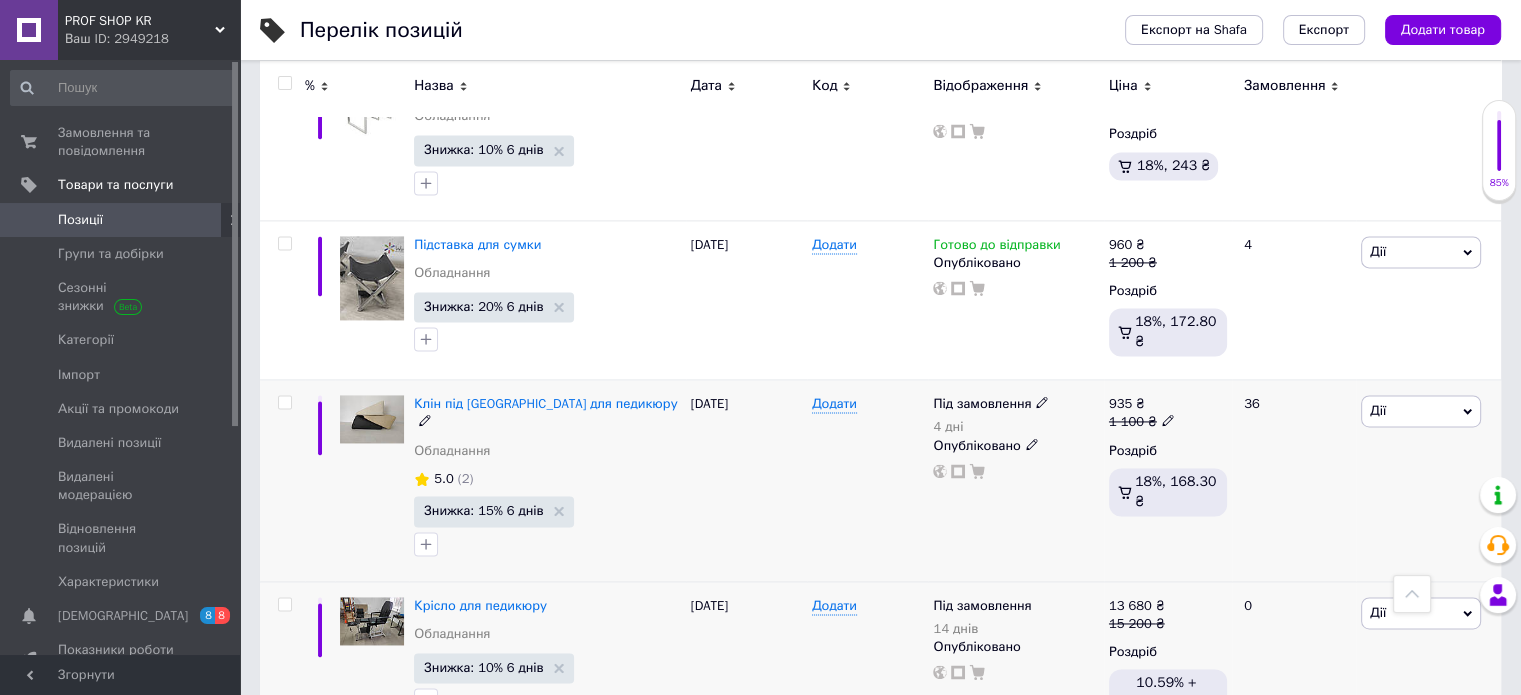 scroll, scrollTop: 2847, scrollLeft: 0, axis: vertical 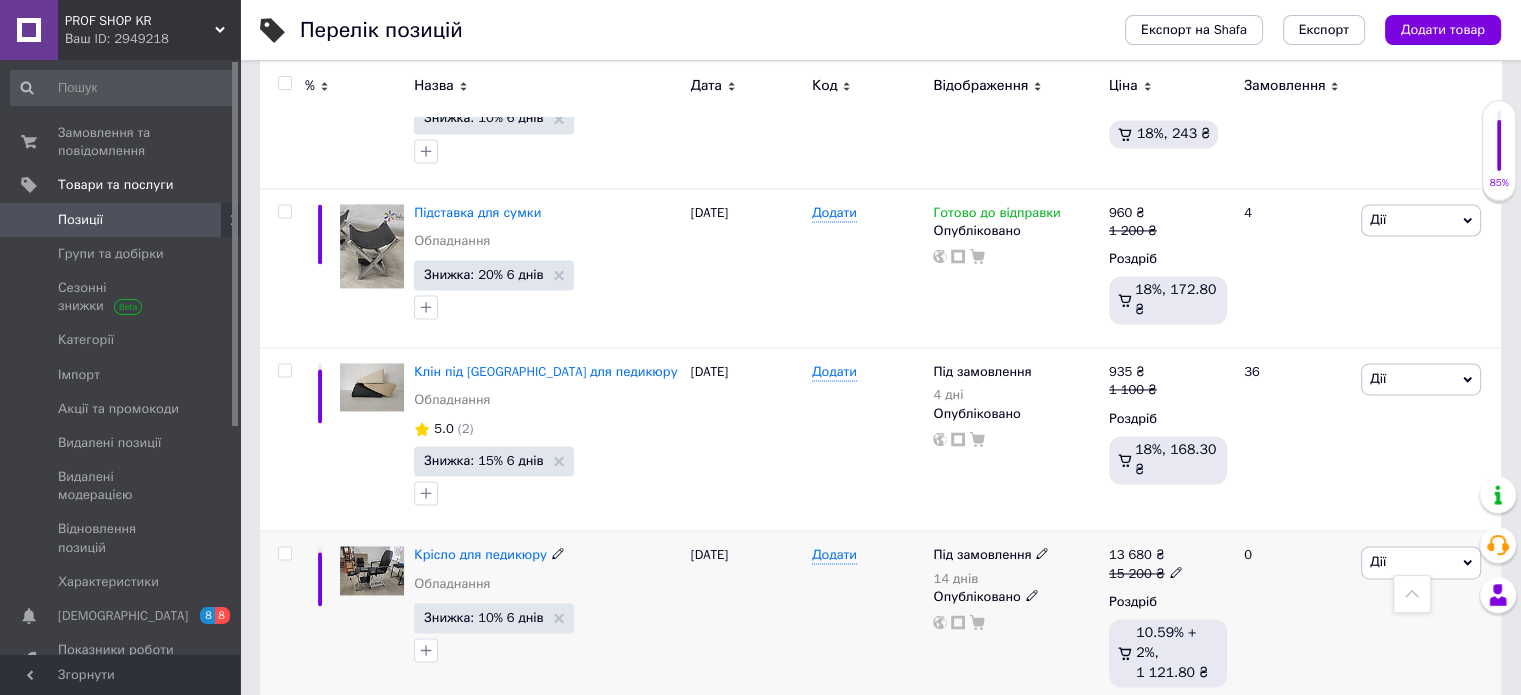 click 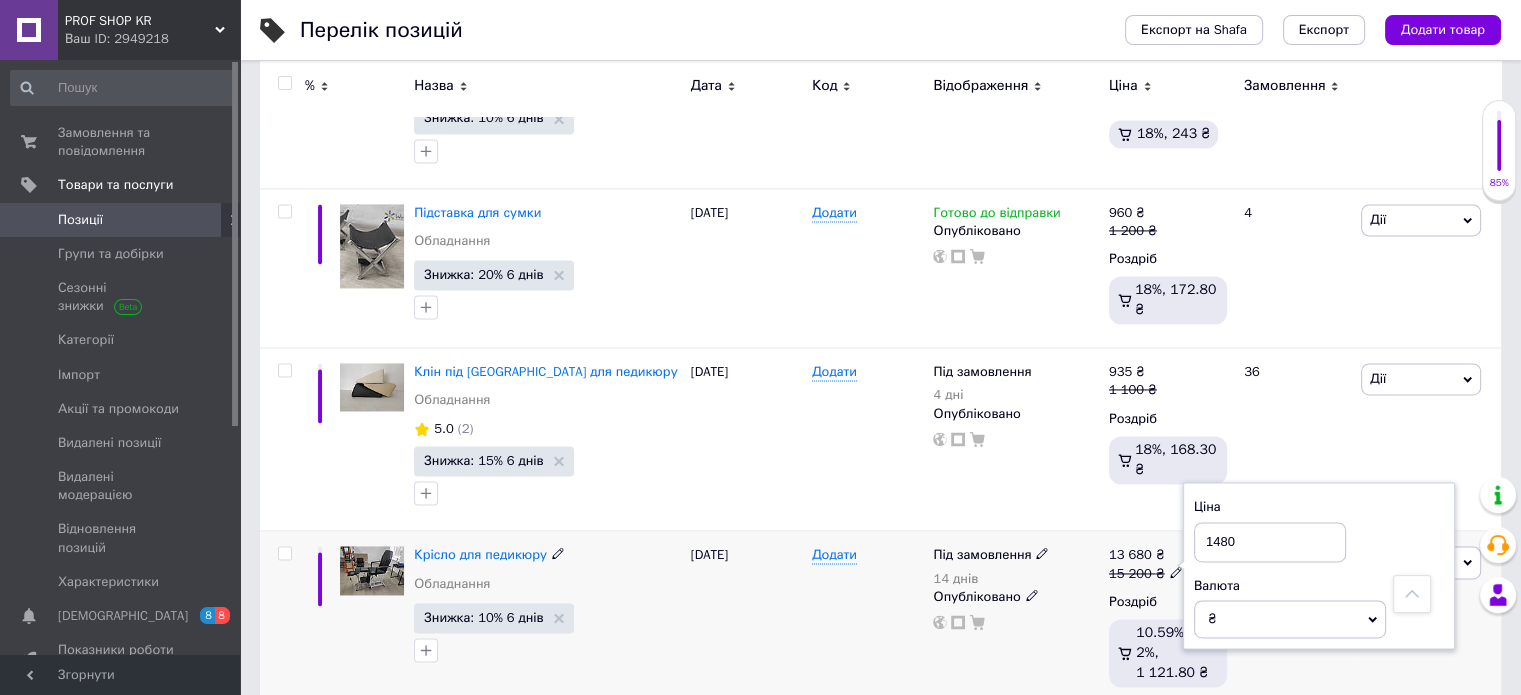 type on "14800" 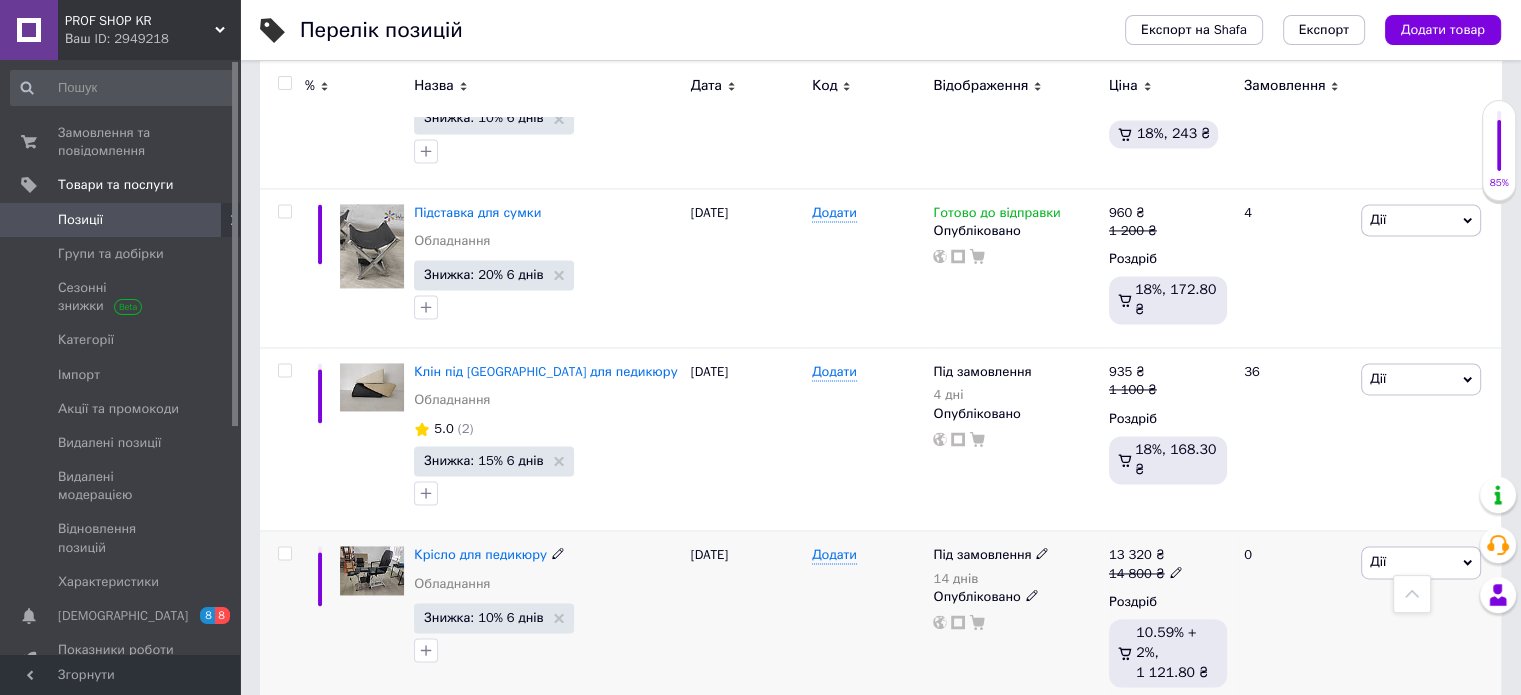 click 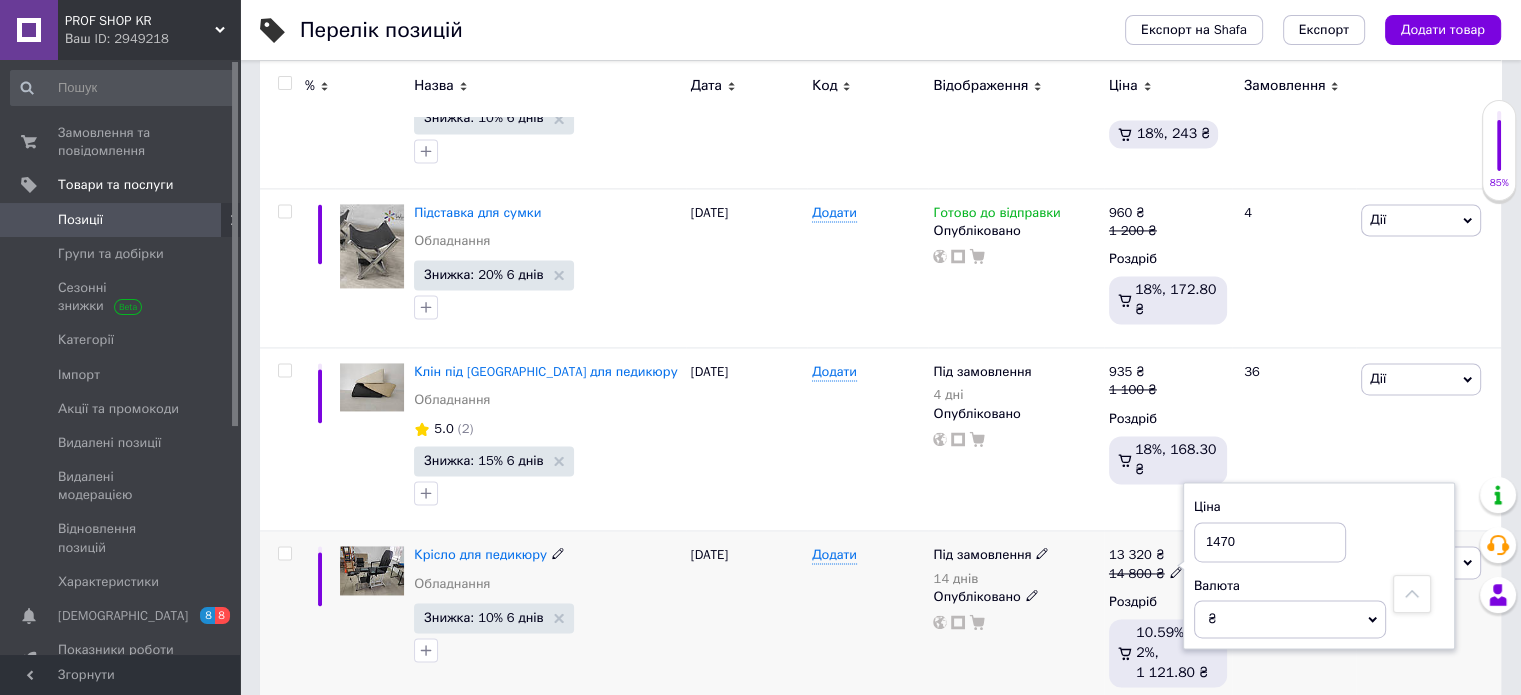 type on "14700" 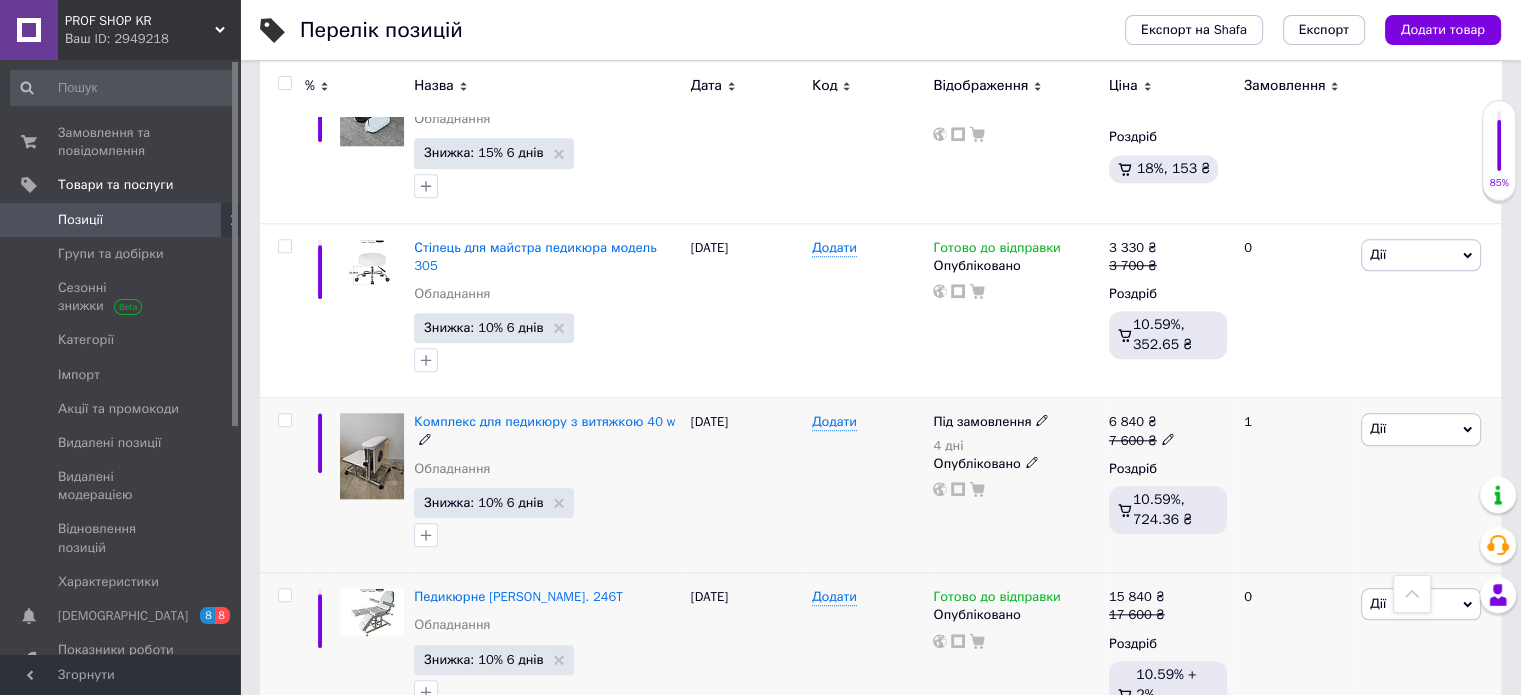 scroll, scrollTop: 1947, scrollLeft: 0, axis: vertical 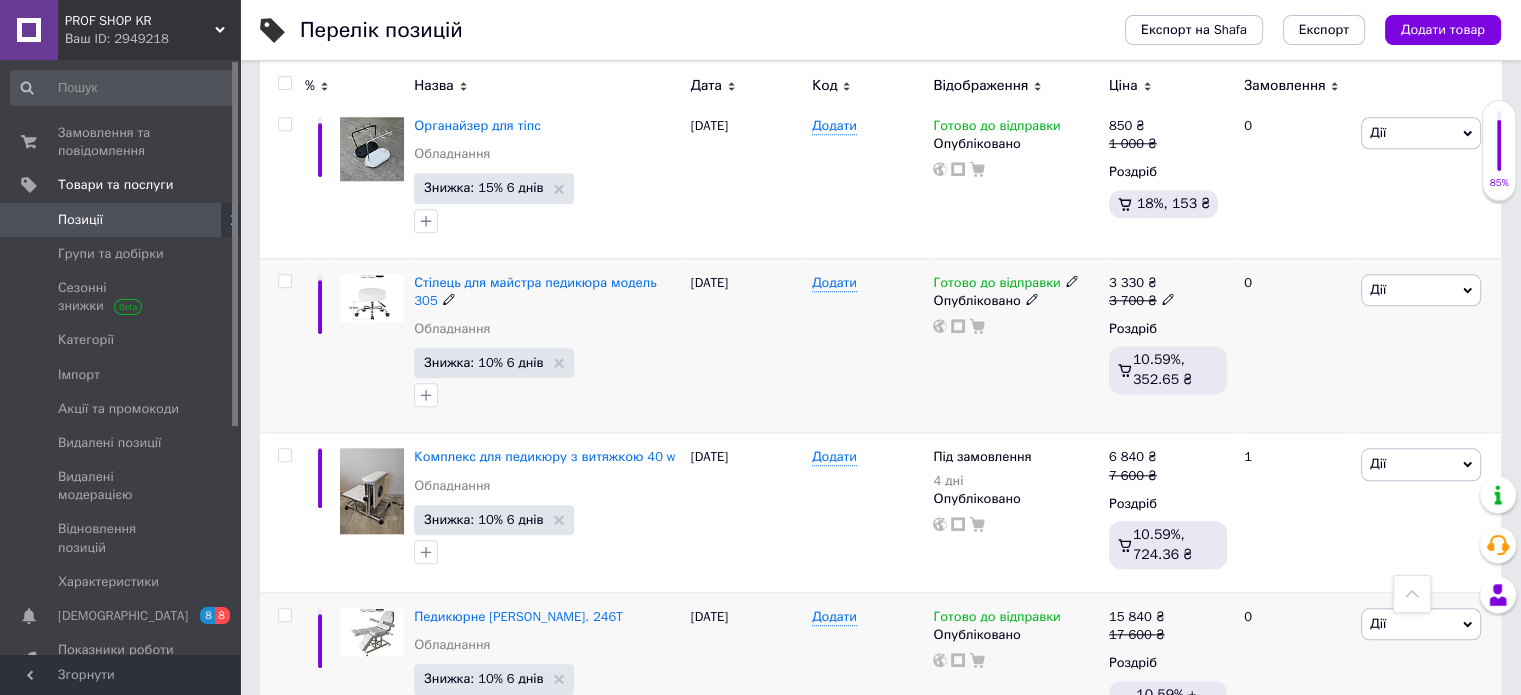 click 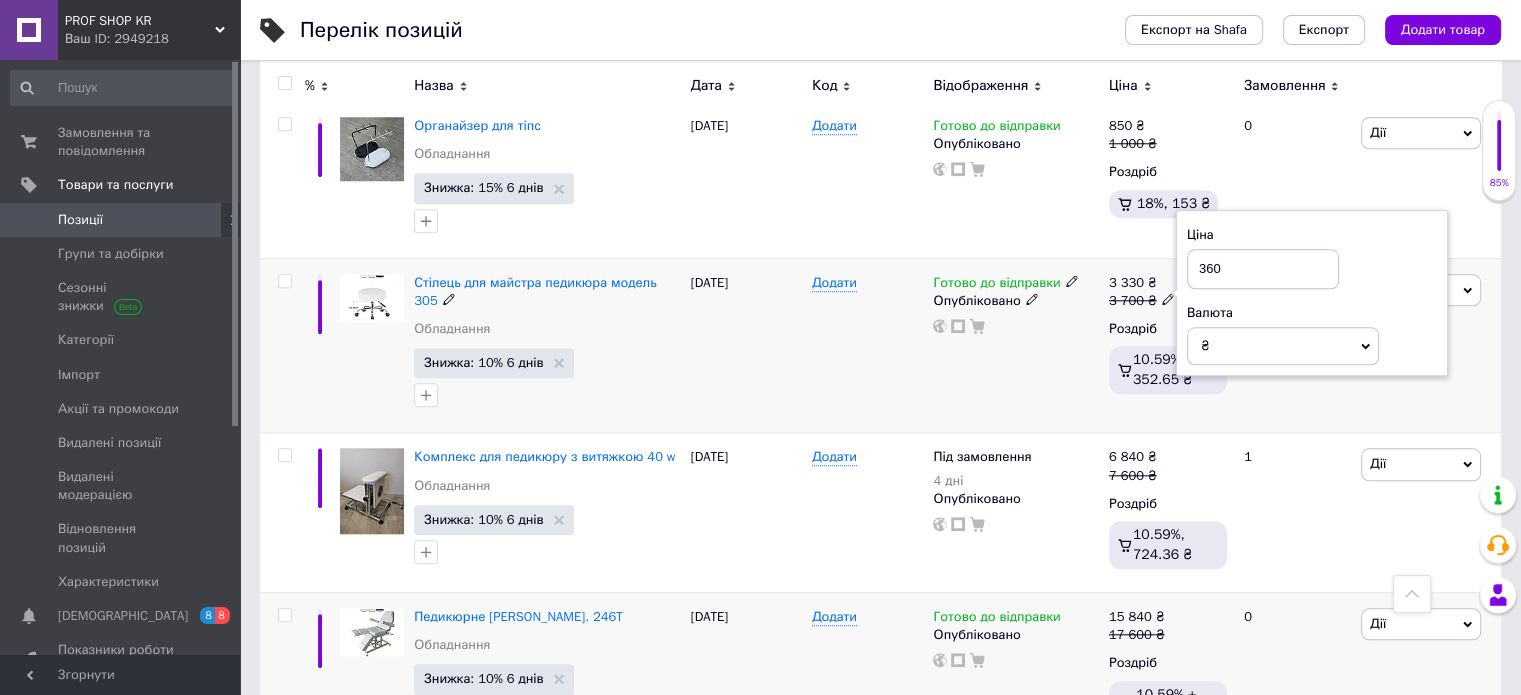 type on "3600" 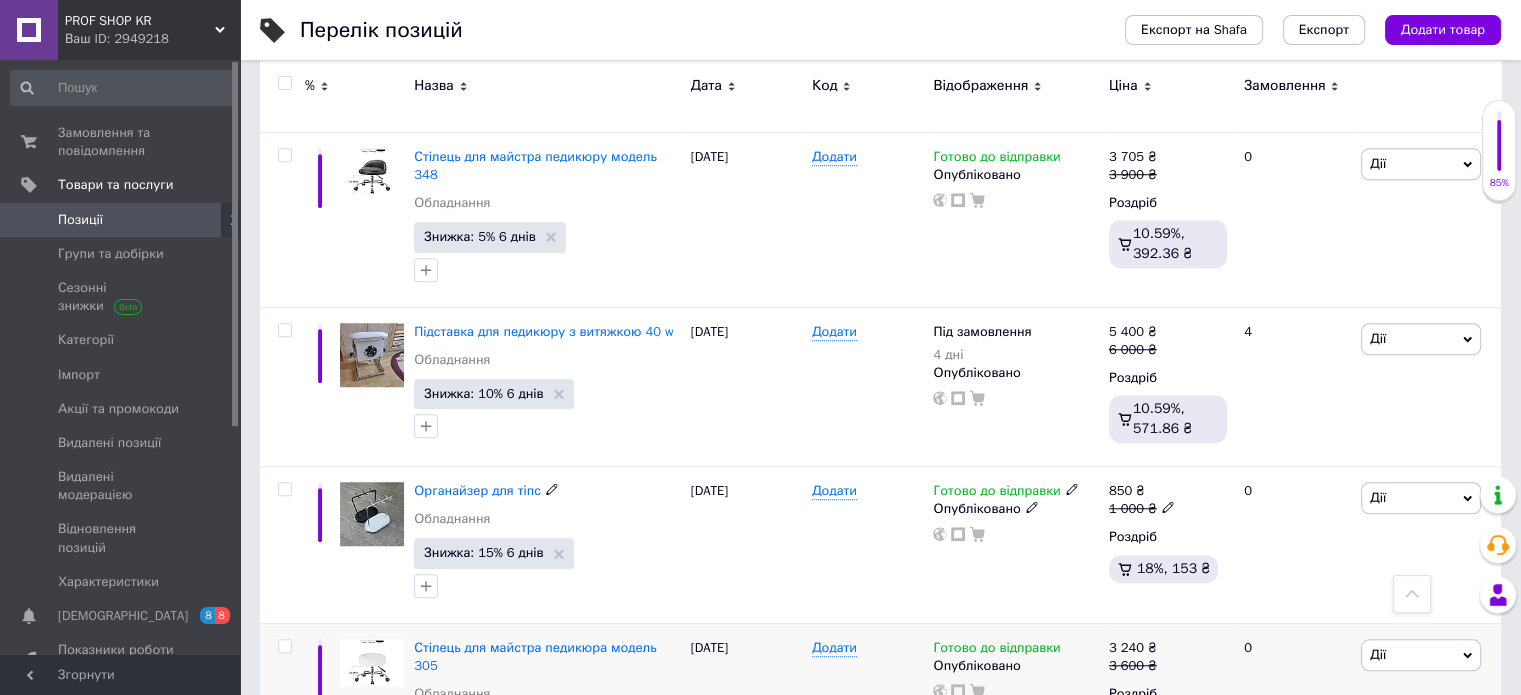 scroll, scrollTop: 1547, scrollLeft: 0, axis: vertical 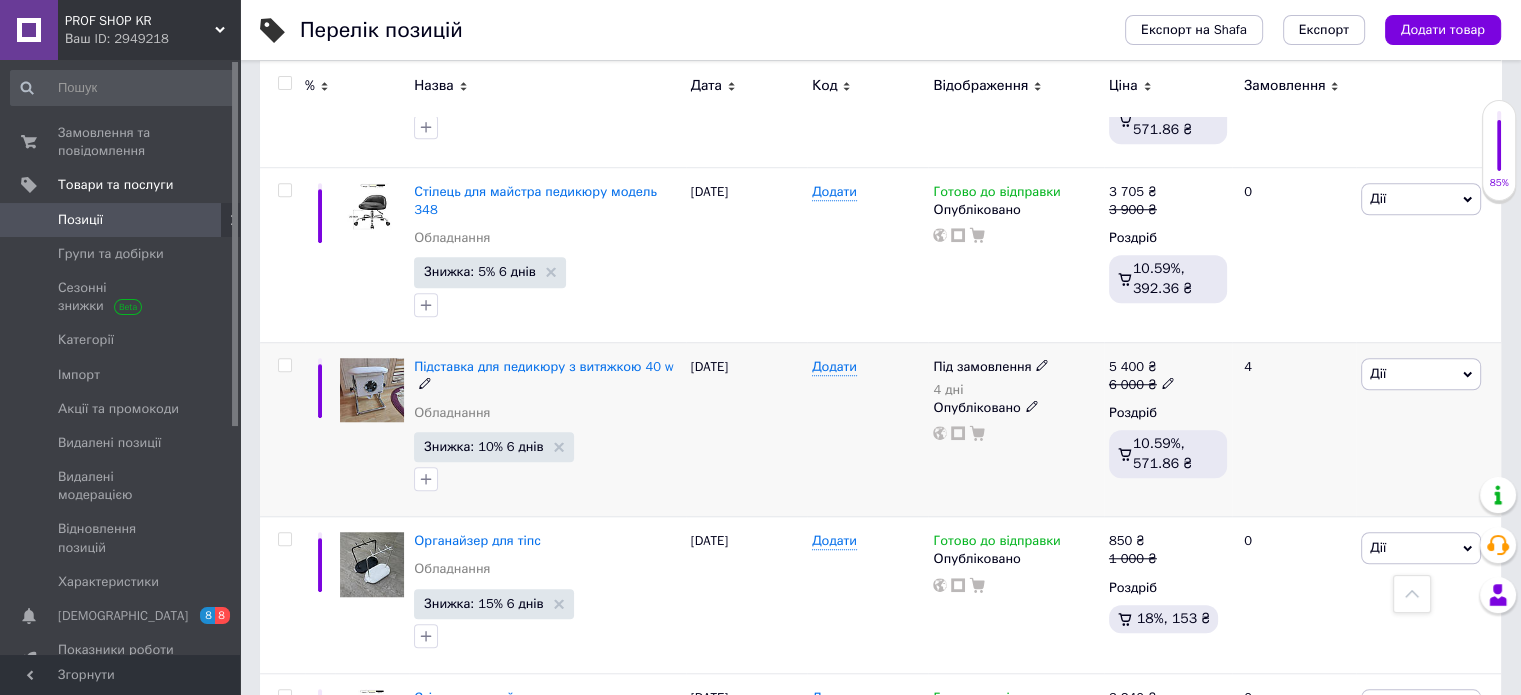 click at bounding box center (372, 390) 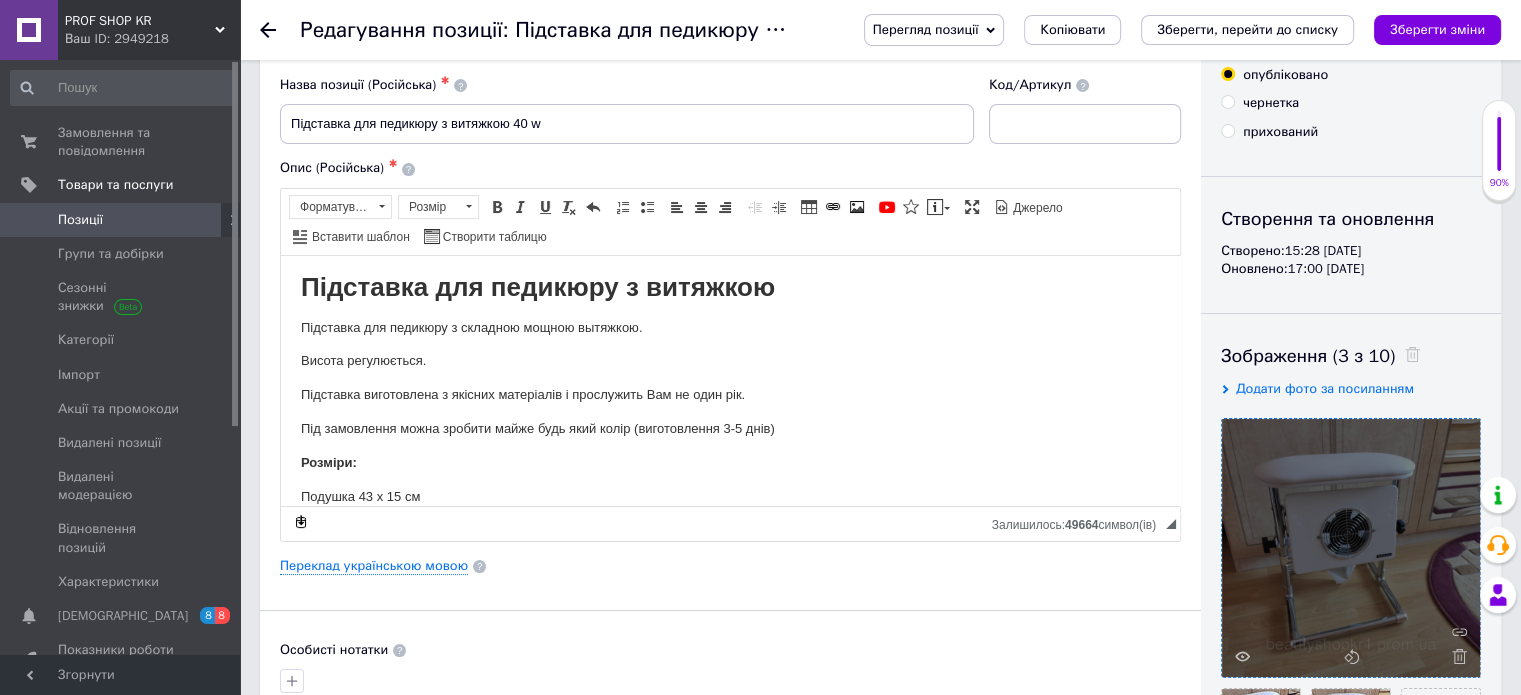 scroll, scrollTop: 200, scrollLeft: 0, axis: vertical 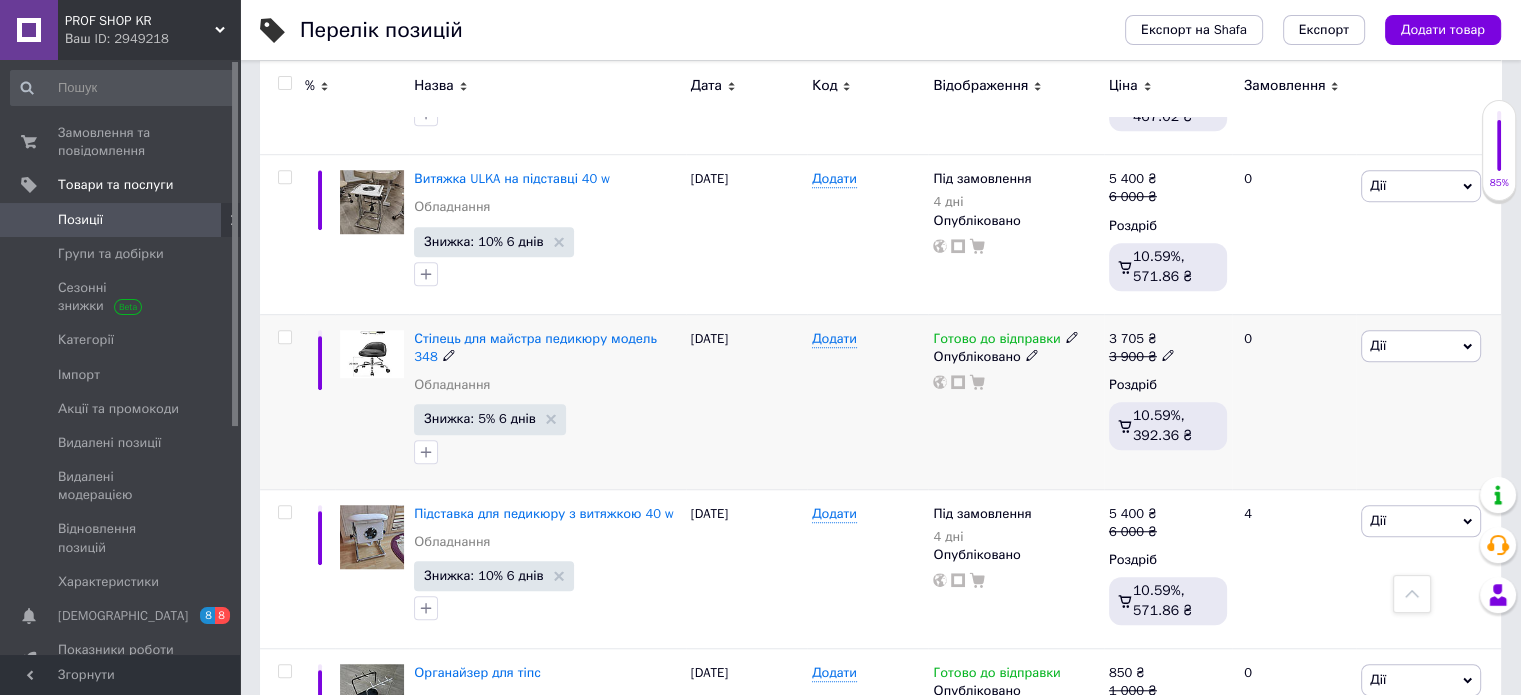 click at bounding box center [1168, 354] 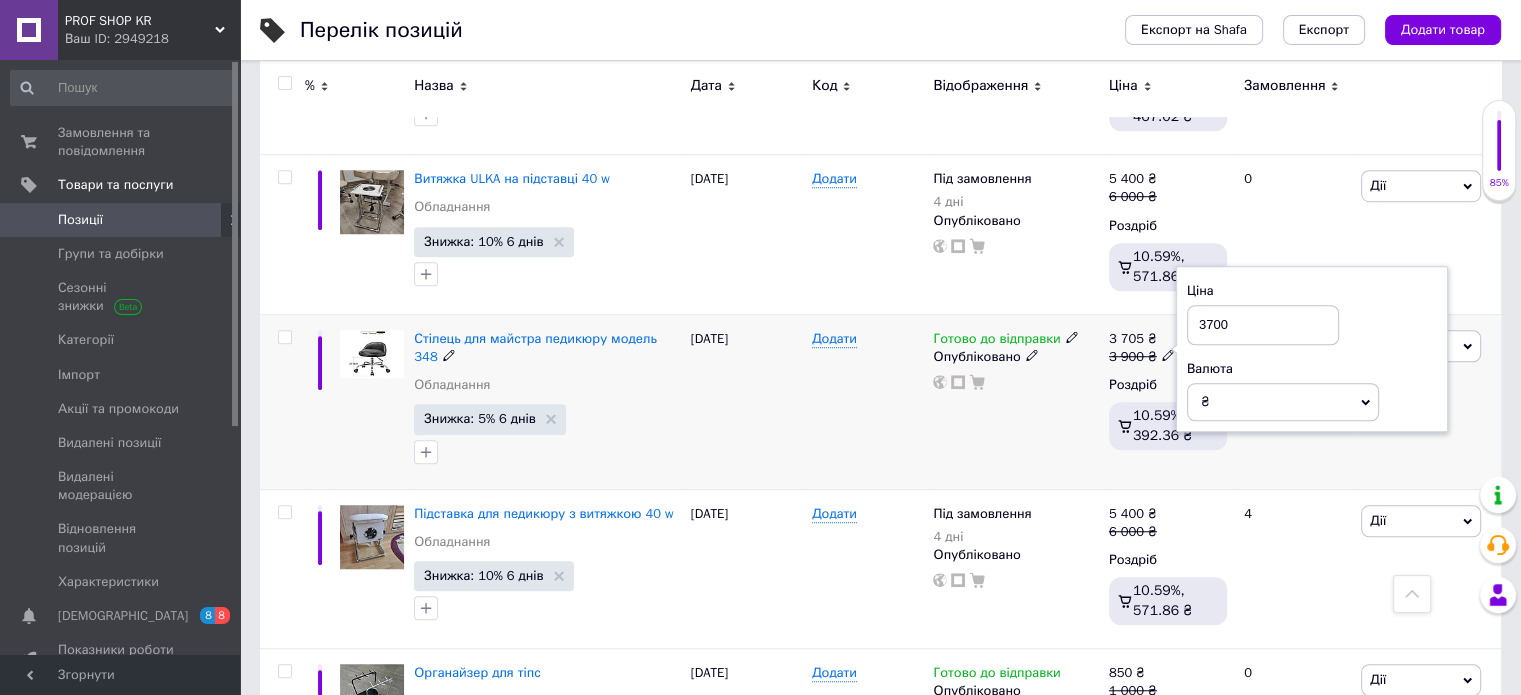 type on "3700" 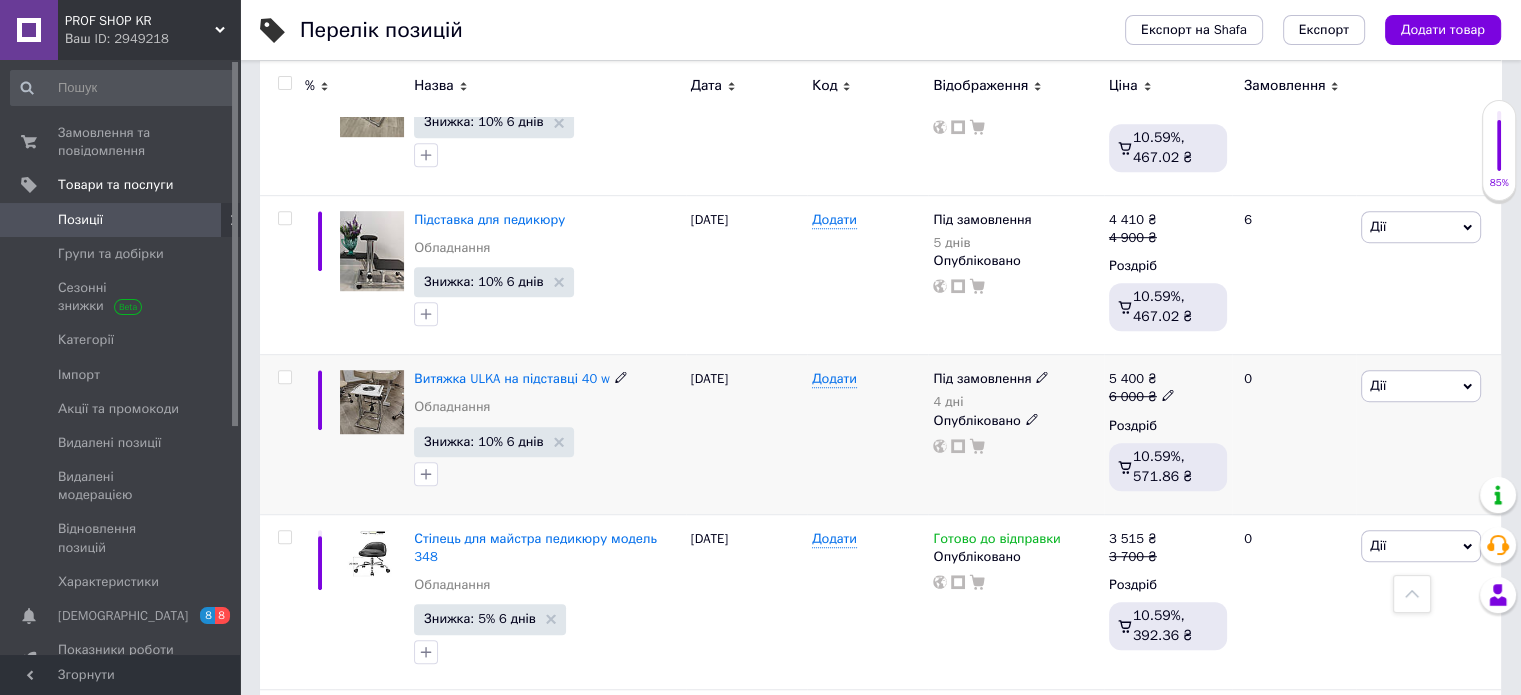 scroll, scrollTop: 1100, scrollLeft: 0, axis: vertical 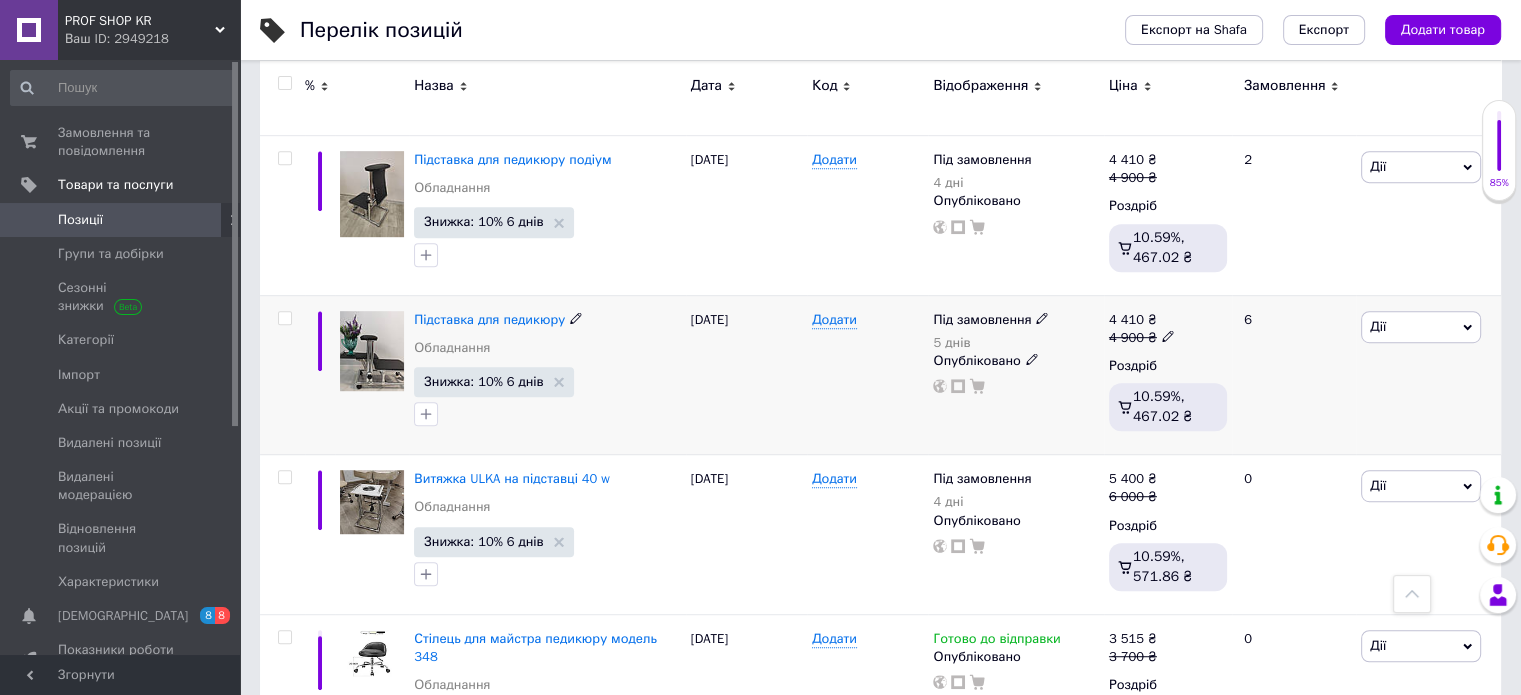 click at bounding box center (1168, 335) 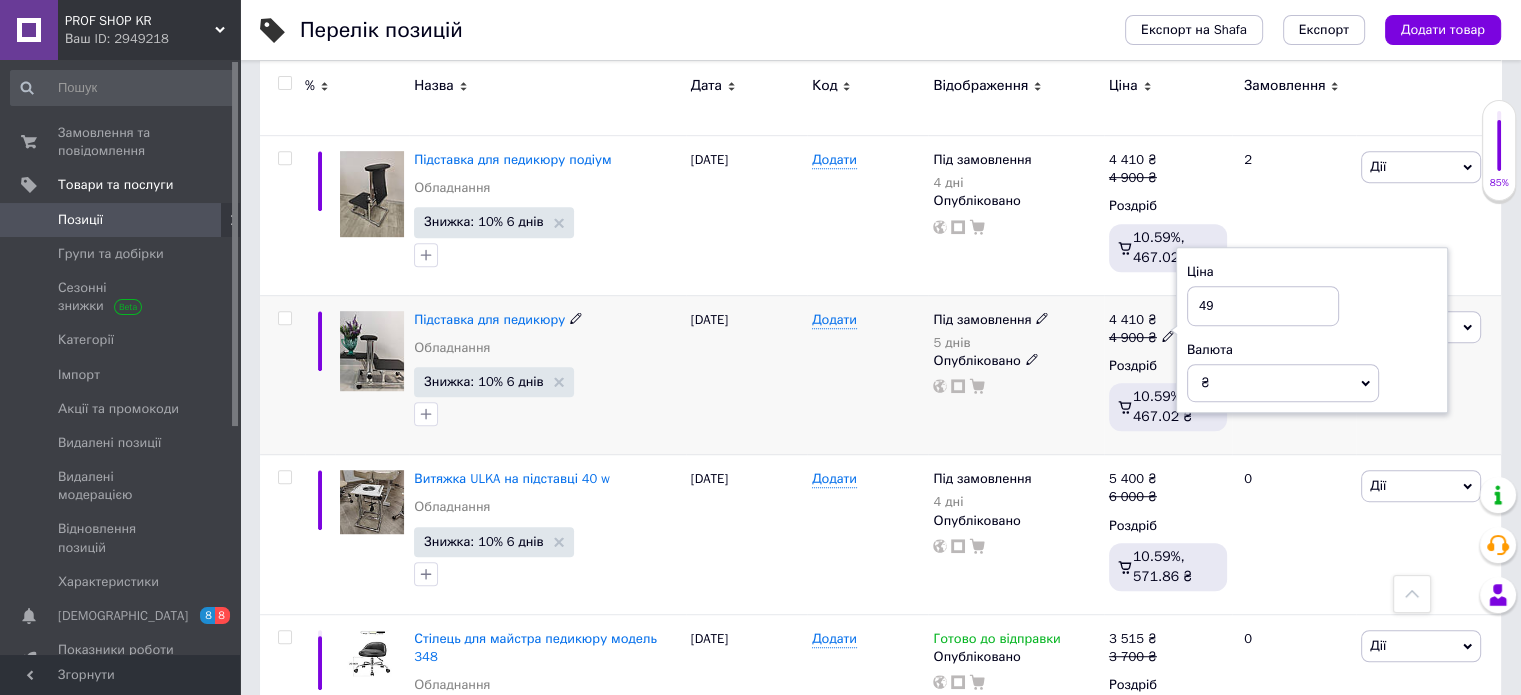 type on "4" 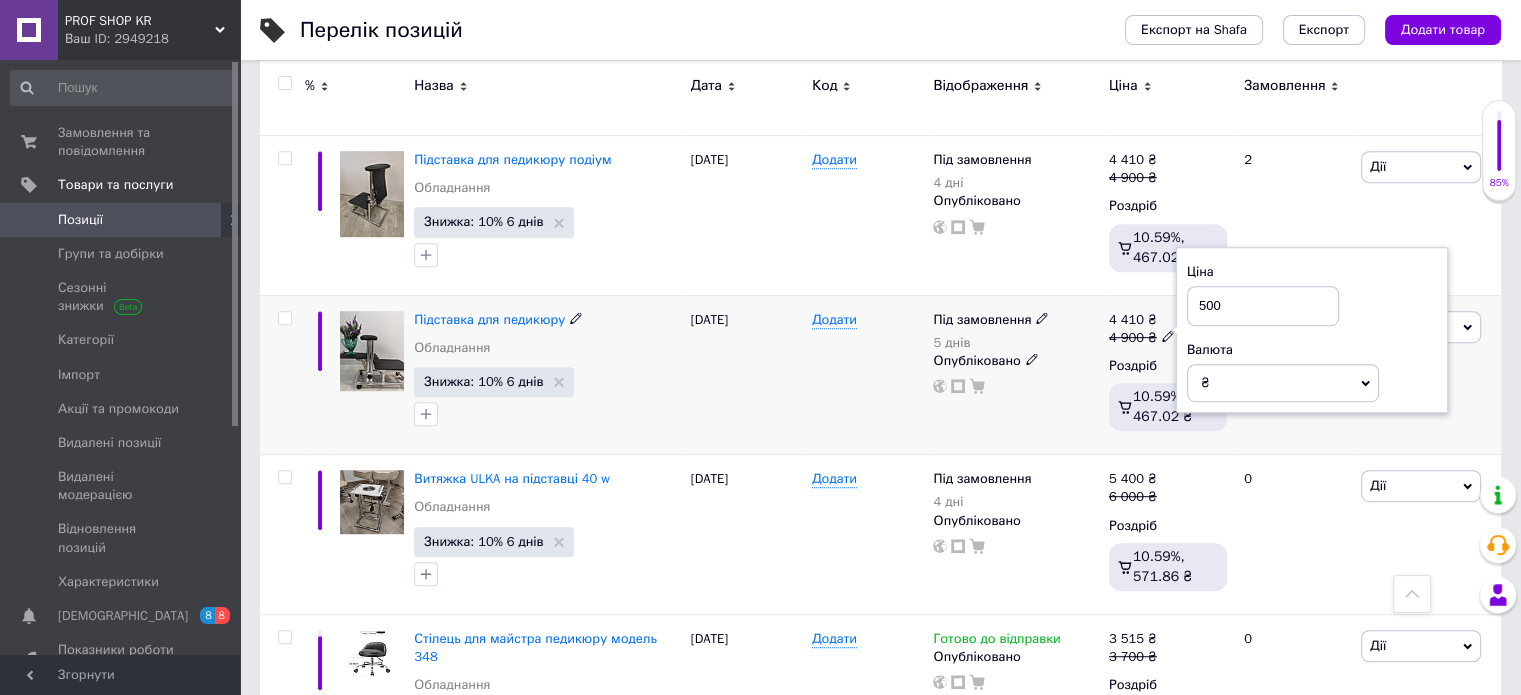 type on "5000" 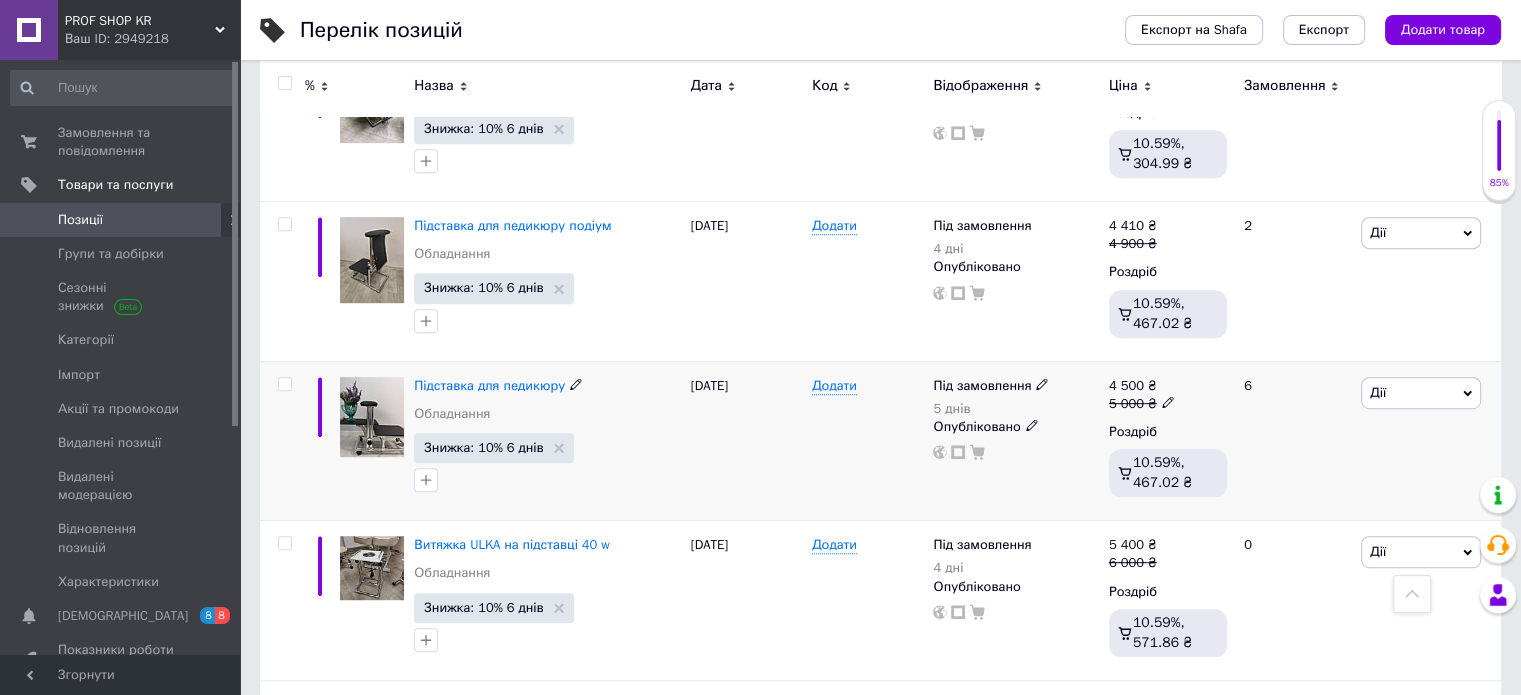 scroll, scrollTop: 1000, scrollLeft: 0, axis: vertical 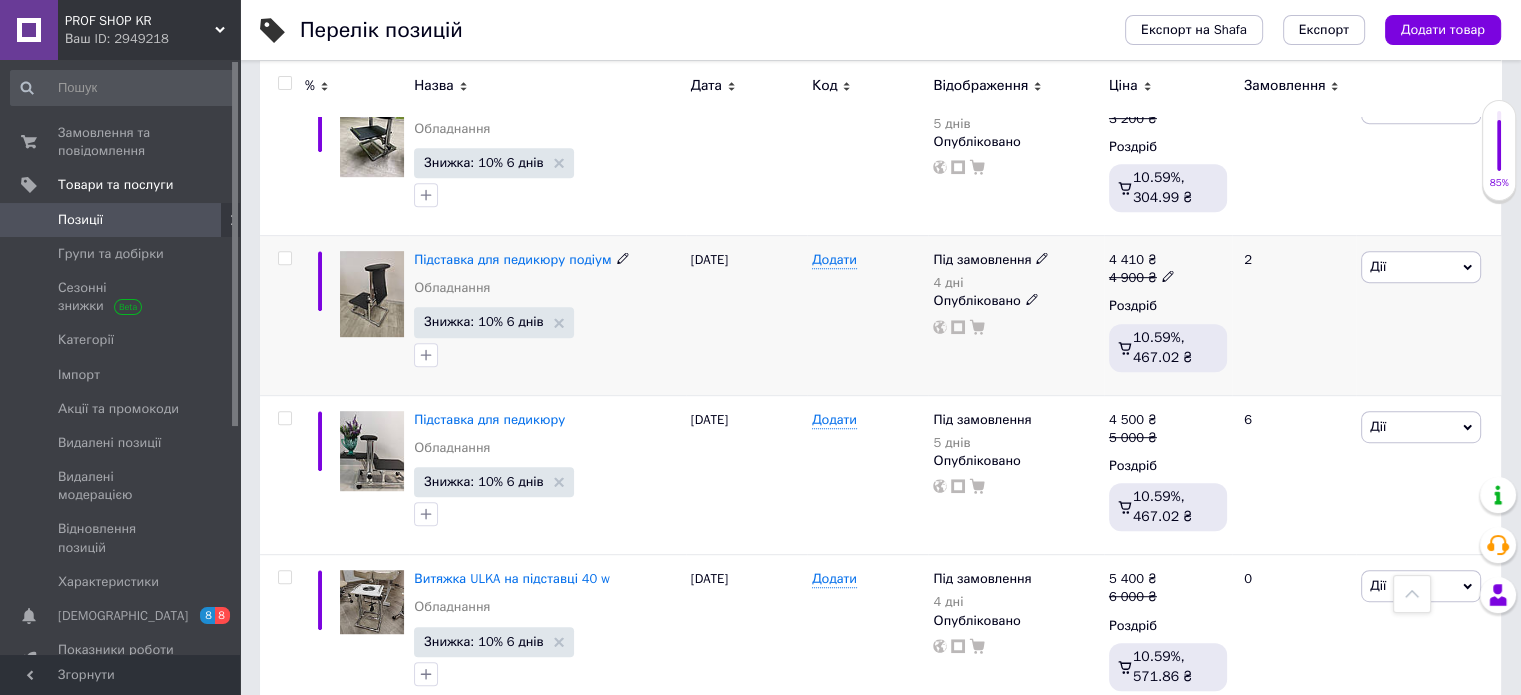 click 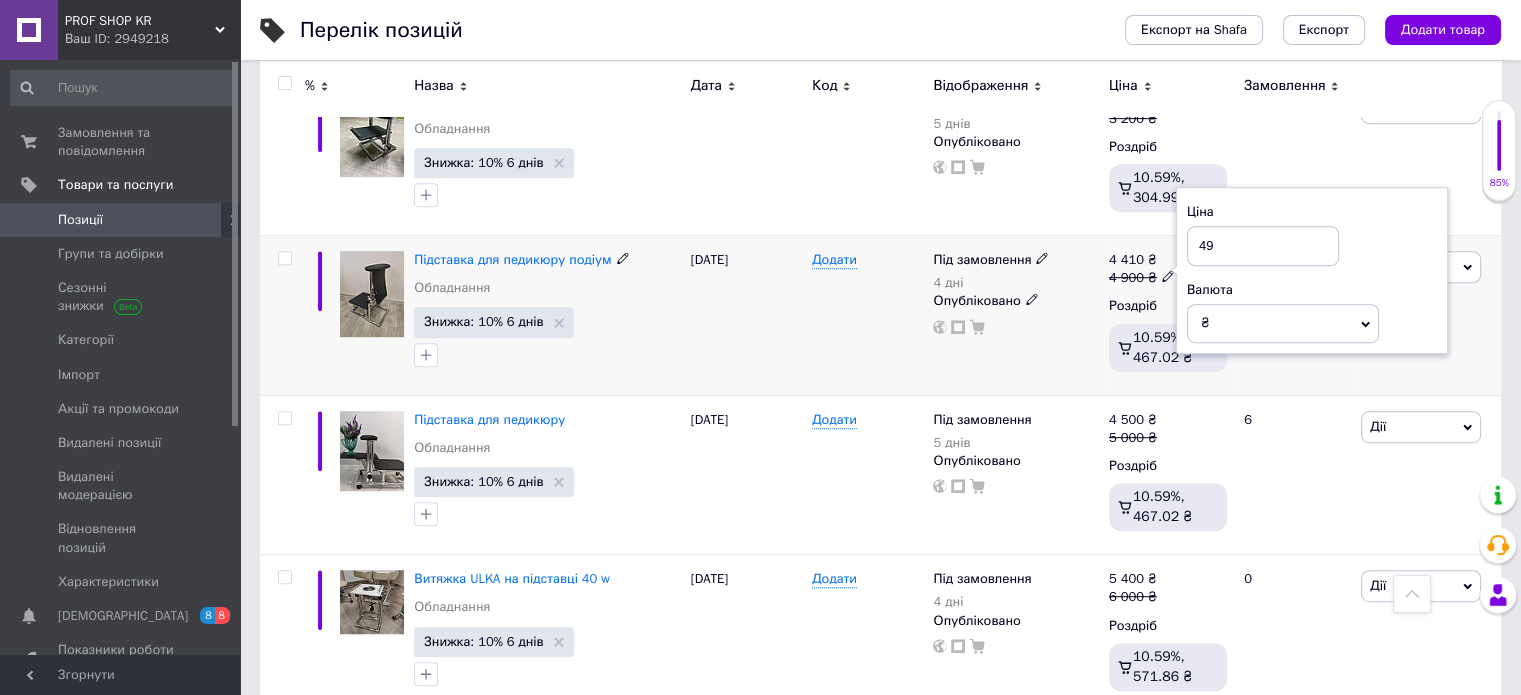 type on "4" 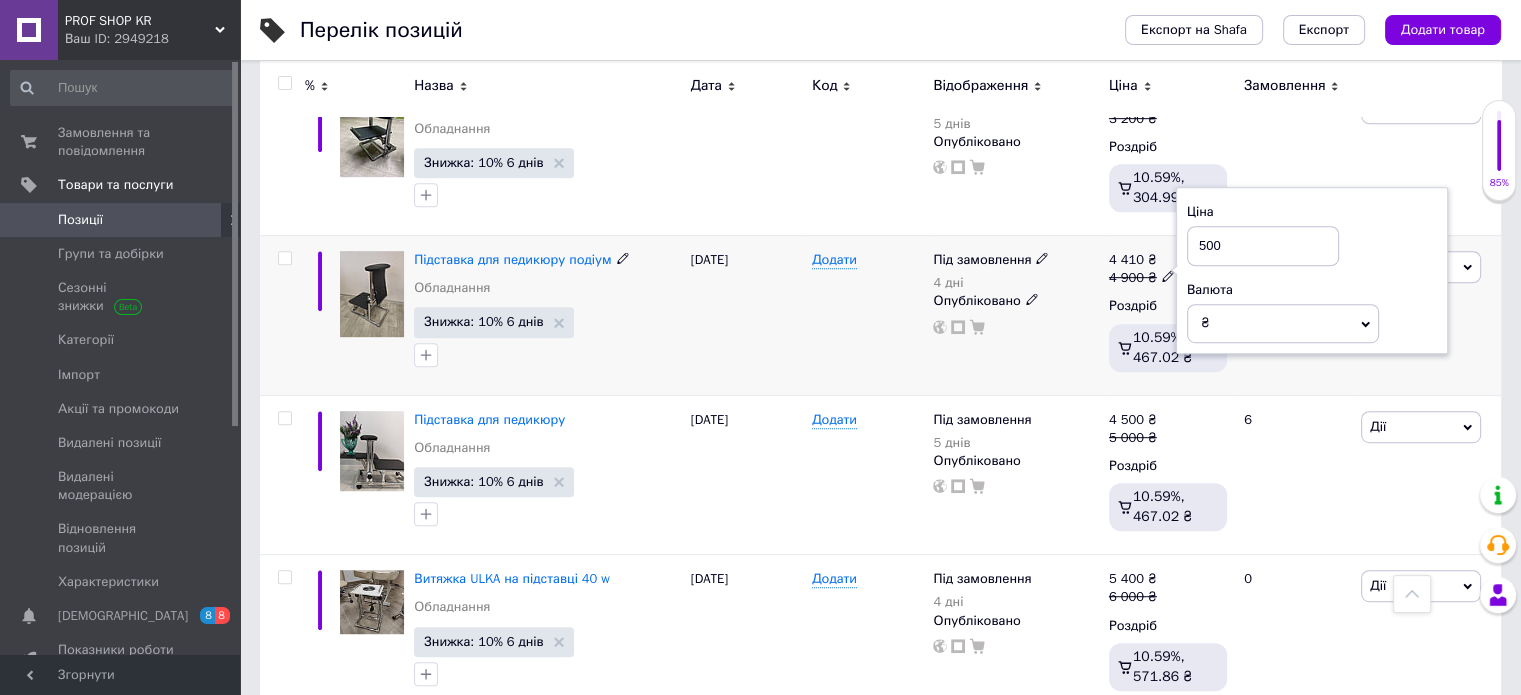 type on "5000" 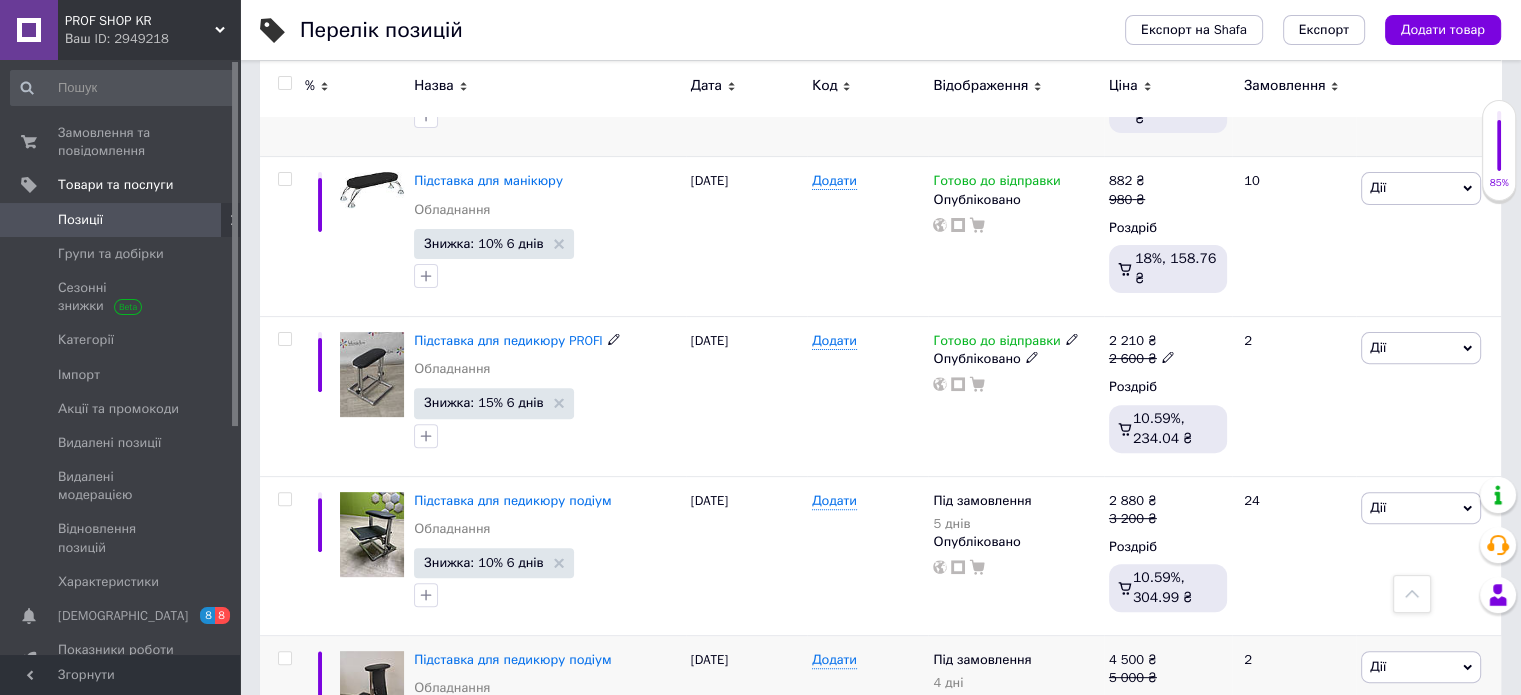 scroll, scrollTop: 800, scrollLeft: 0, axis: vertical 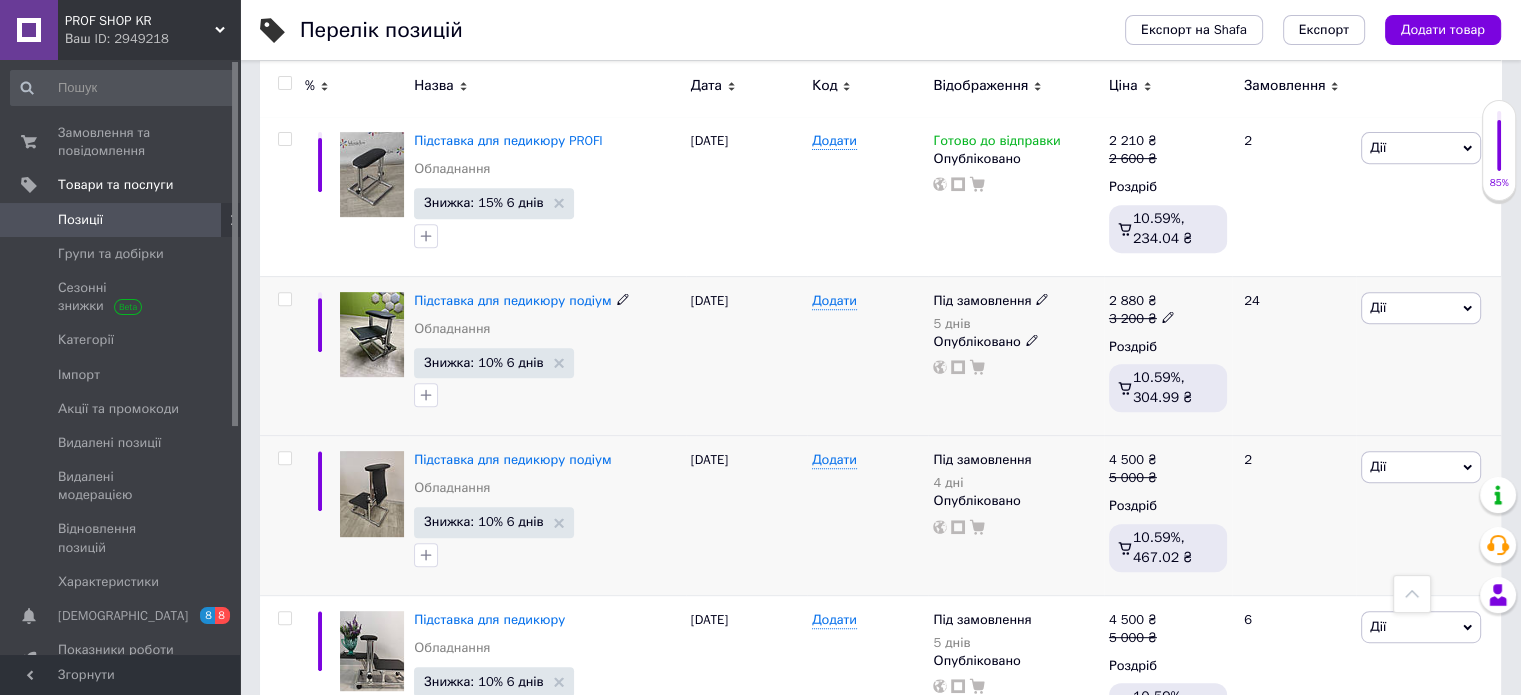 click at bounding box center [1168, 316] 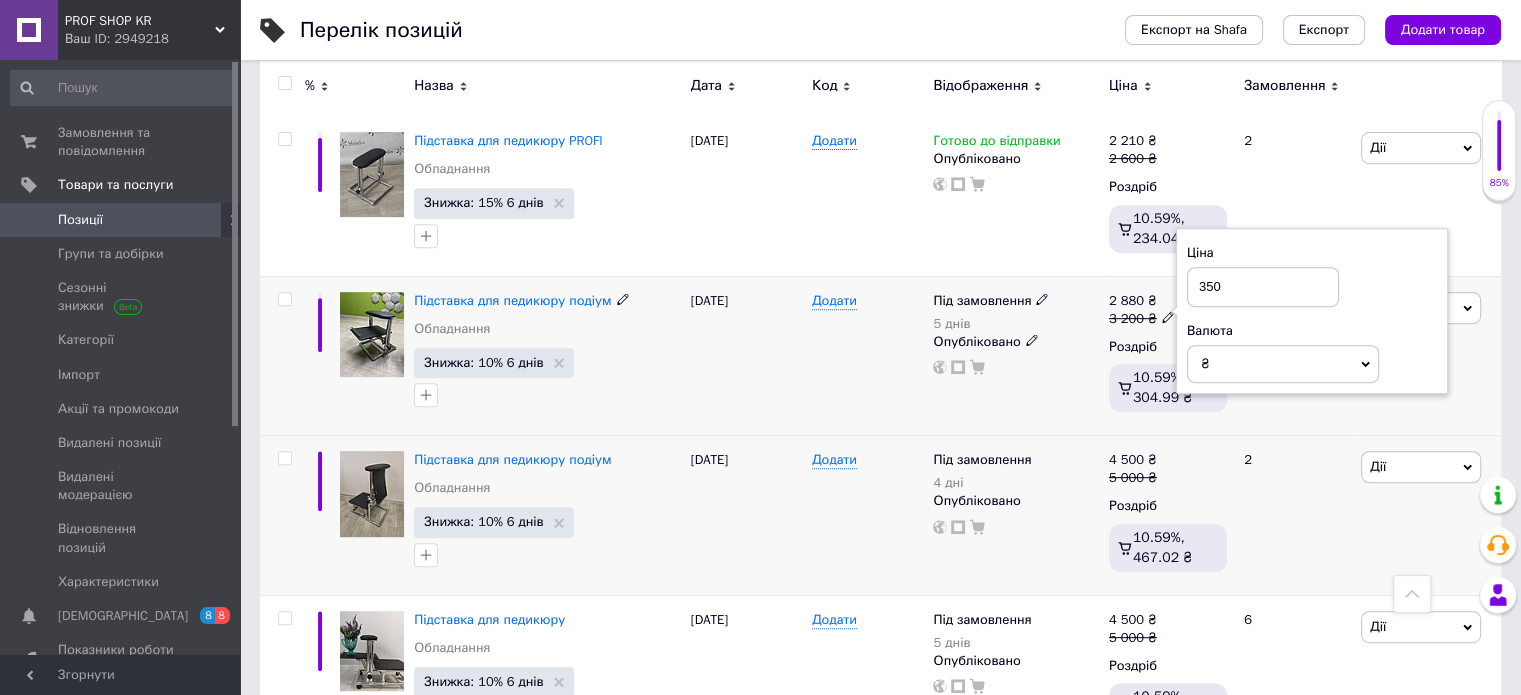 type on "3500" 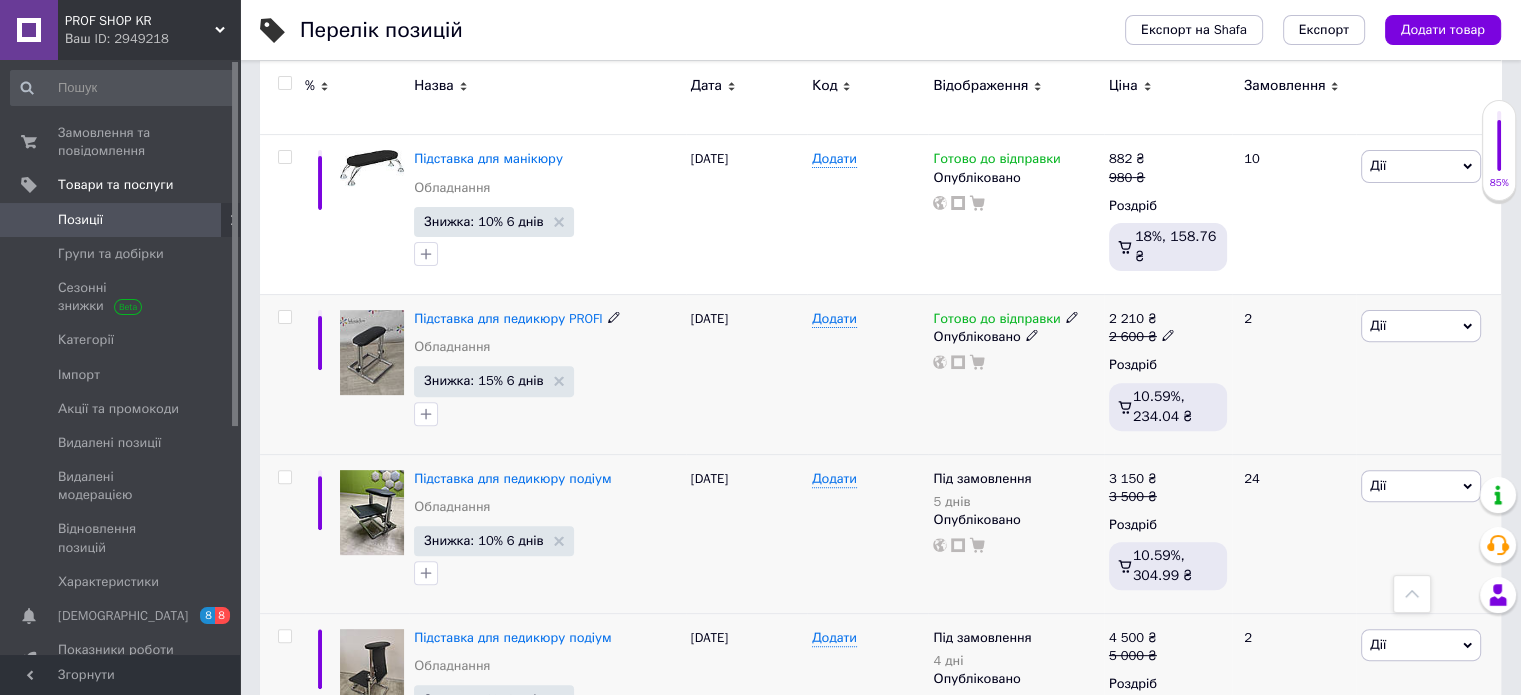 scroll, scrollTop: 600, scrollLeft: 0, axis: vertical 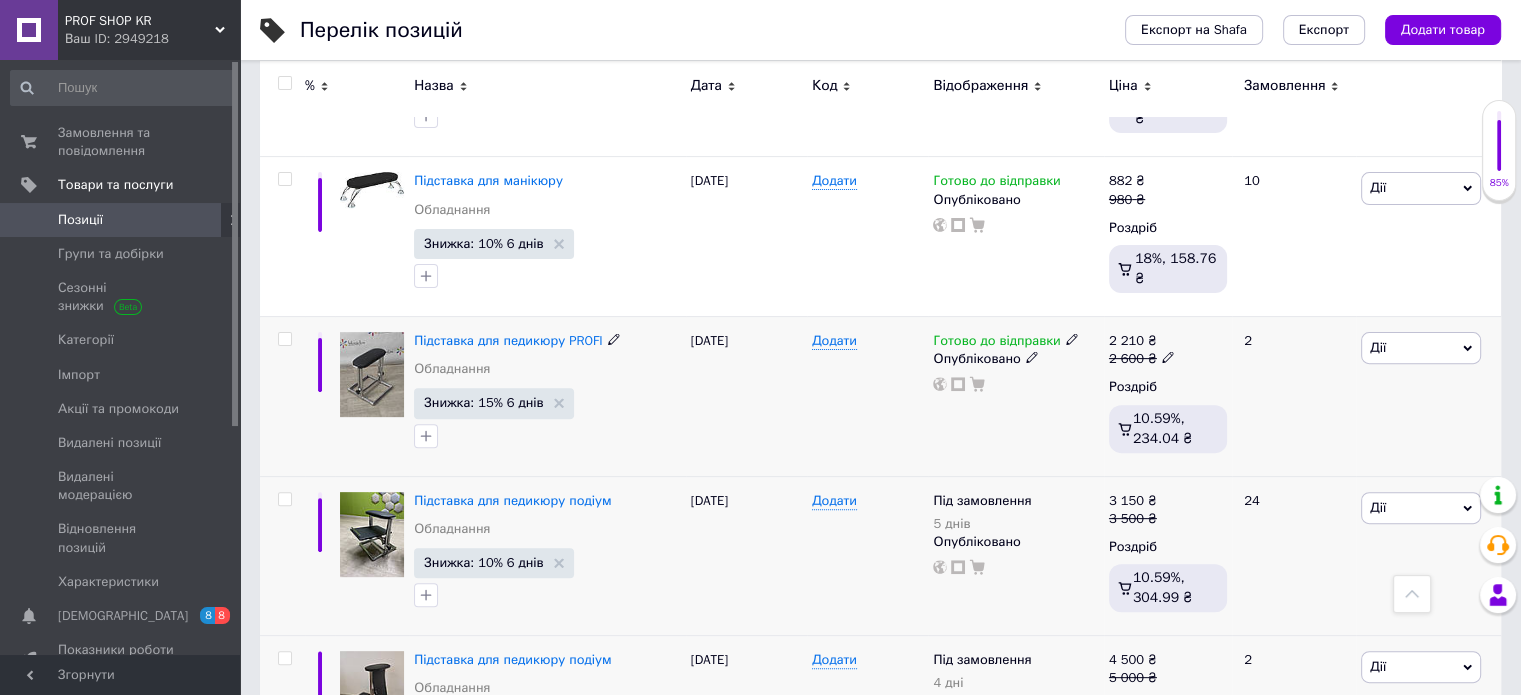 click 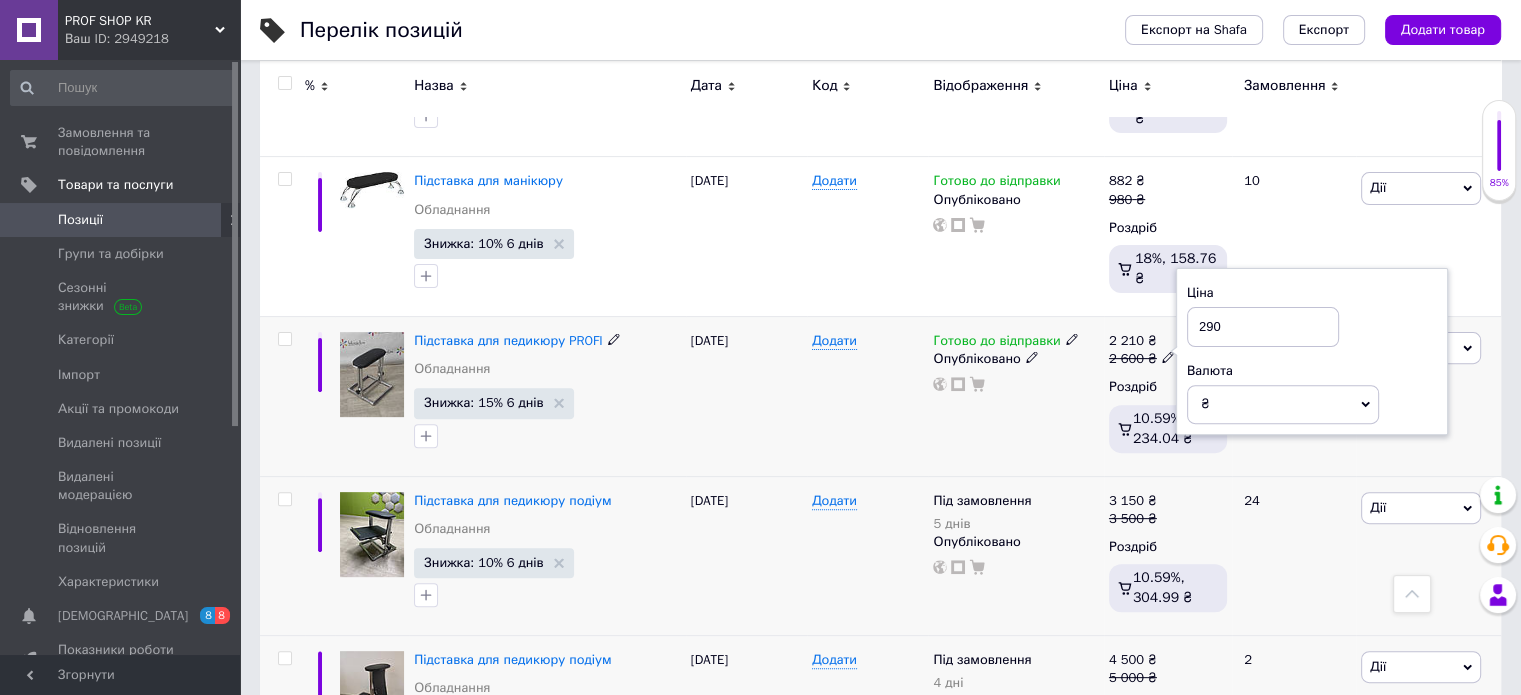 type on "2900" 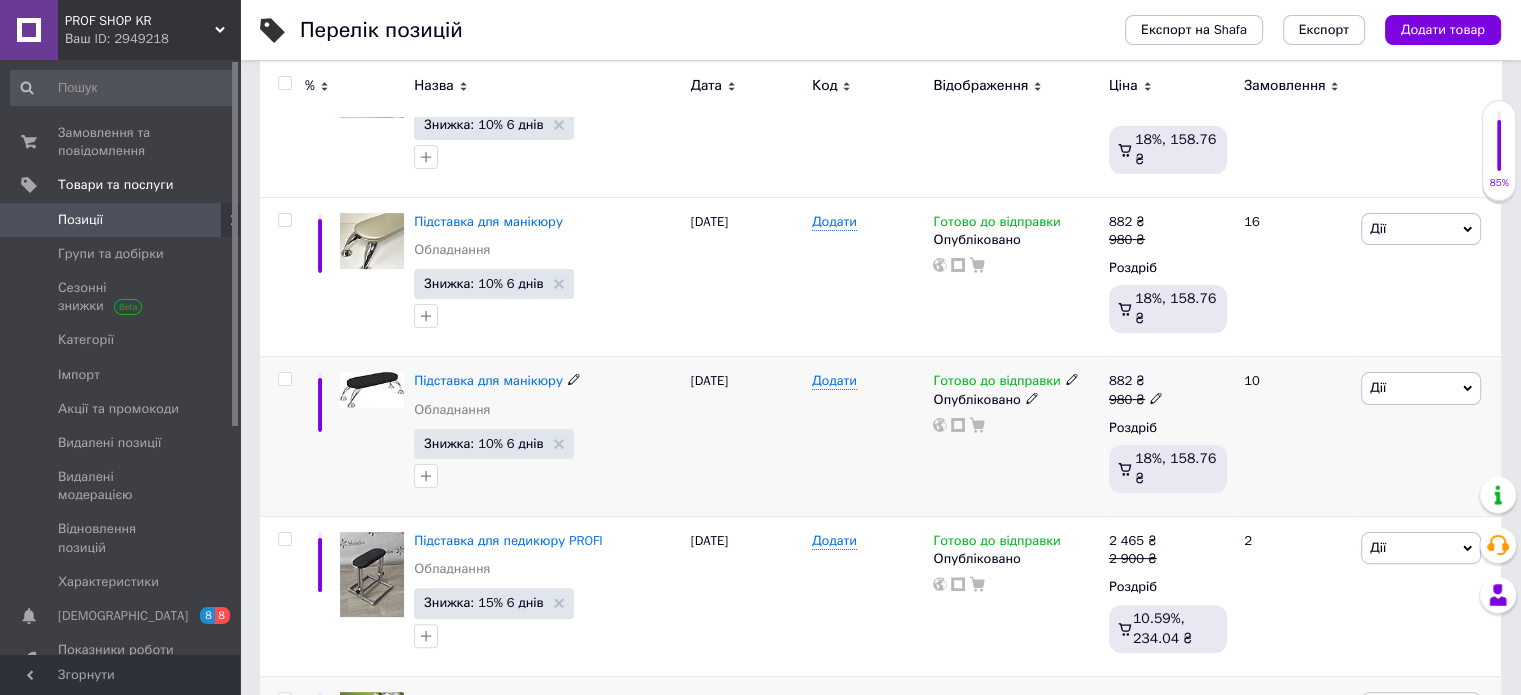 scroll, scrollTop: 300, scrollLeft: 0, axis: vertical 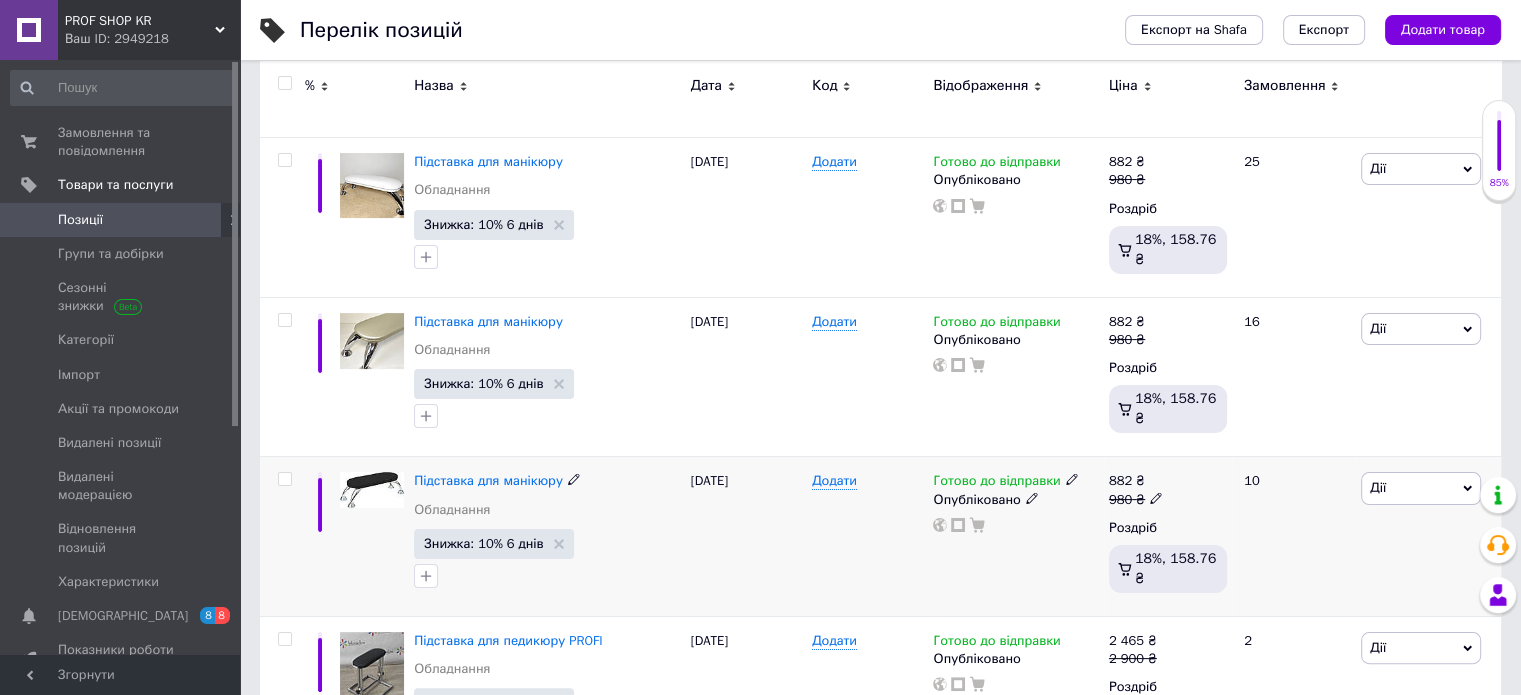click 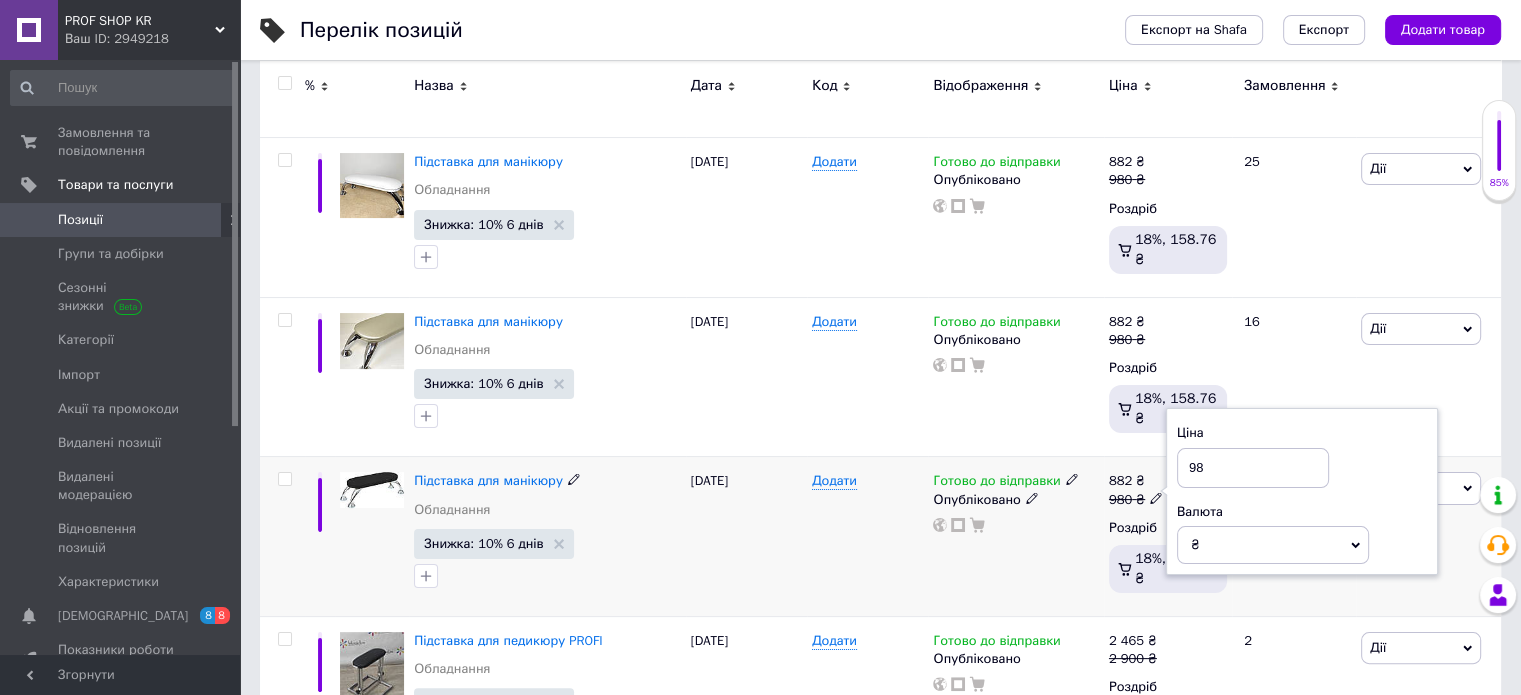 type on "9" 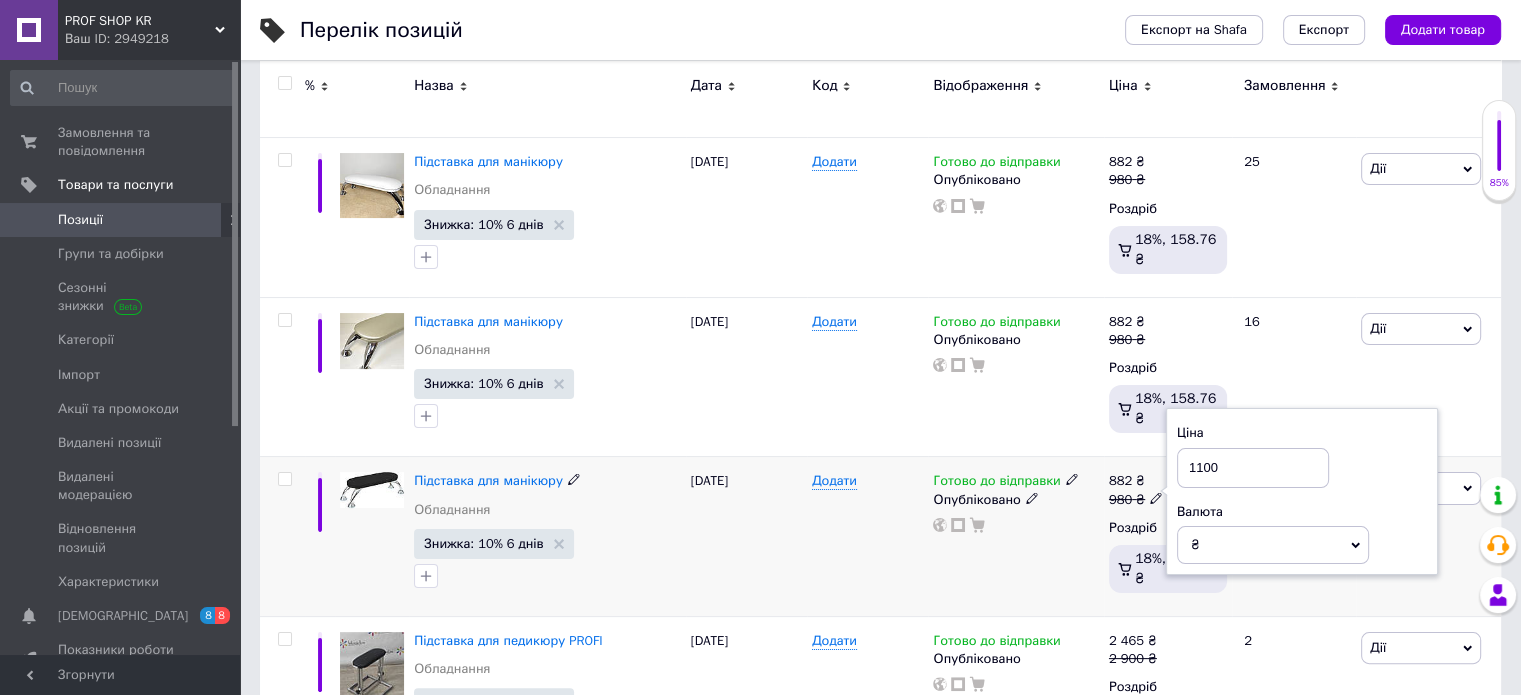 type on "11000" 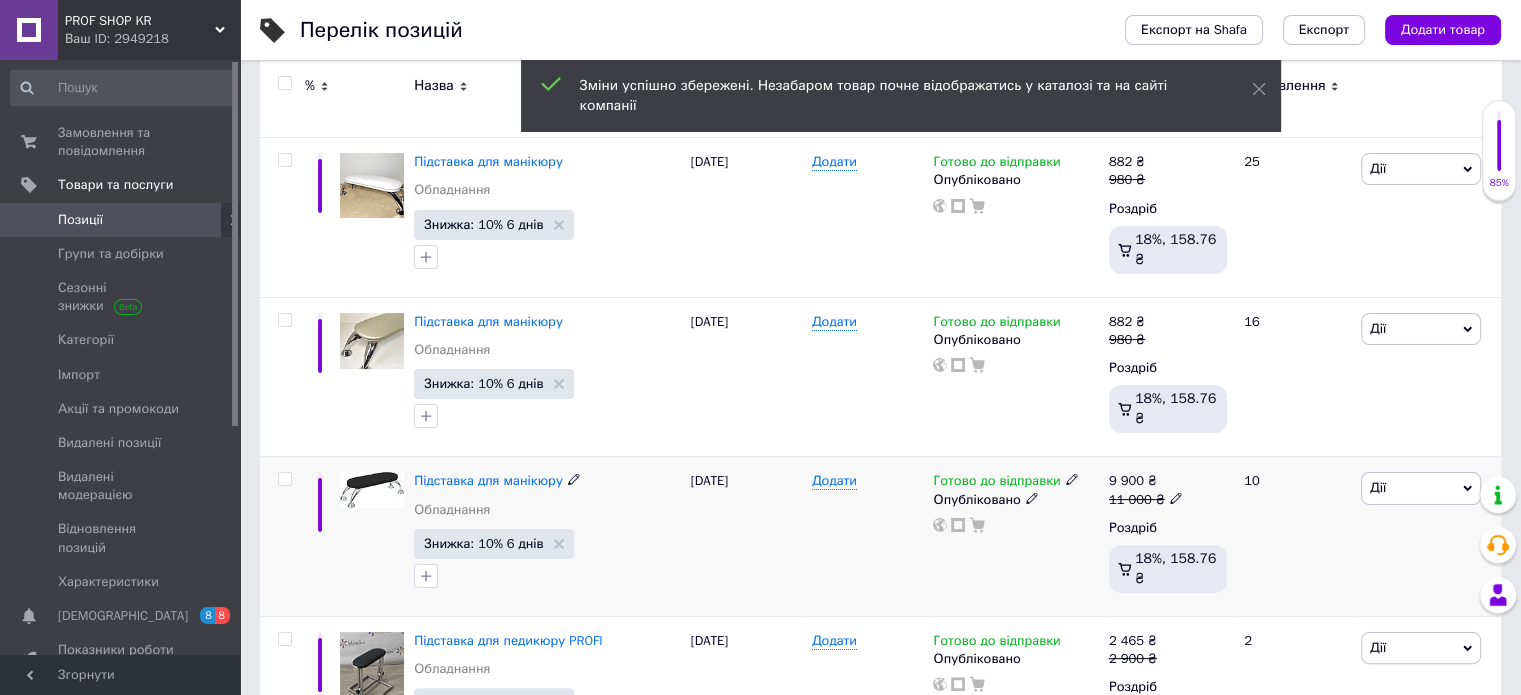 click on "11 000   ₴" at bounding box center (1146, 500) 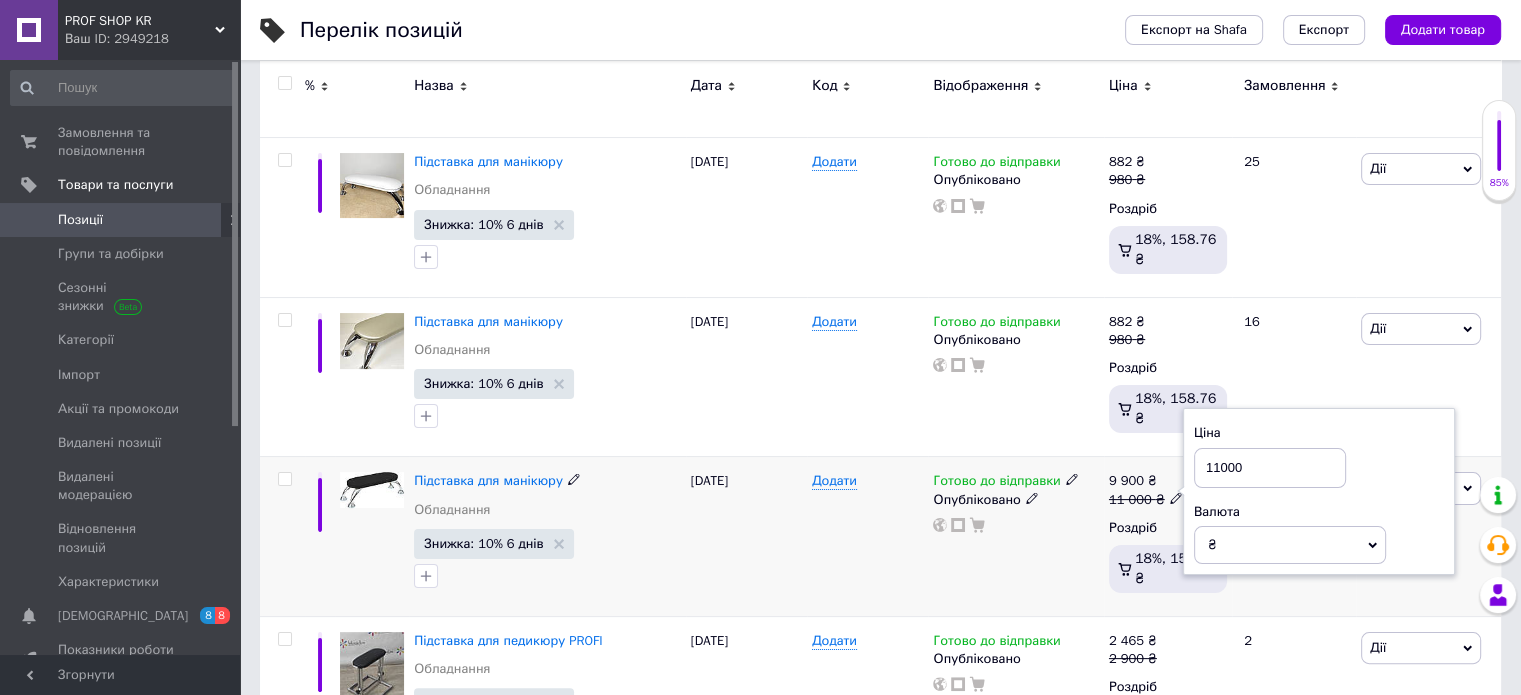 type on "1100" 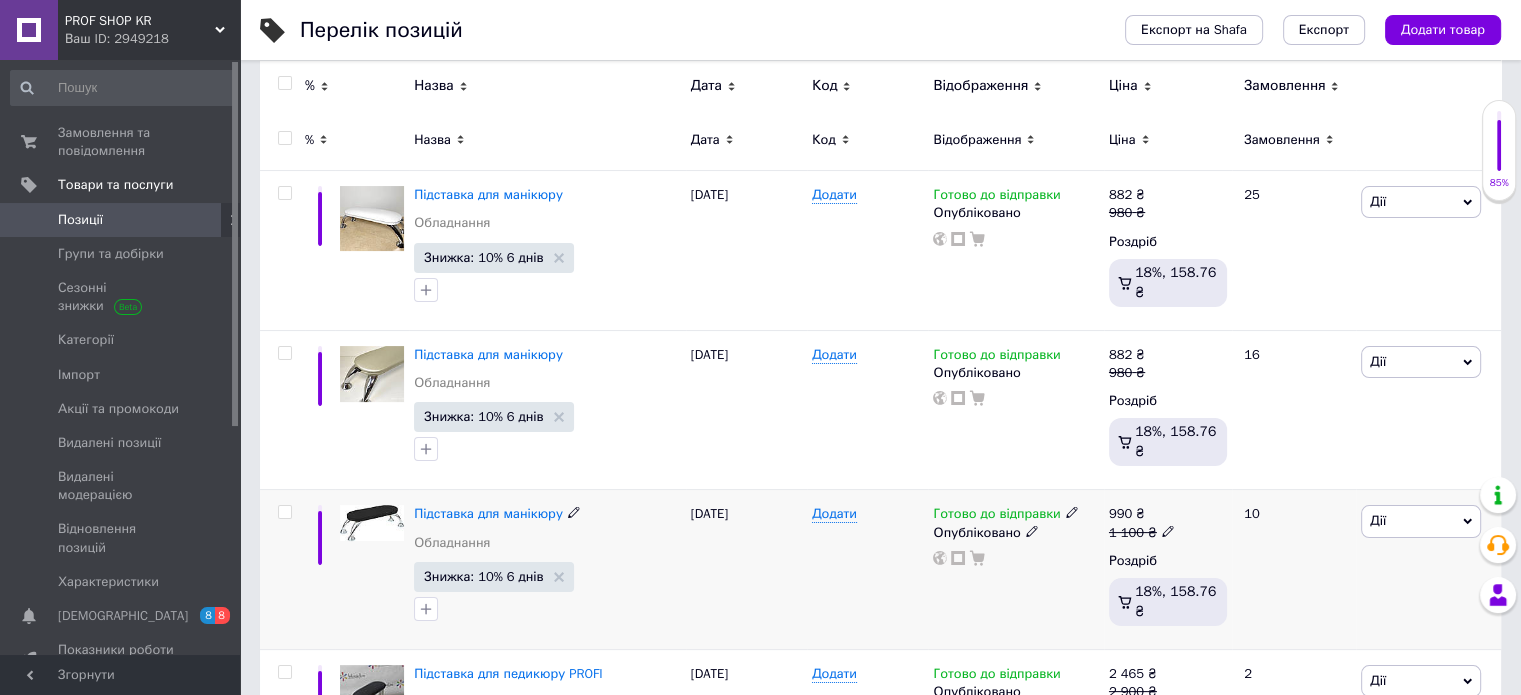 scroll, scrollTop: 300, scrollLeft: 0, axis: vertical 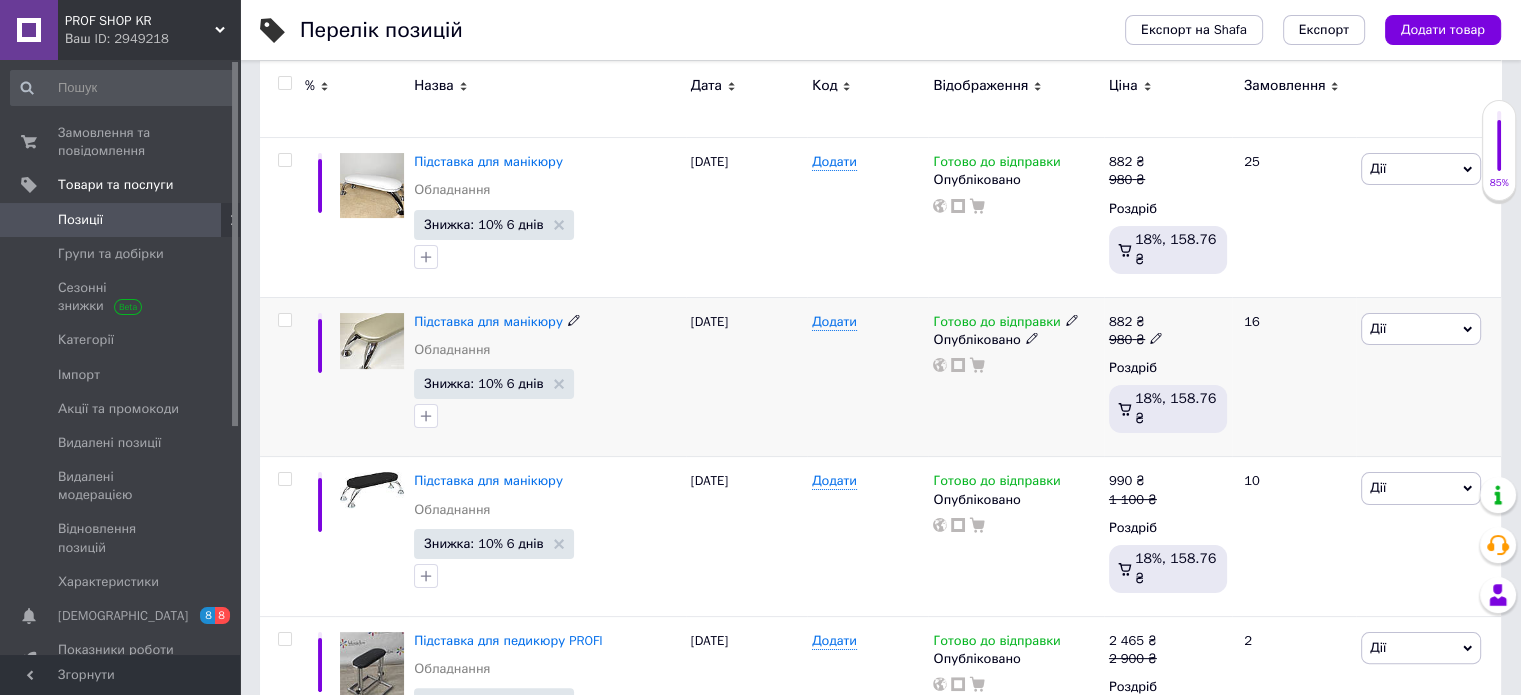 click 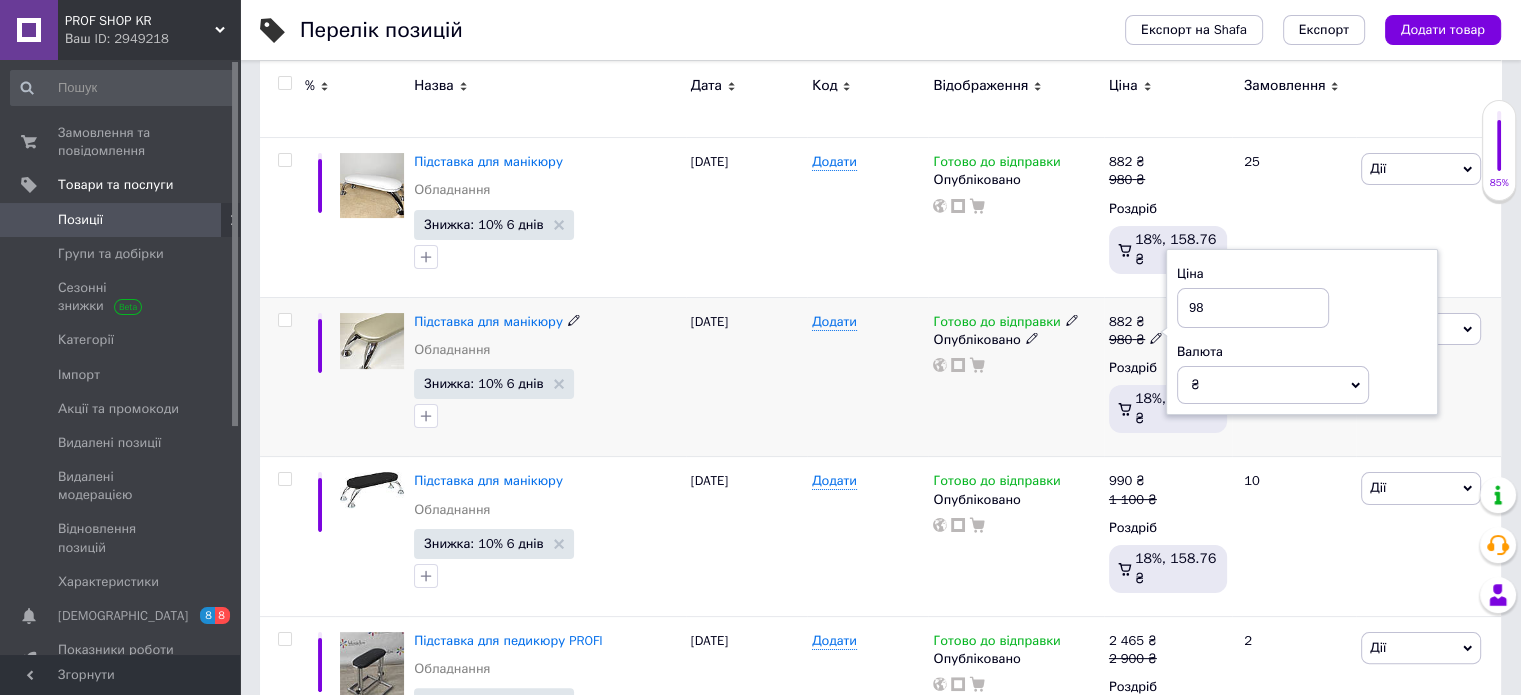 type on "9" 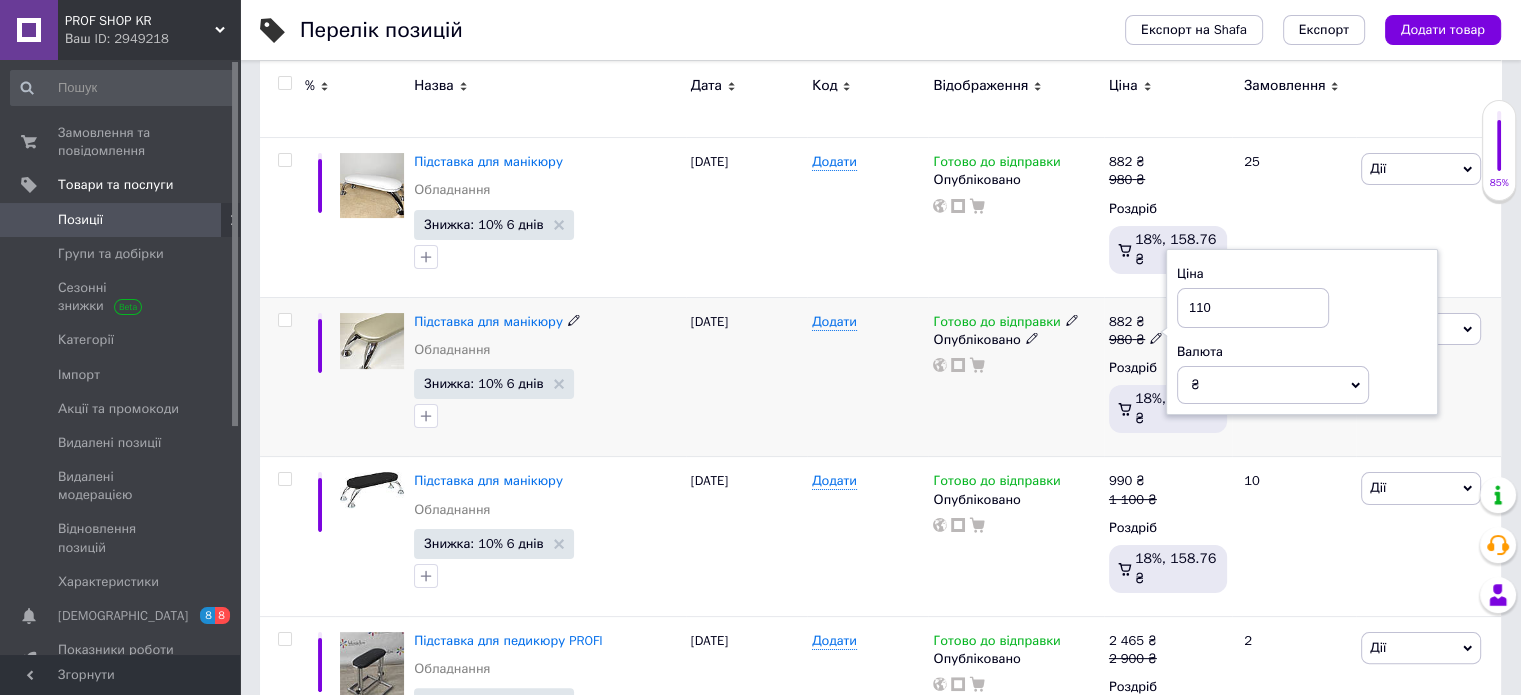 type on "1100" 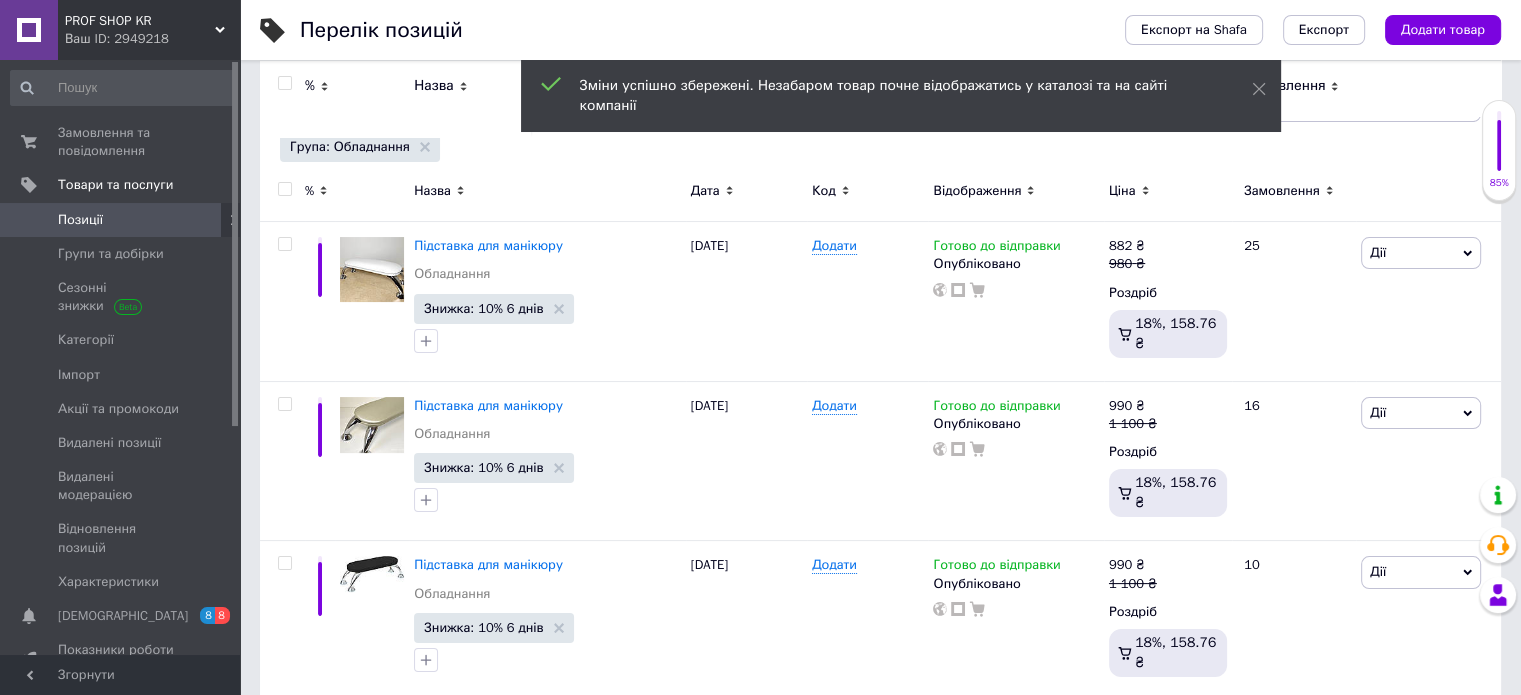 scroll, scrollTop: 100, scrollLeft: 0, axis: vertical 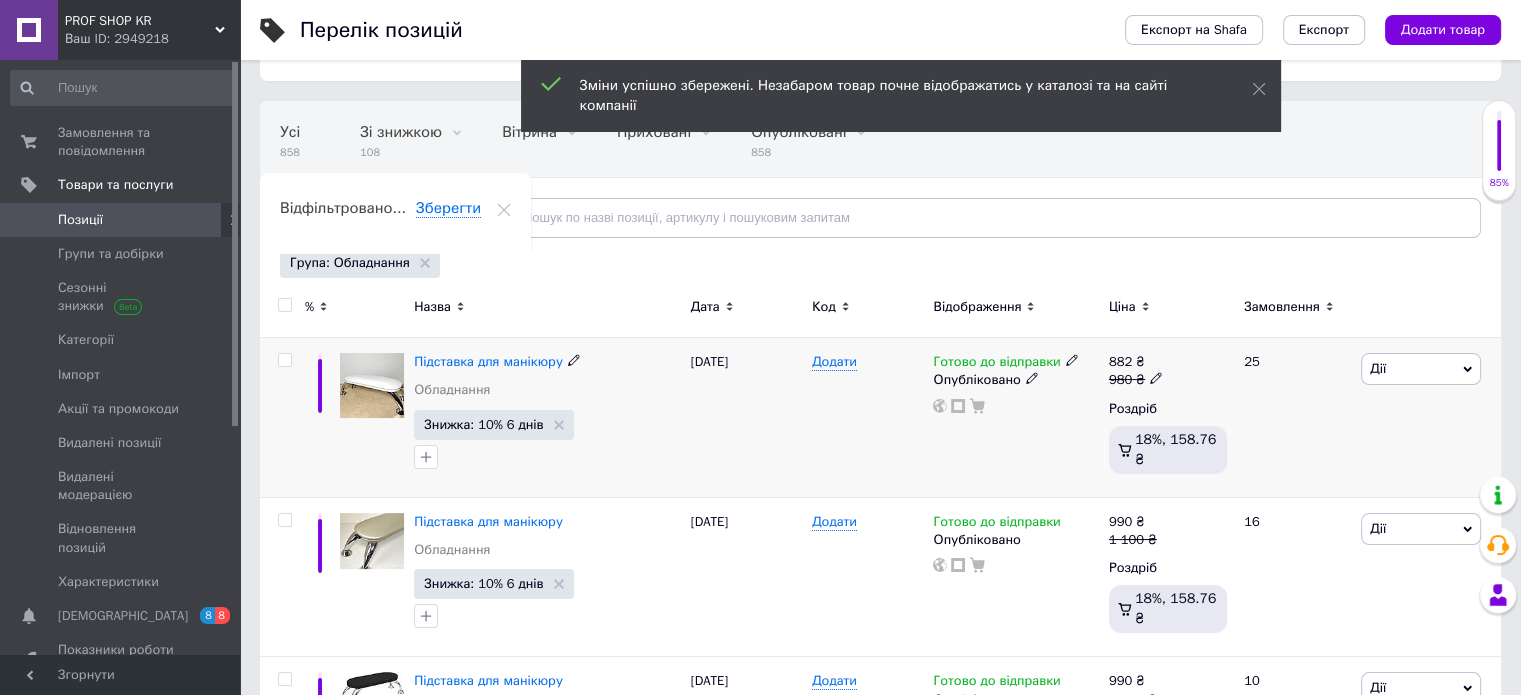 click 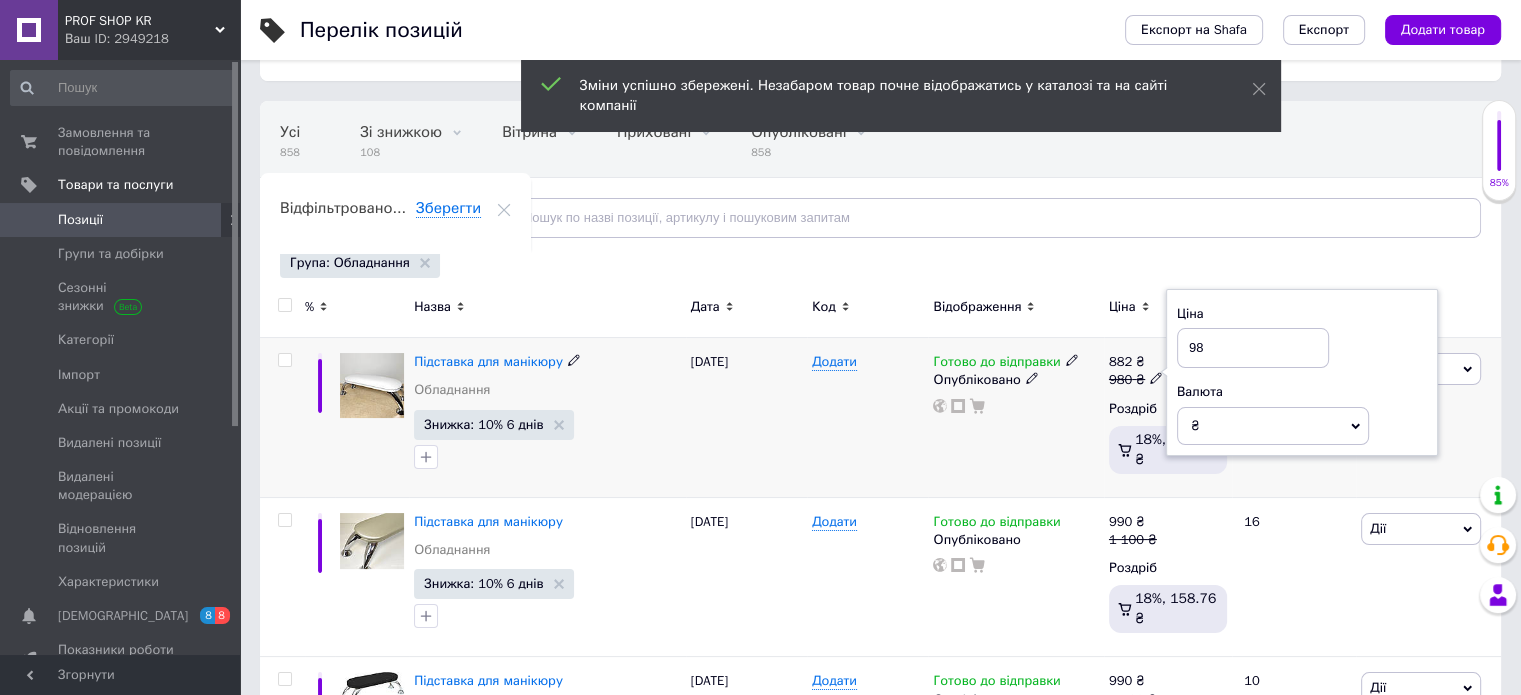 type on "9" 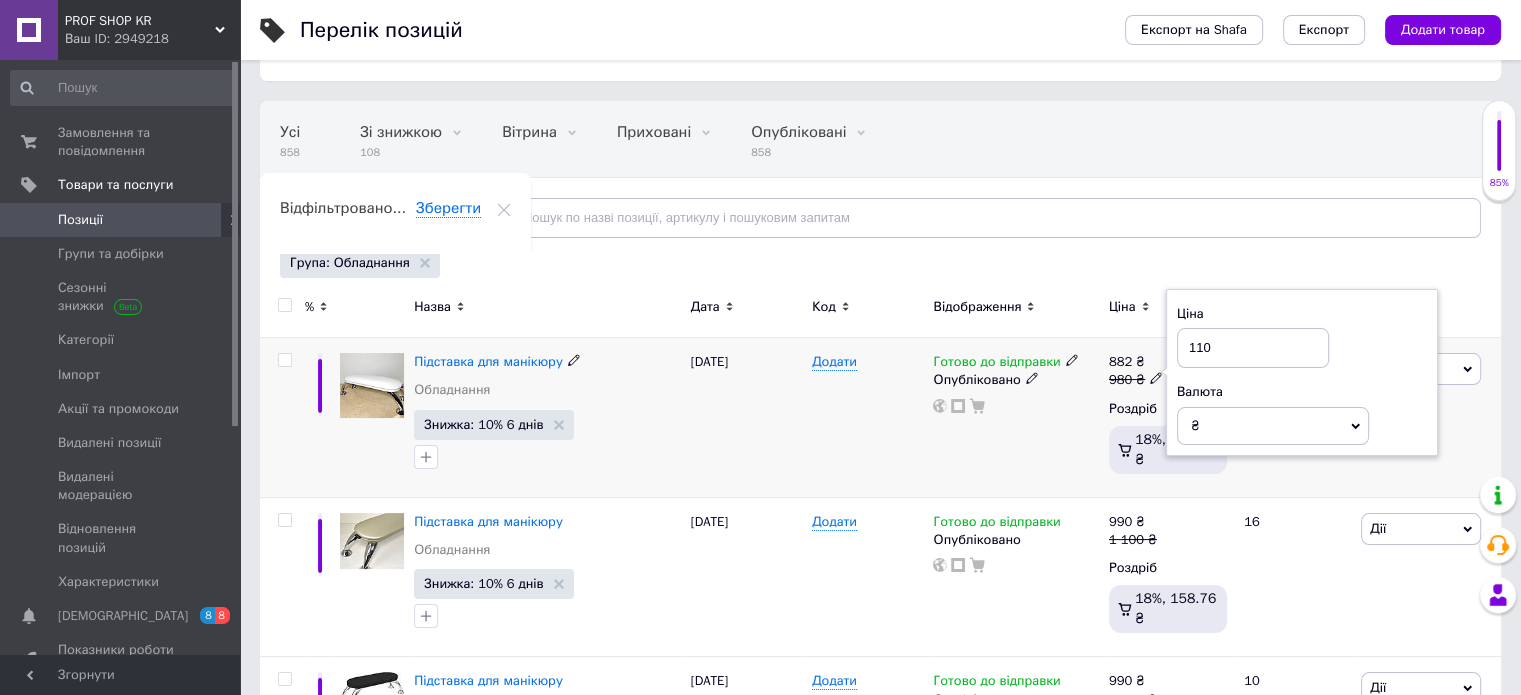 type on "1100" 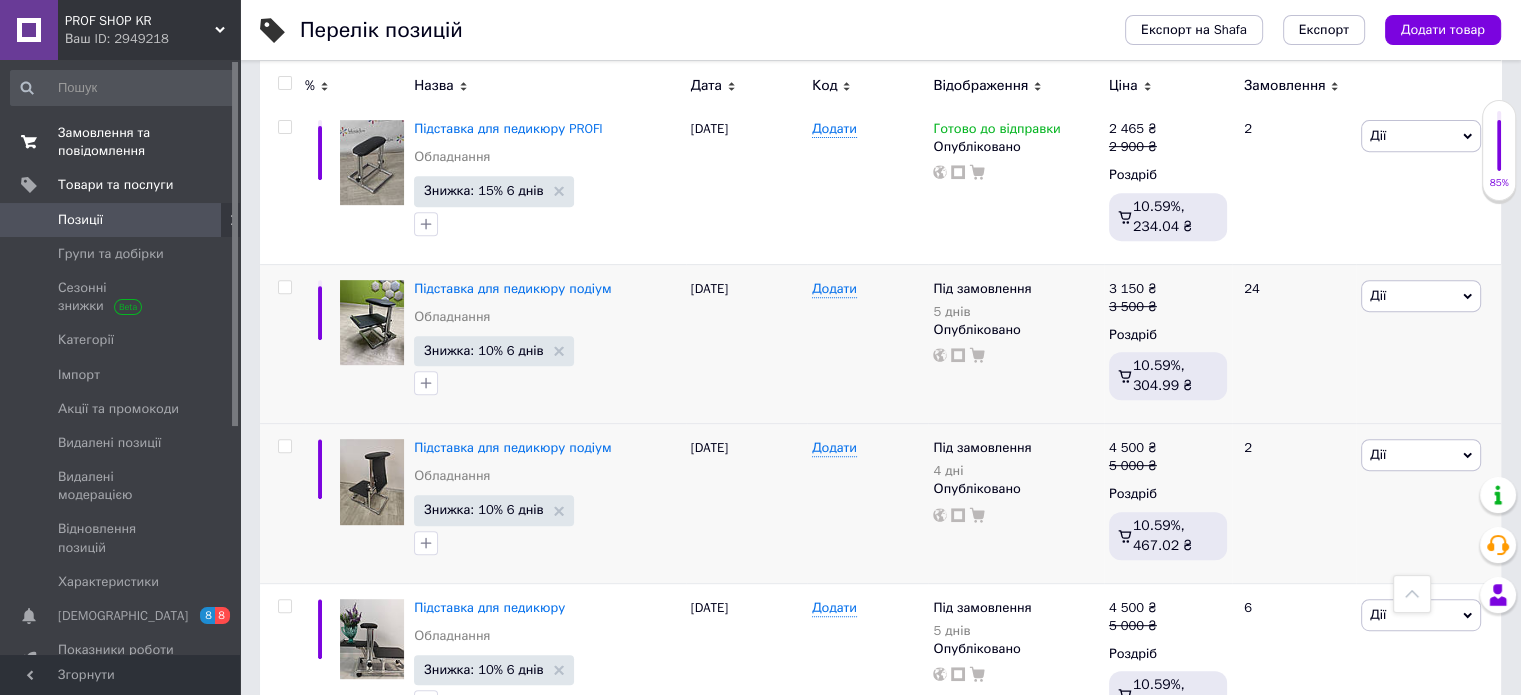 scroll, scrollTop: 747, scrollLeft: 0, axis: vertical 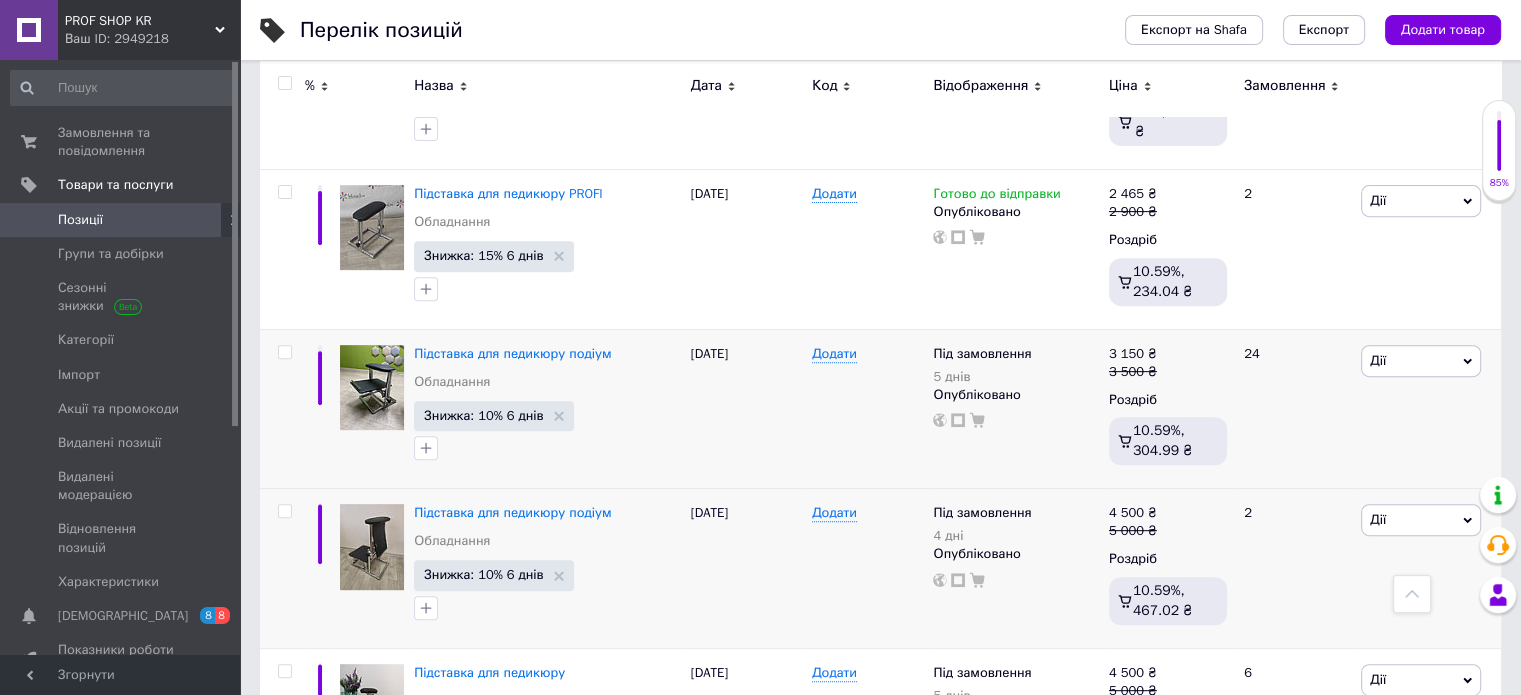 click on "Позиції" at bounding box center [121, 220] 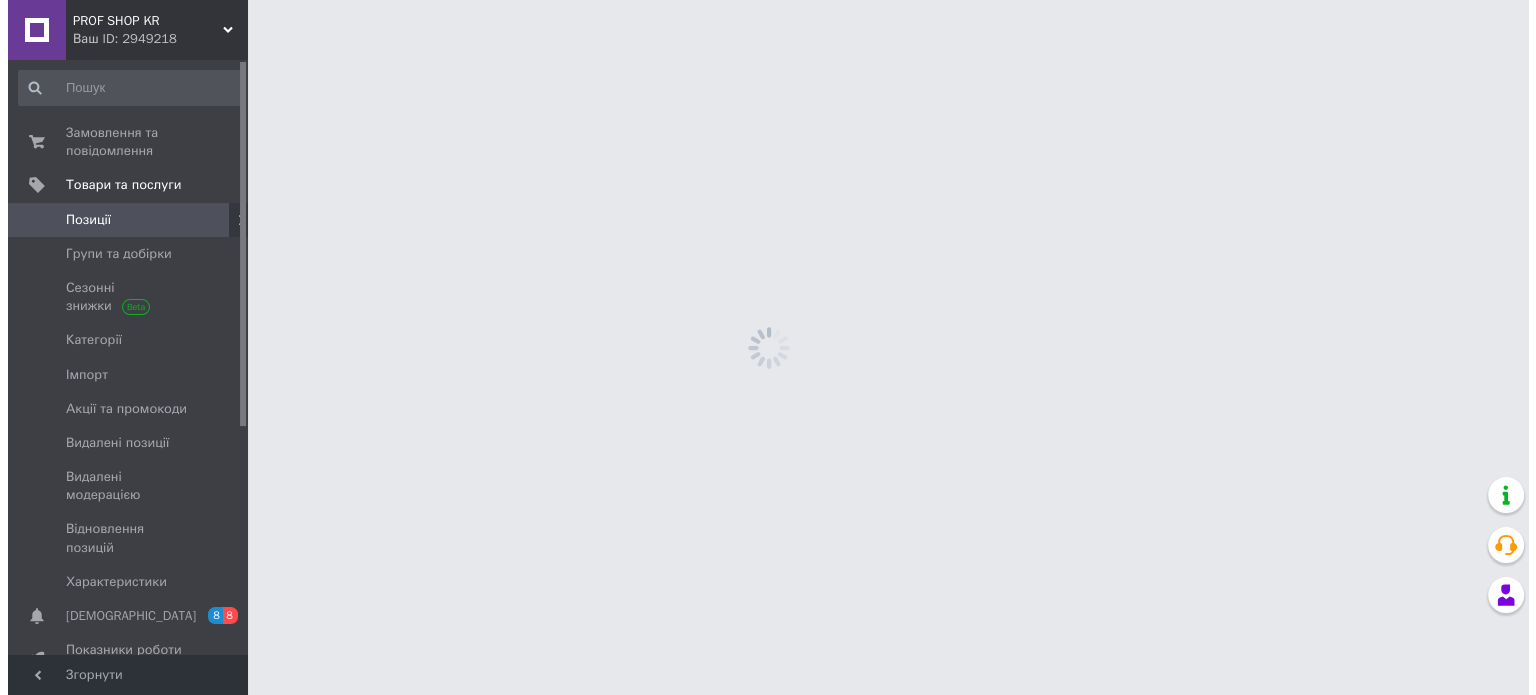 scroll, scrollTop: 0, scrollLeft: 0, axis: both 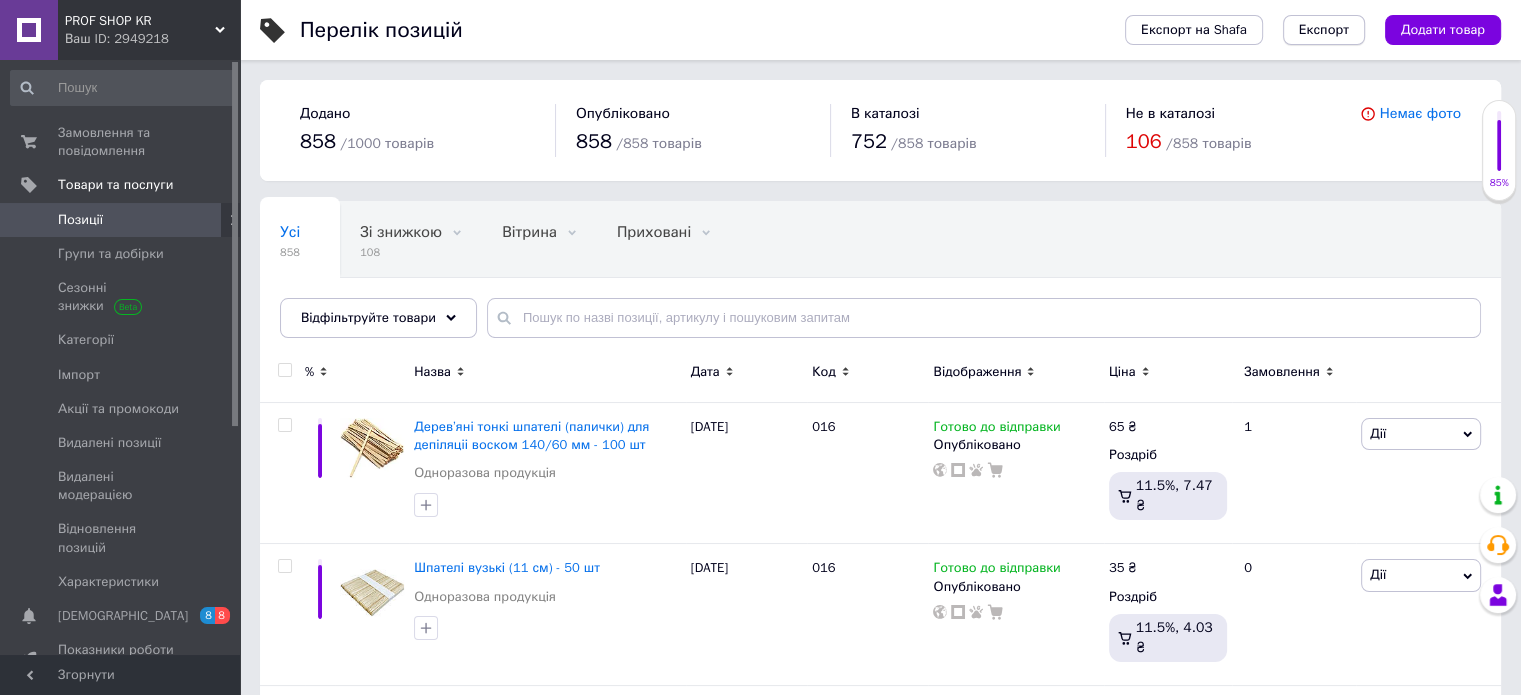 click on "Експорт" at bounding box center [1324, 30] 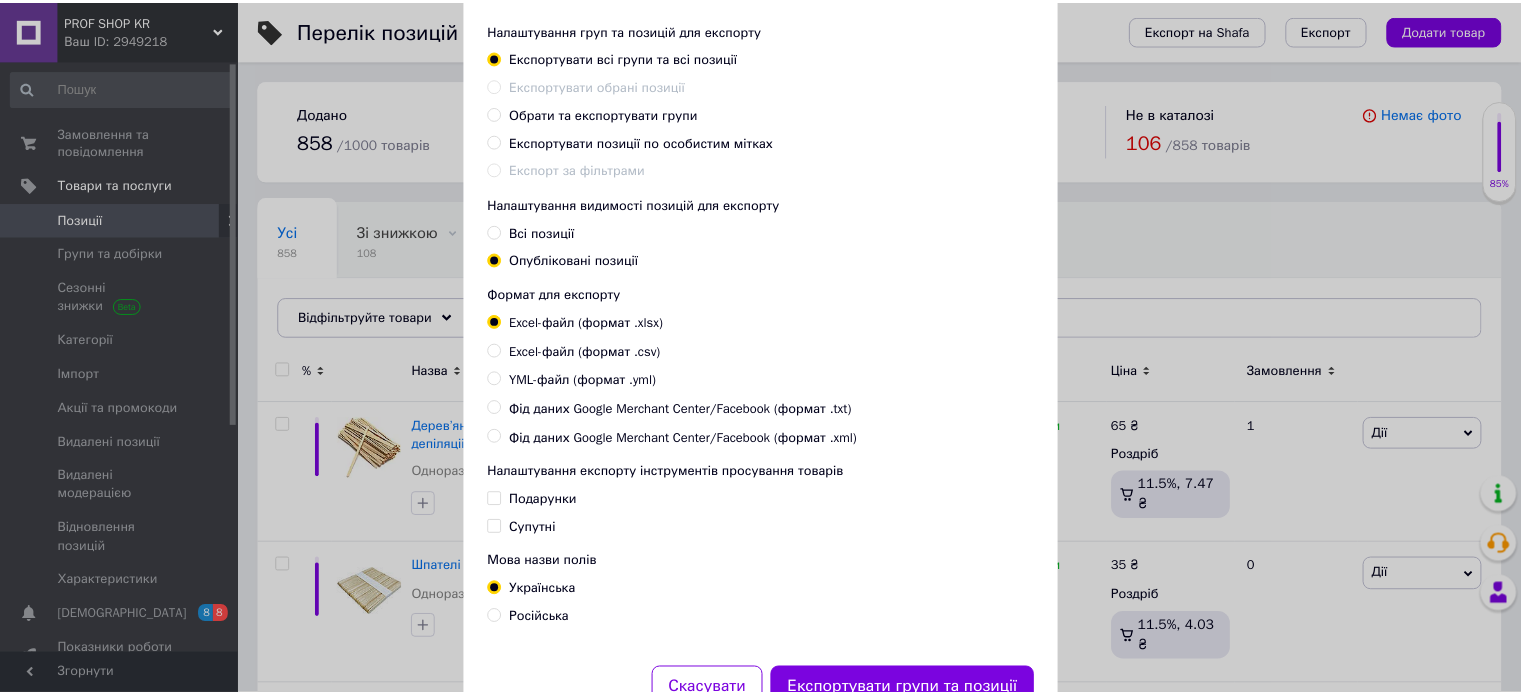 scroll, scrollTop: 181, scrollLeft: 0, axis: vertical 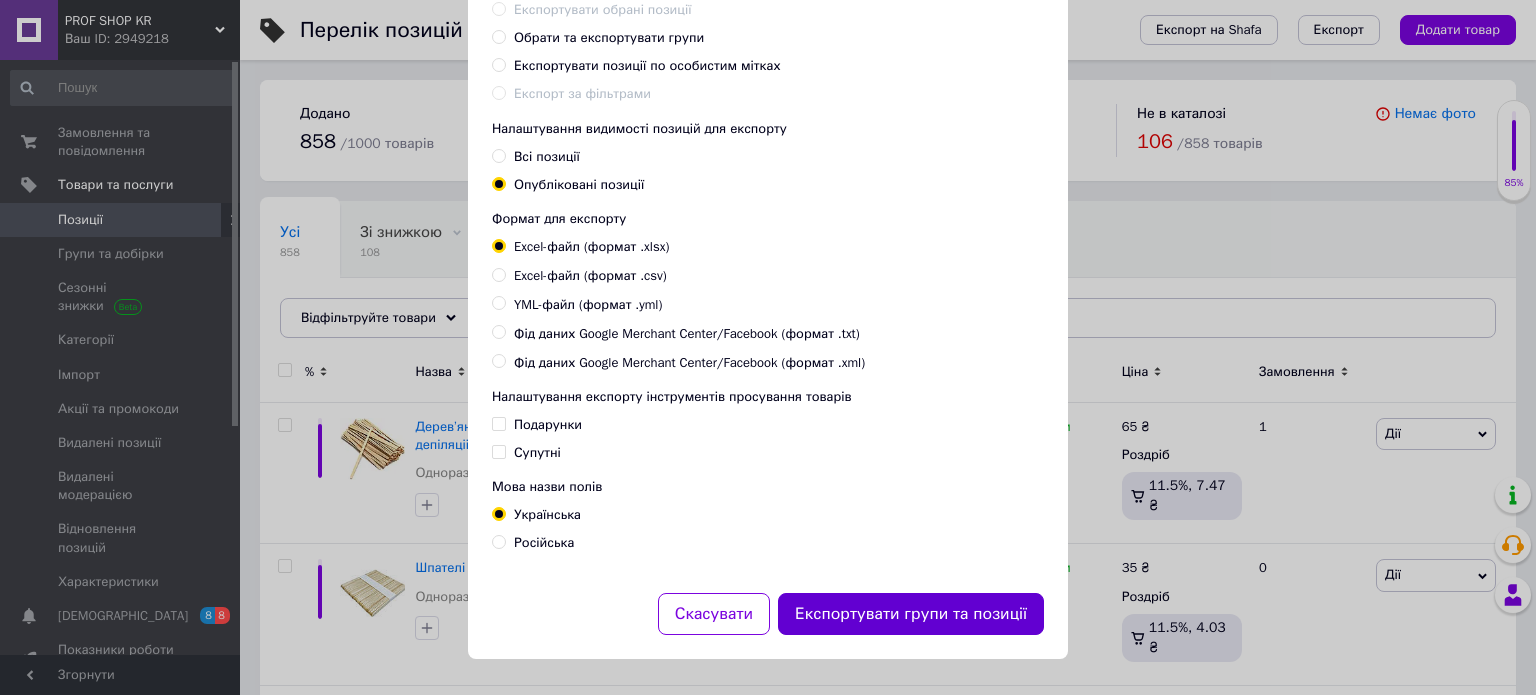click on "Експортувати групи та позиції" at bounding box center [911, 614] 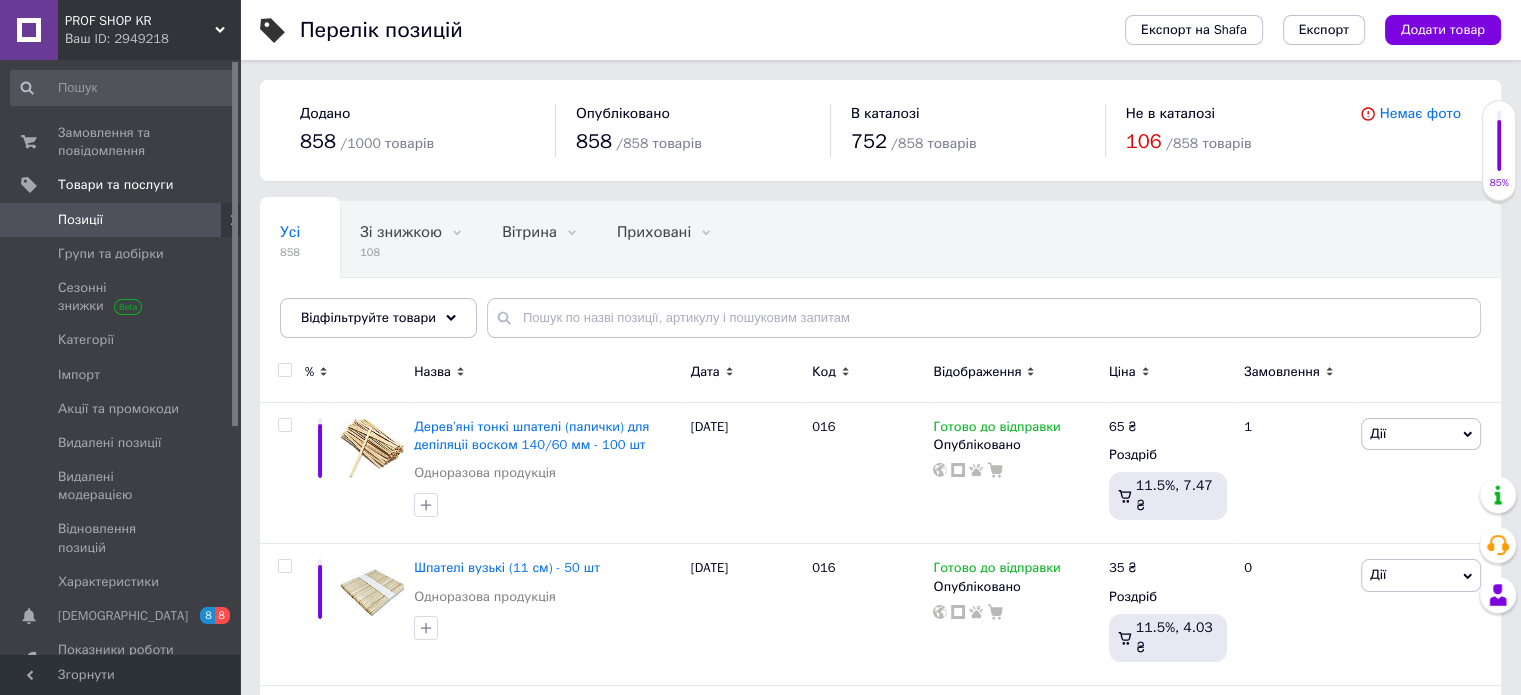click on "Ваш ID: 2949218" at bounding box center [152, 39] 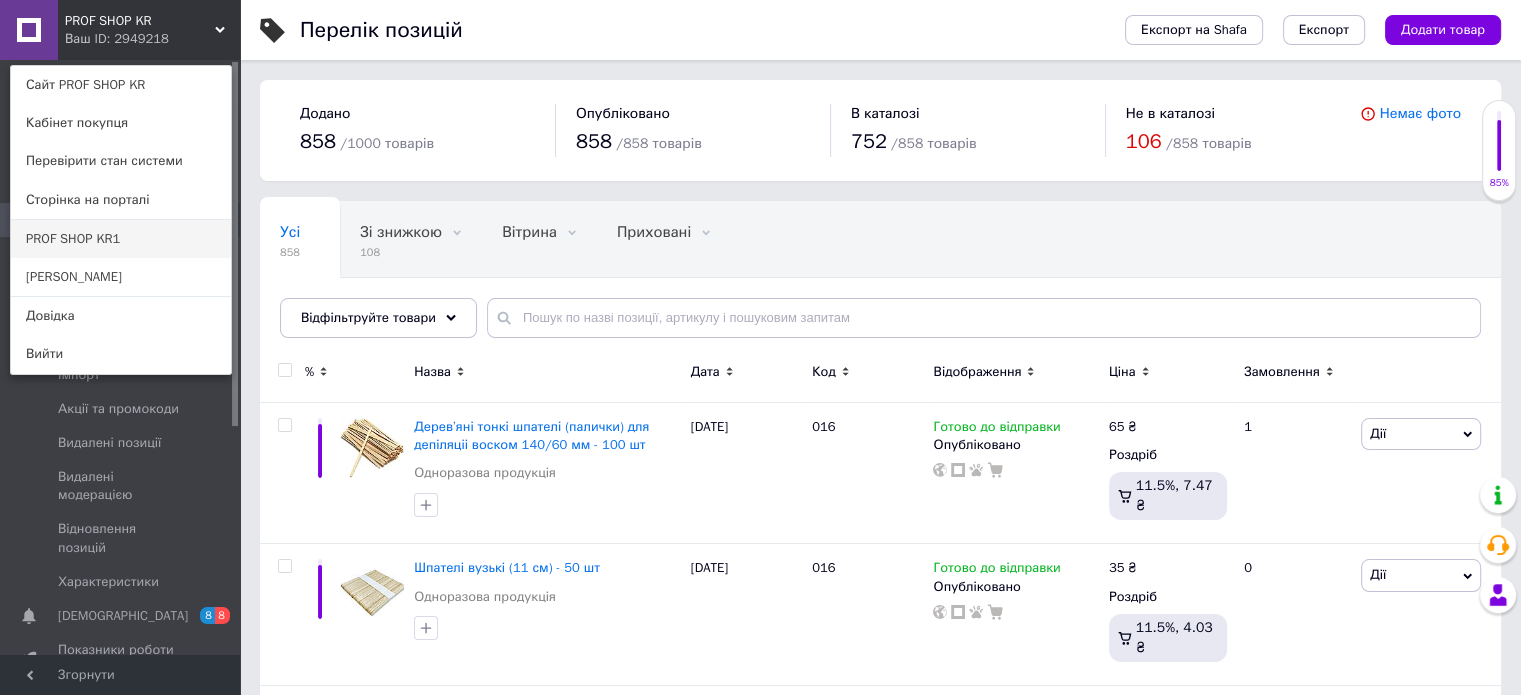 click on "PROF SHOP KR1" at bounding box center (121, 239) 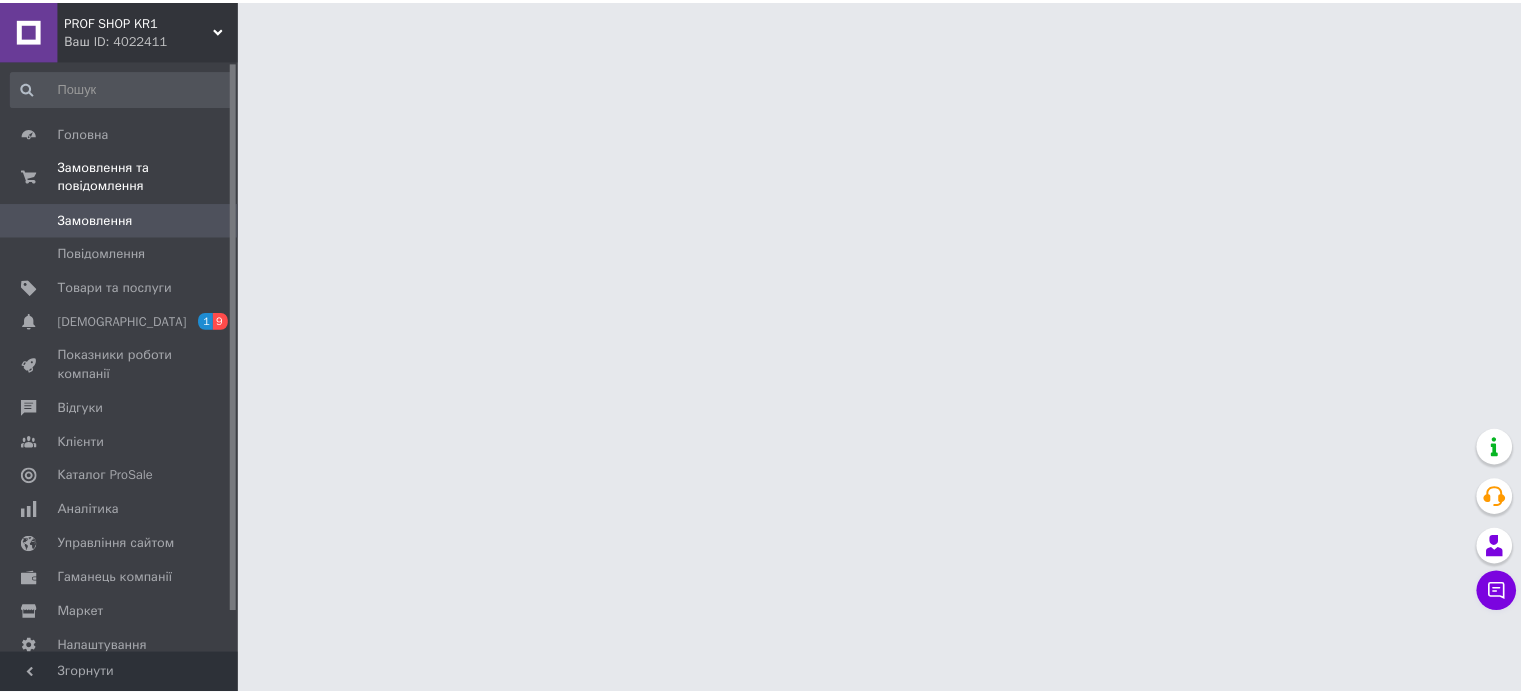 scroll, scrollTop: 0, scrollLeft: 0, axis: both 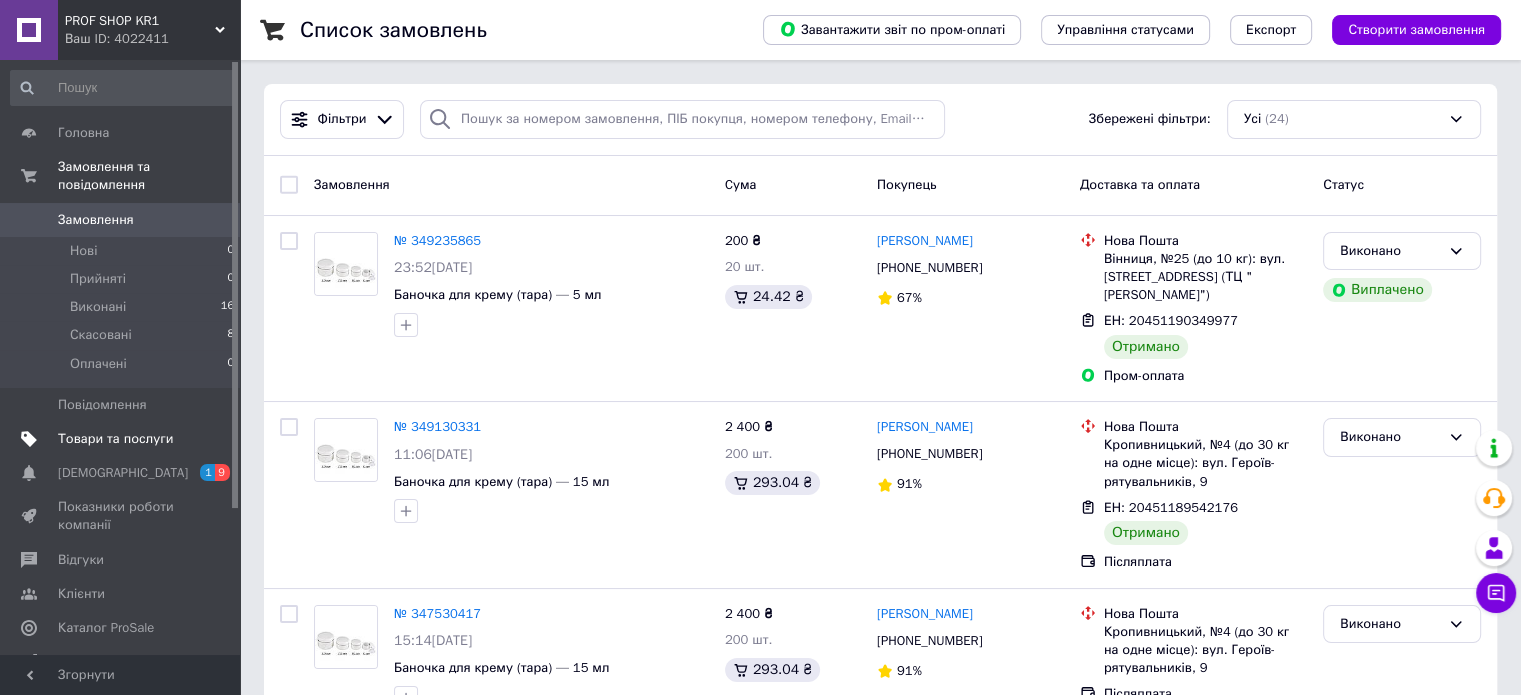 click on "Товари та послуги" at bounding box center [115, 439] 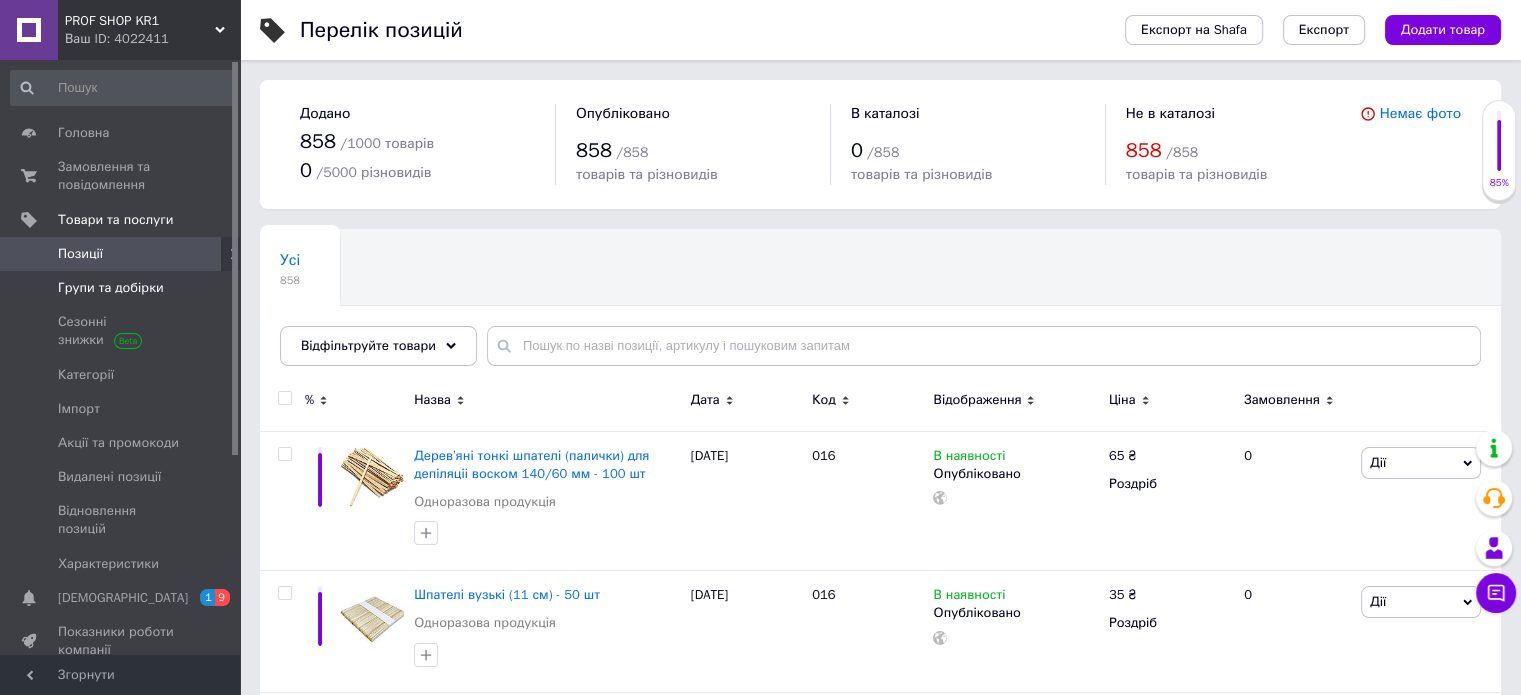 click on "Групи та добірки" at bounding box center [111, 288] 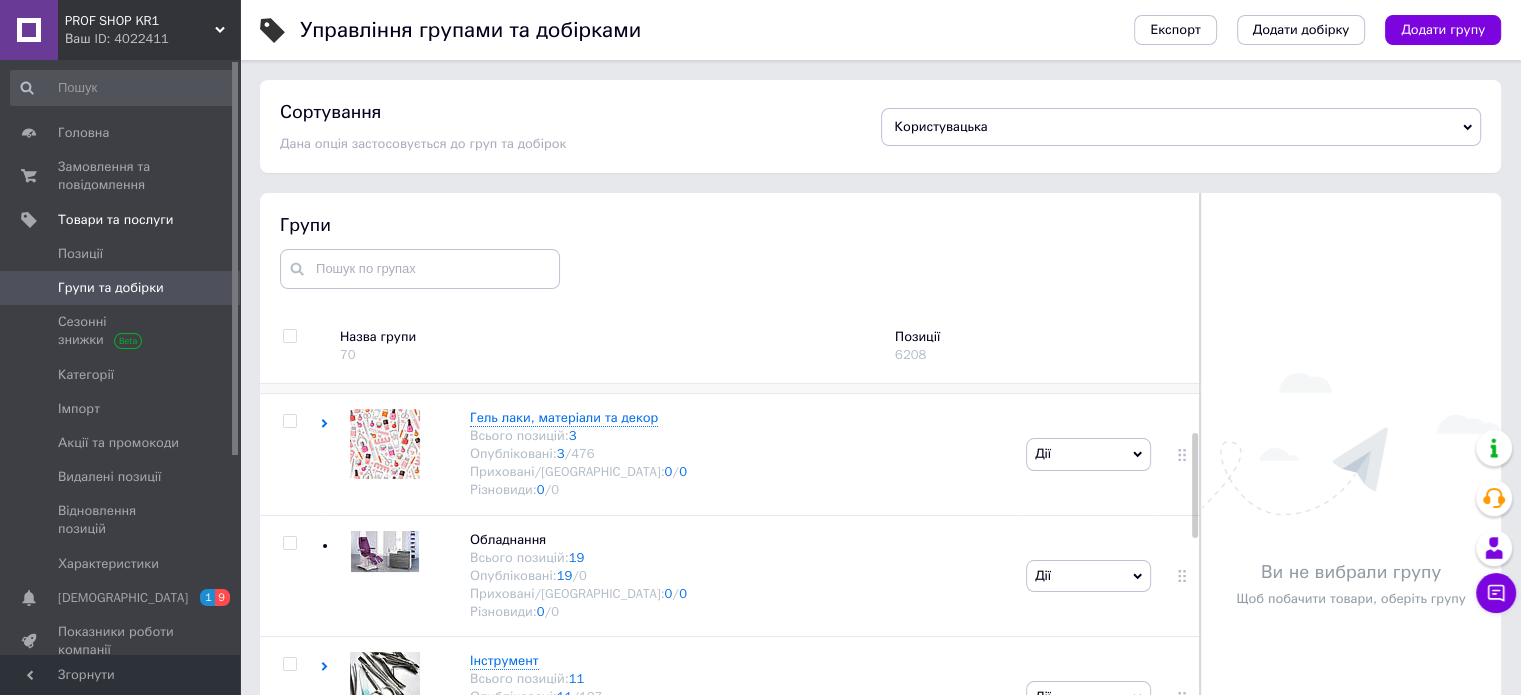 scroll, scrollTop: 0, scrollLeft: 0, axis: both 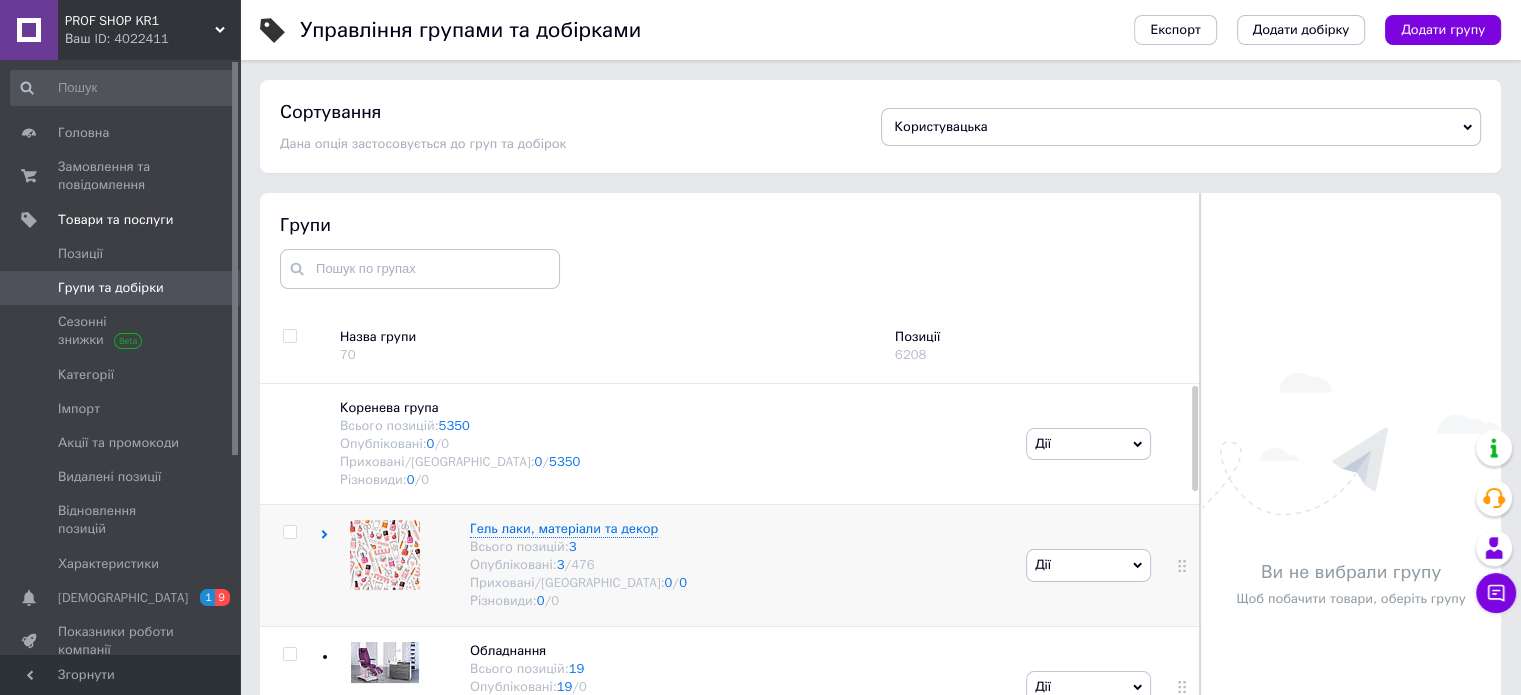 click at bounding box center (289, 532) 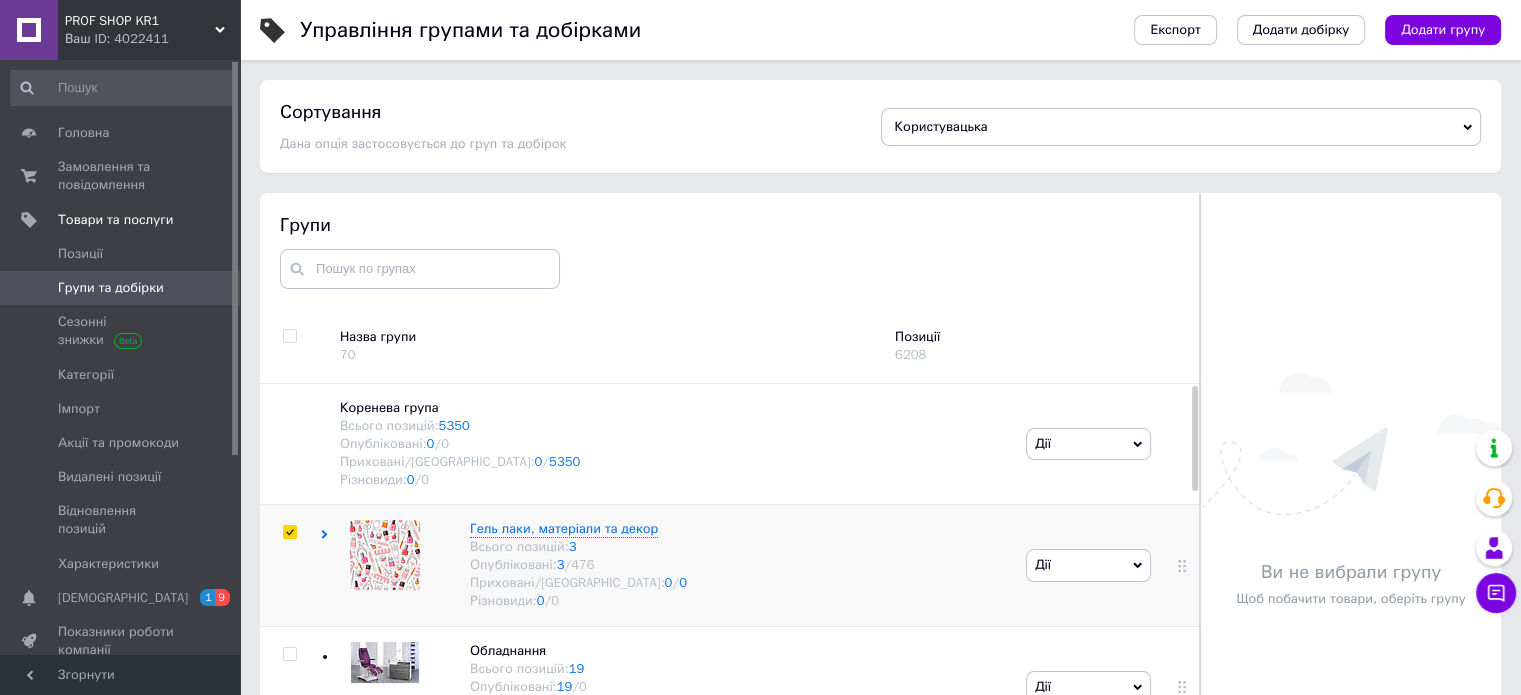 checkbox on "true" 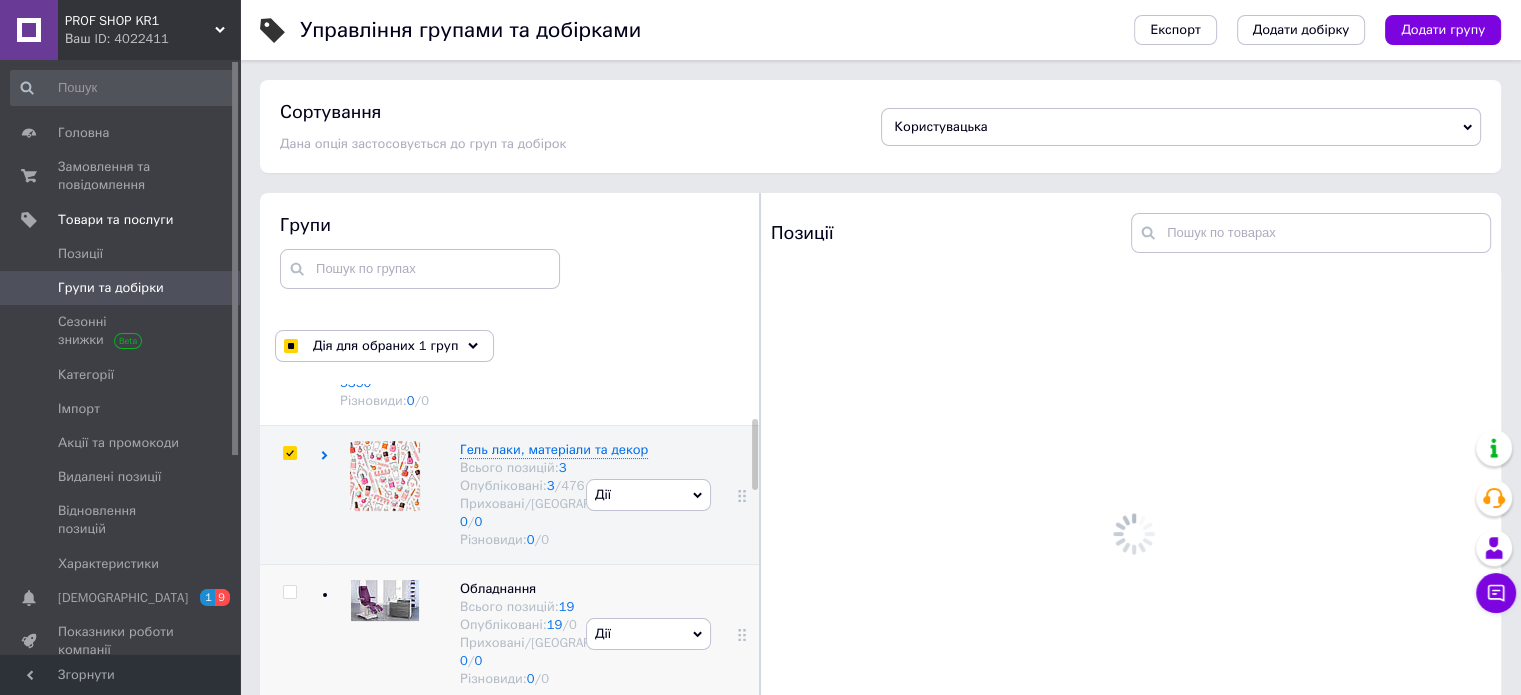 scroll, scrollTop: 200, scrollLeft: 0, axis: vertical 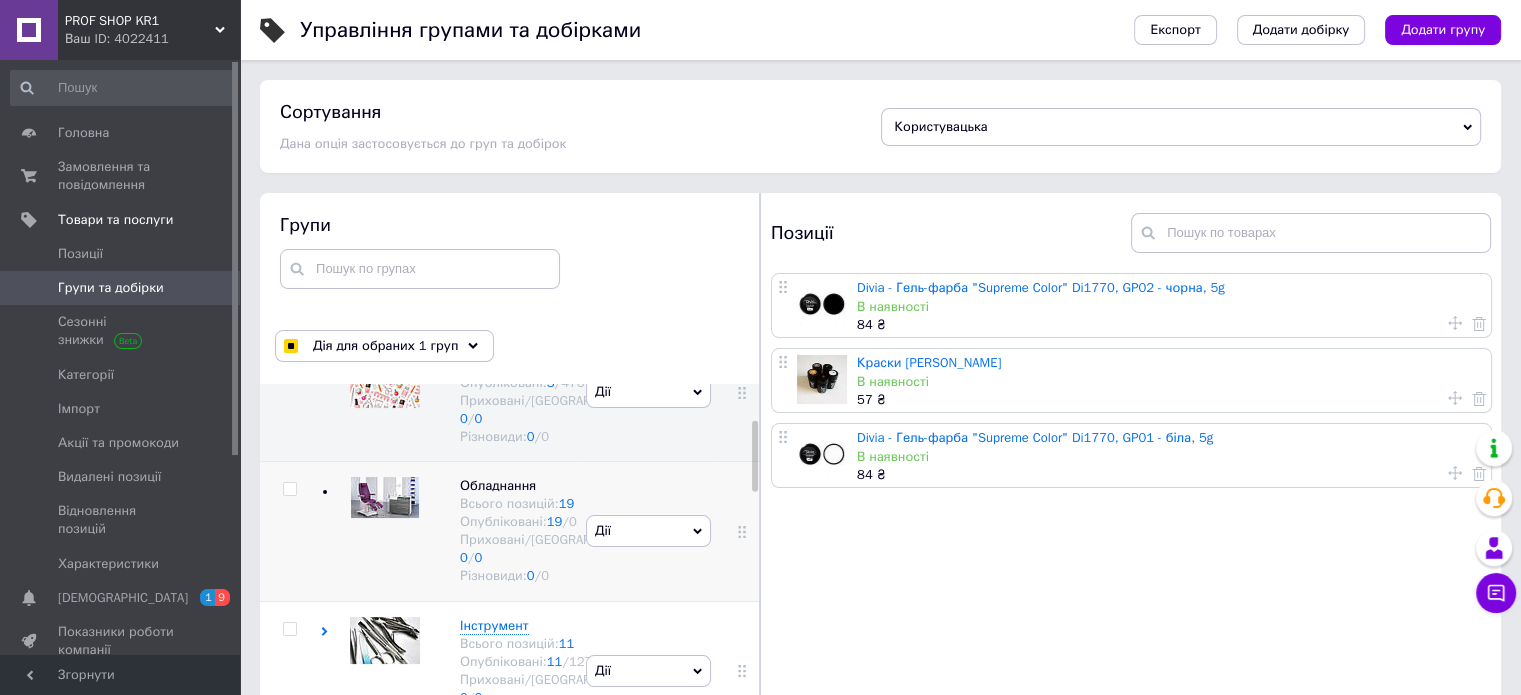 click at bounding box center (289, 489) 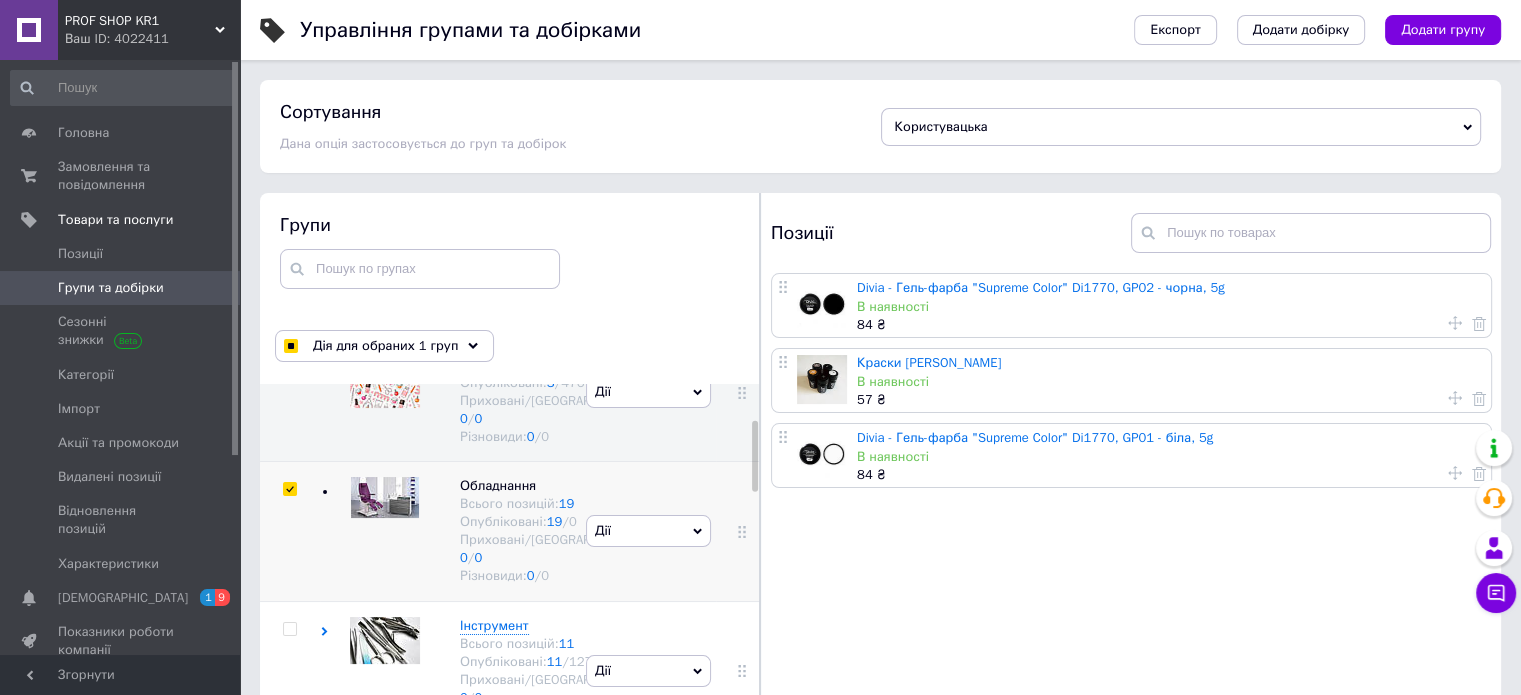 checkbox on "true" 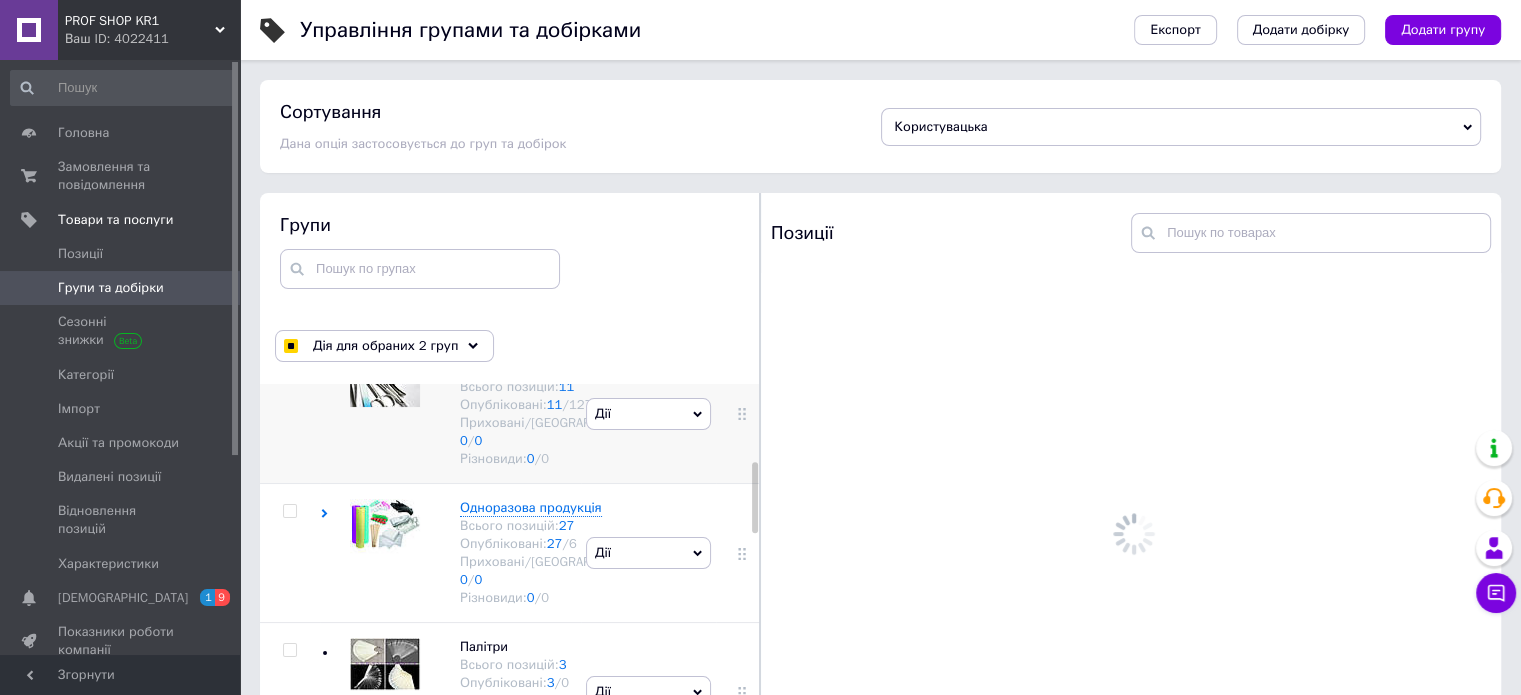 scroll, scrollTop: 500, scrollLeft: 0, axis: vertical 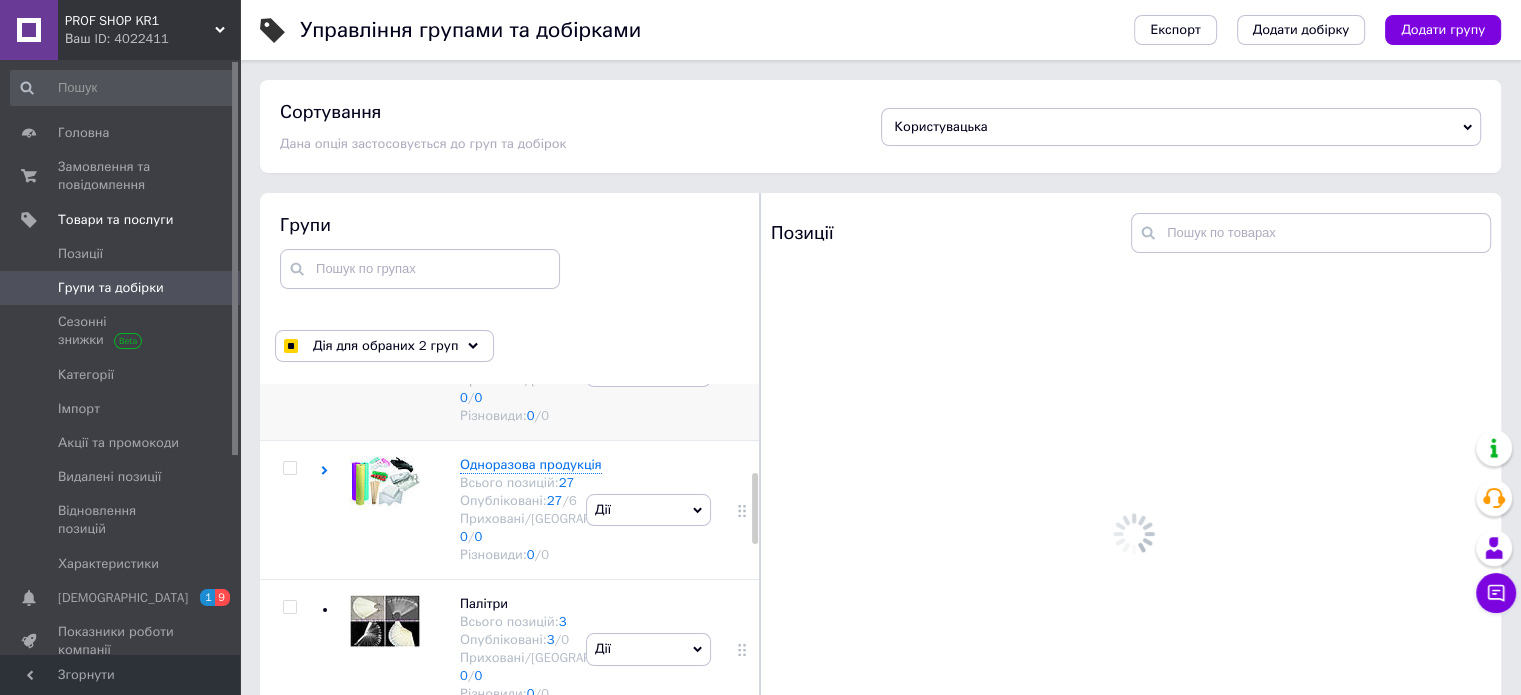 click at bounding box center (289, 329) 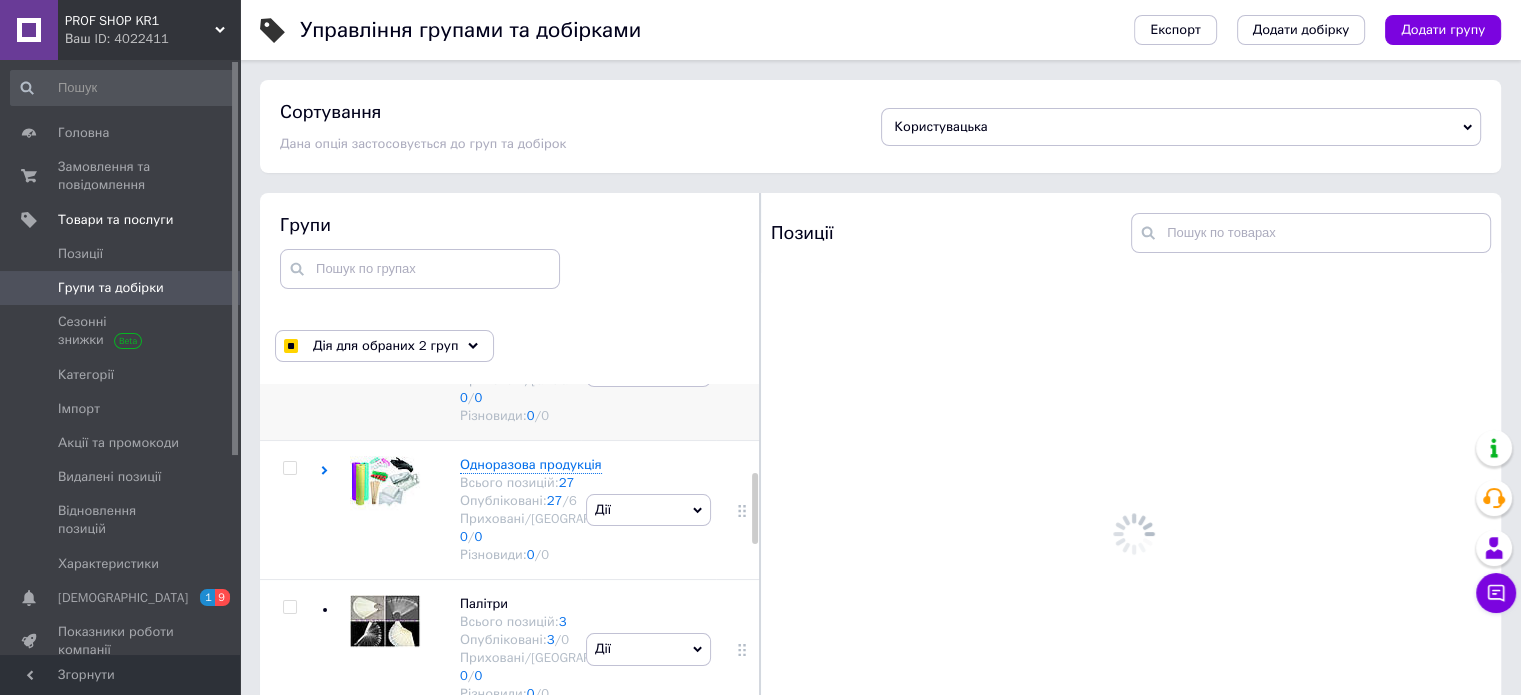 checkbox on "true" 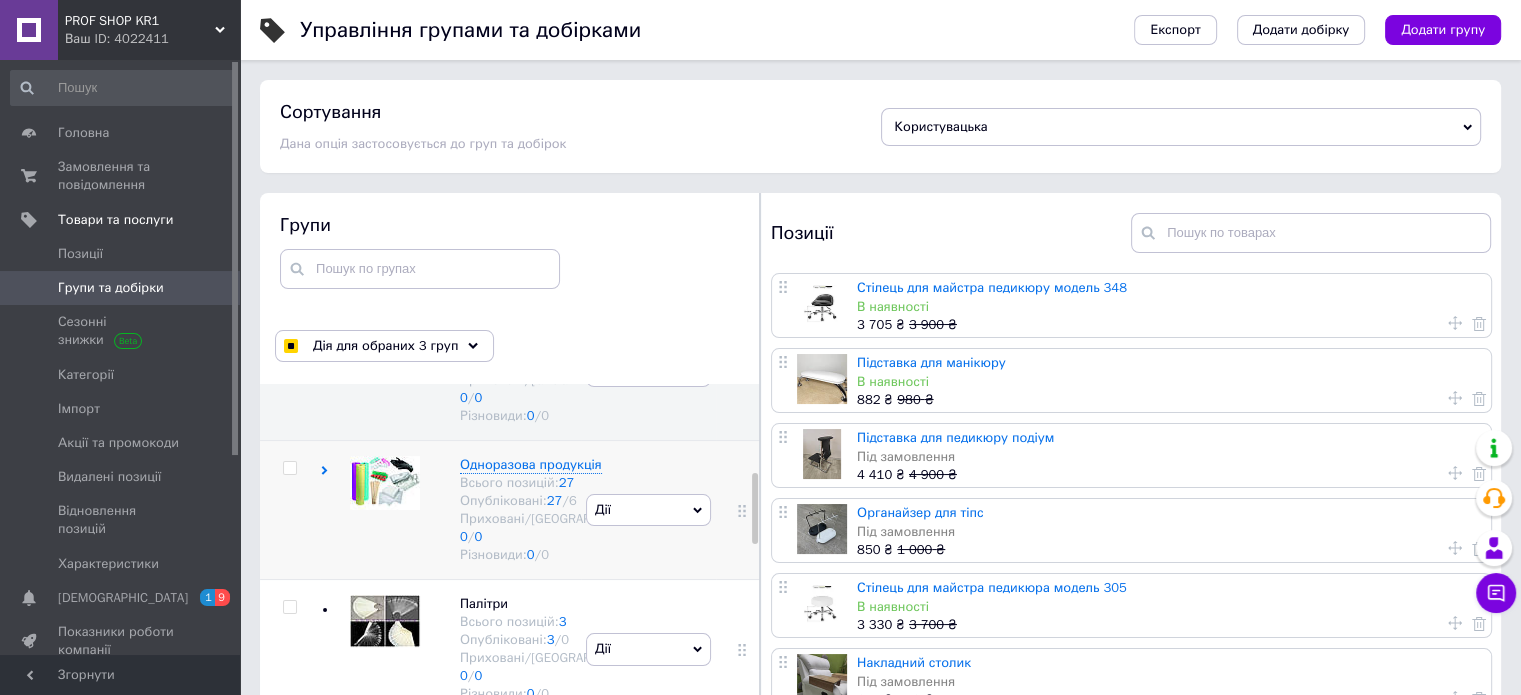 click at bounding box center [289, 468] 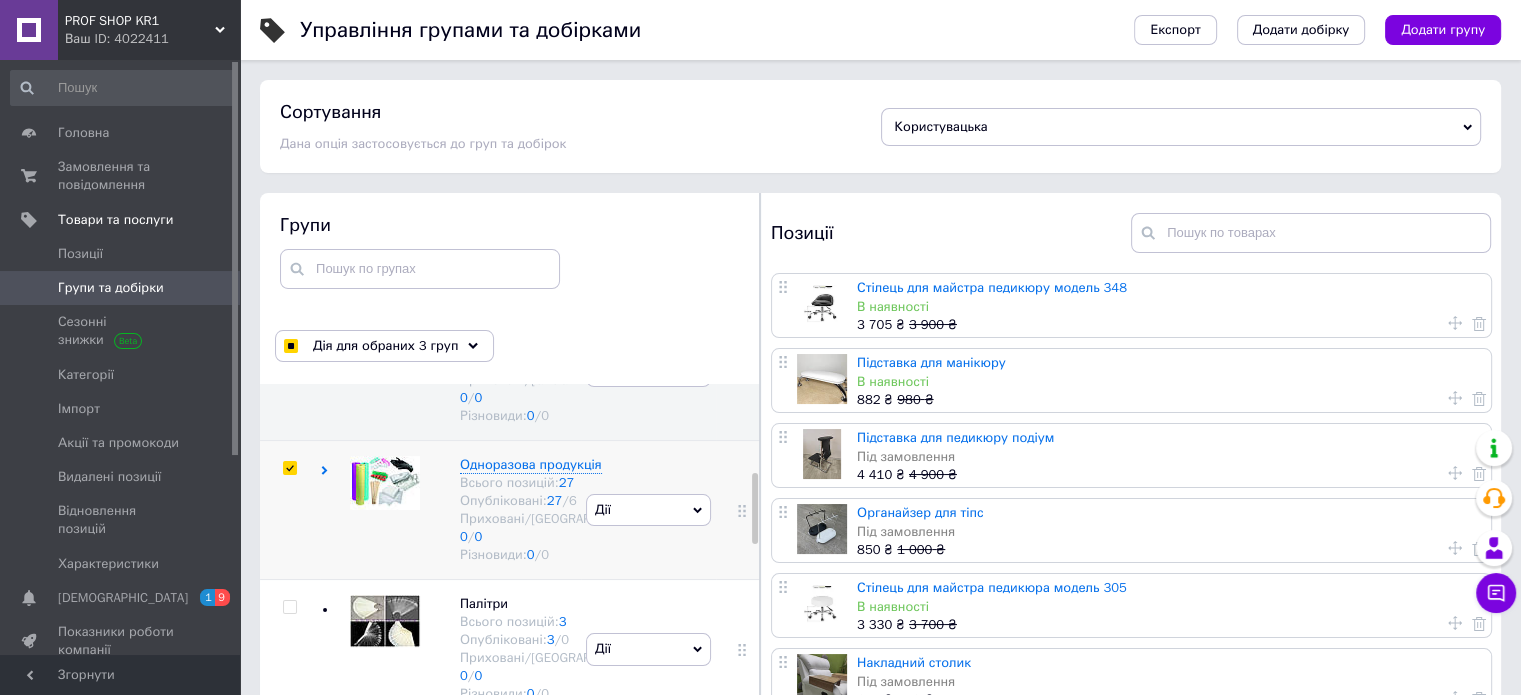 checkbox on "true" 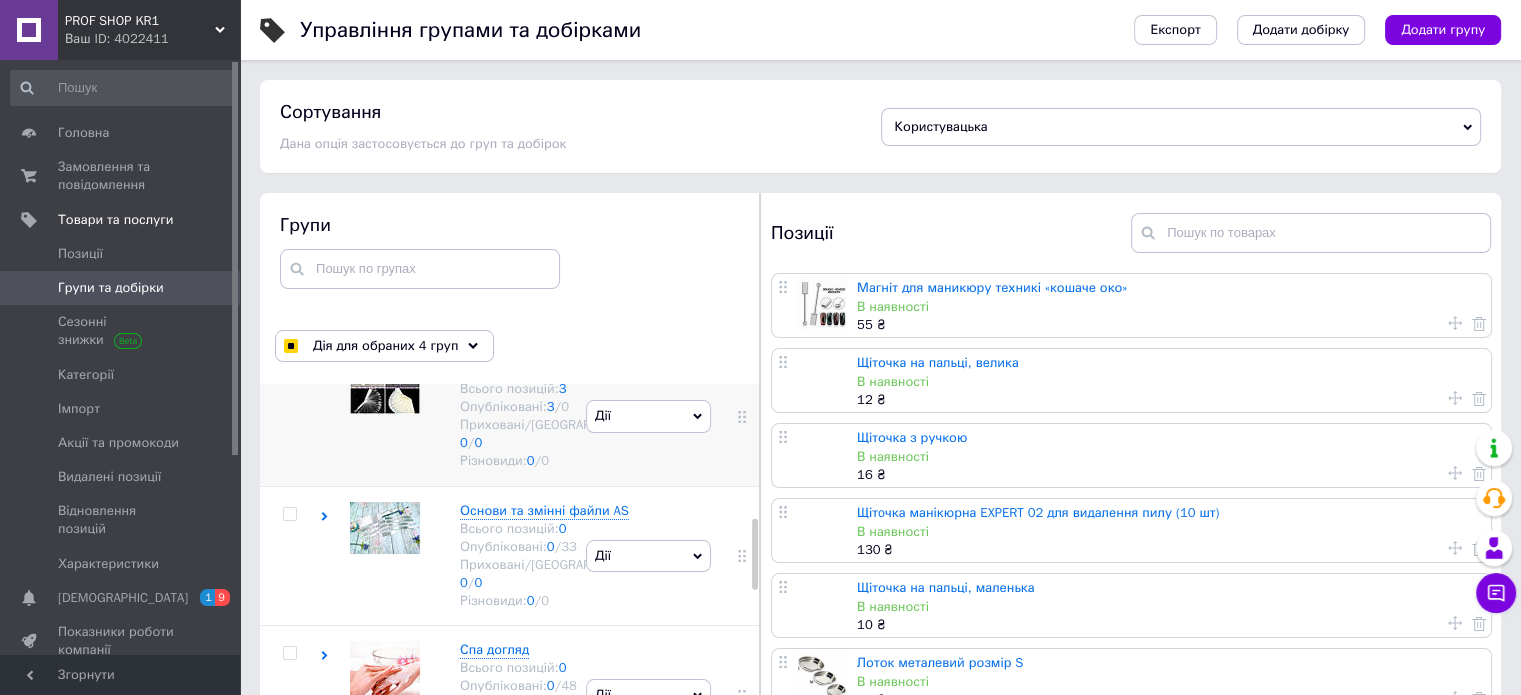 scroll, scrollTop: 700, scrollLeft: 0, axis: vertical 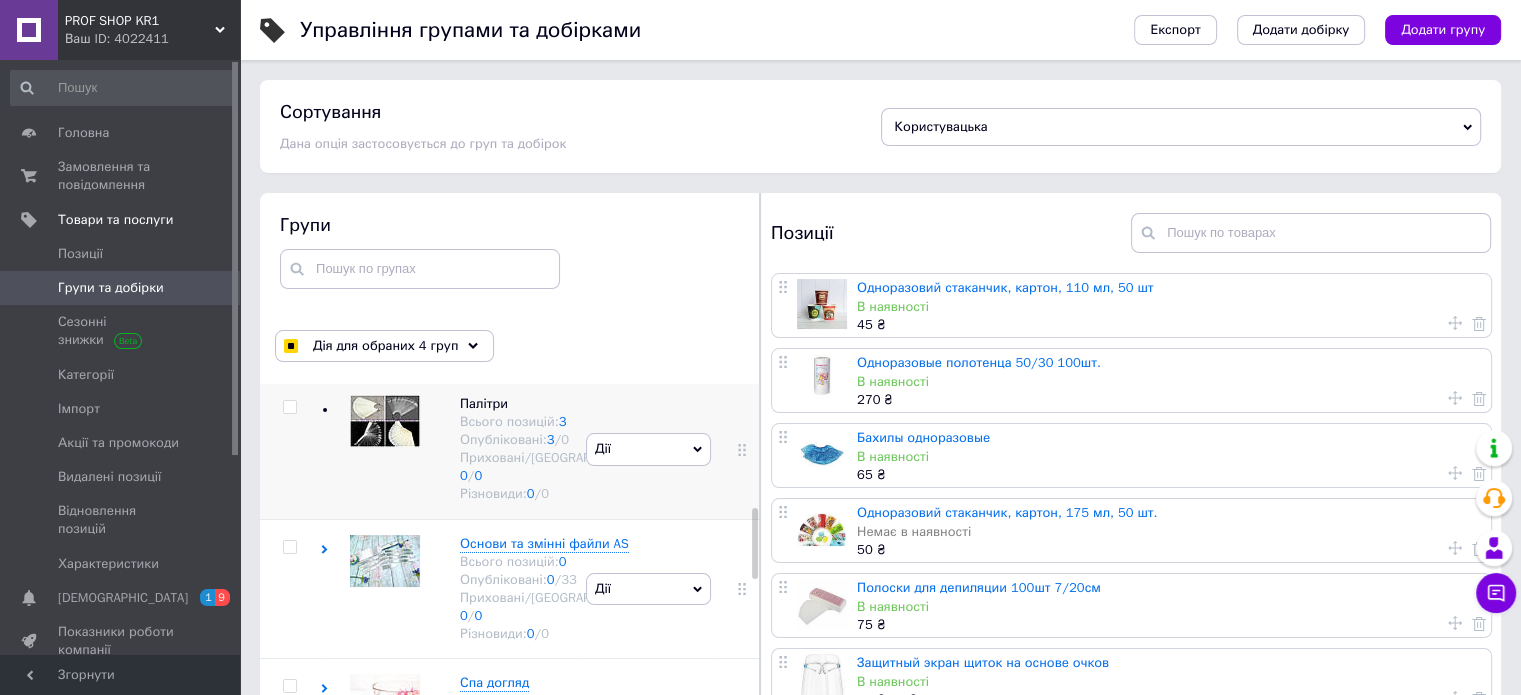 click at bounding box center (289, 407) 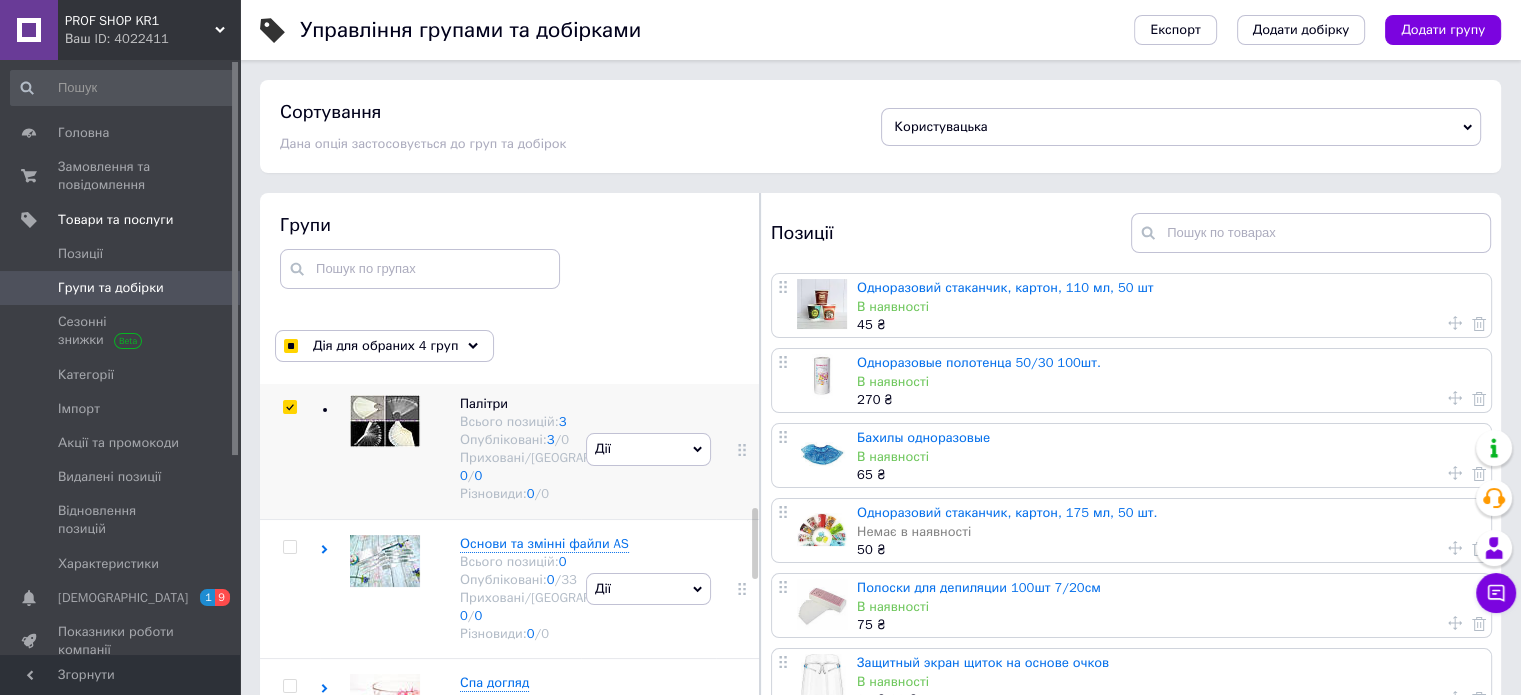 checkbox on "true" 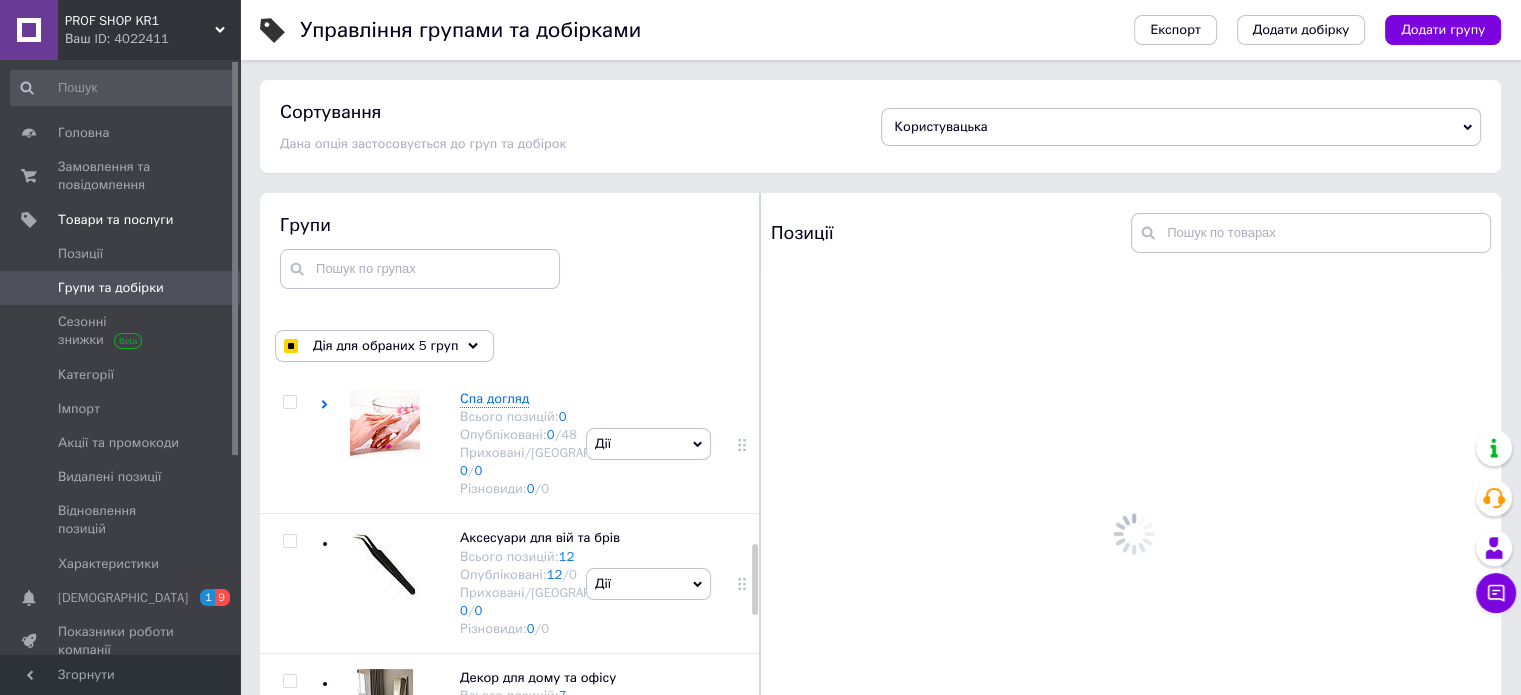 scroll, scrollTop: 1000, scrollLeft: 0, axis: vertical 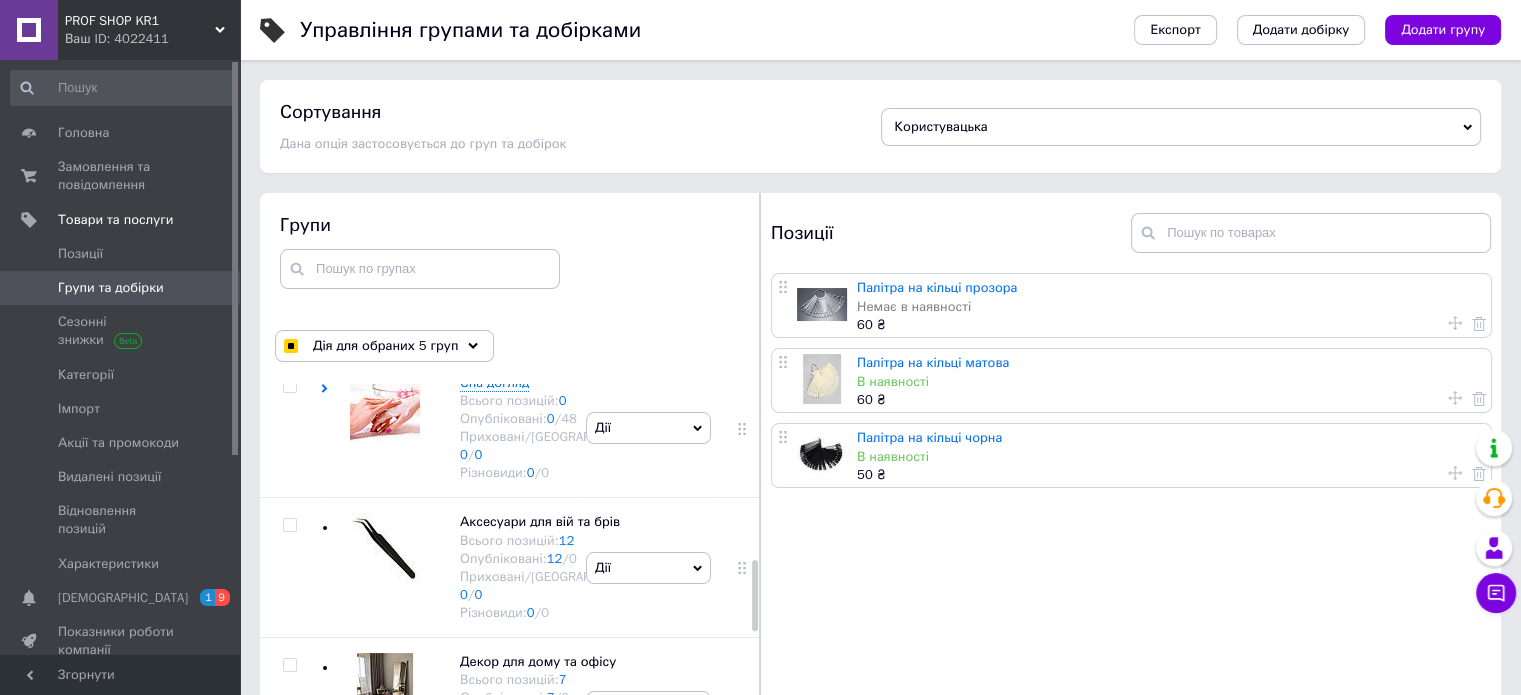 click at bounding box center (289, 247) 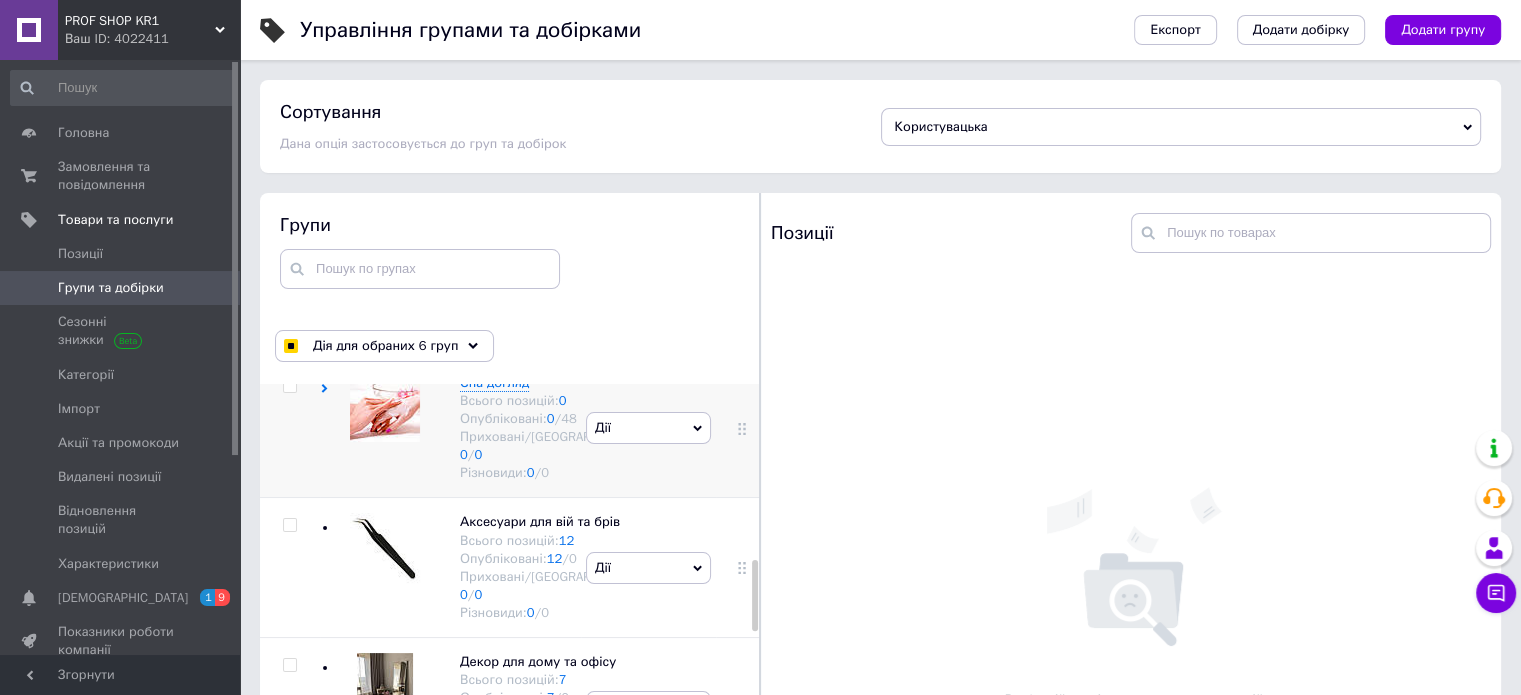 click at bounding box center (289, 386) 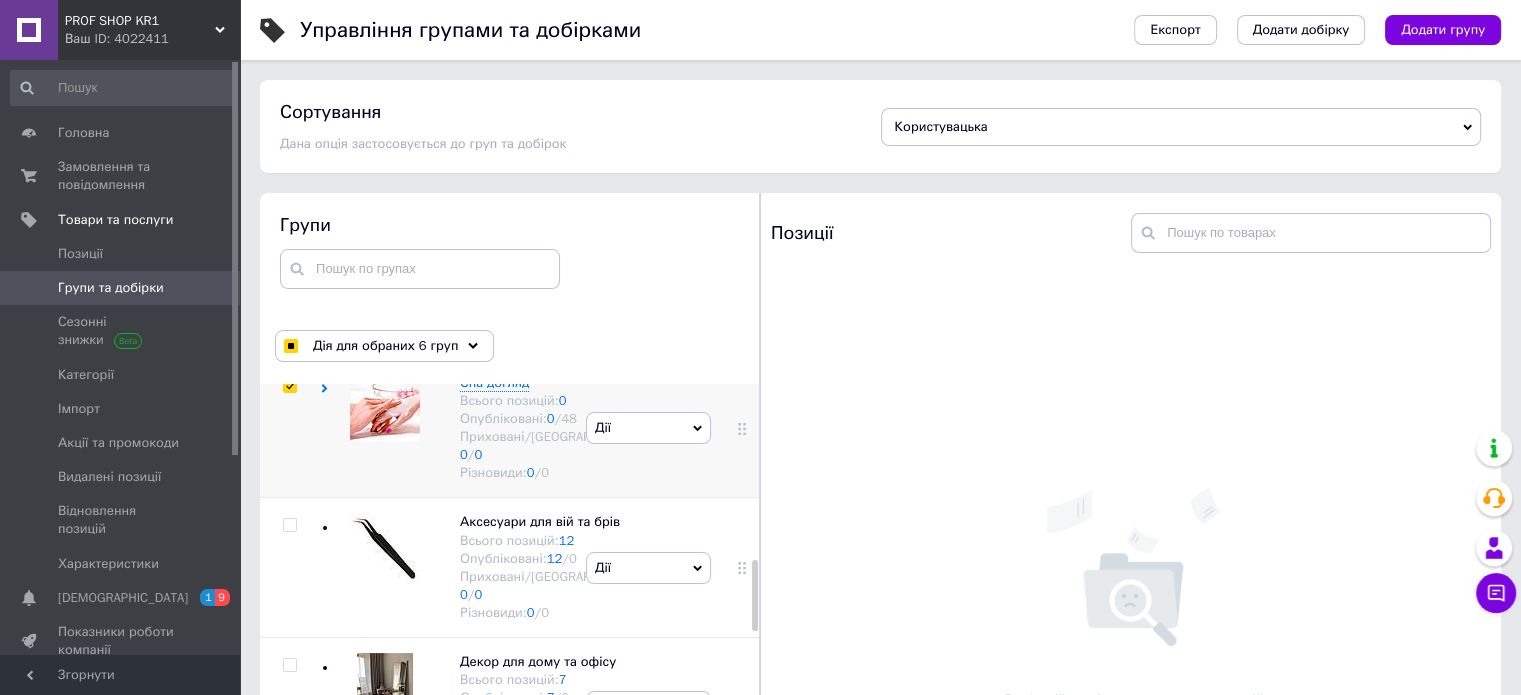 checkbox on "true" 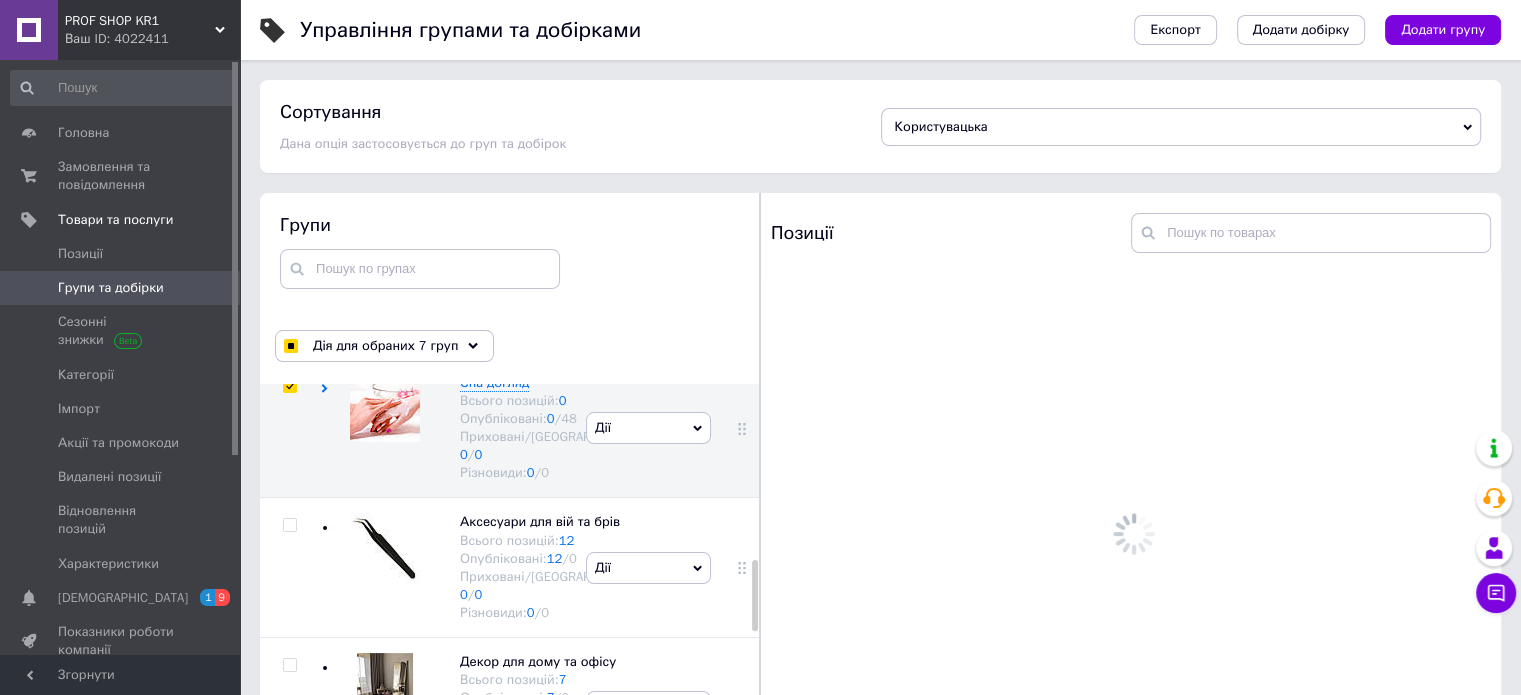 scroll, scrollTop: 1300, scrollLeft: 0, axis: vertical 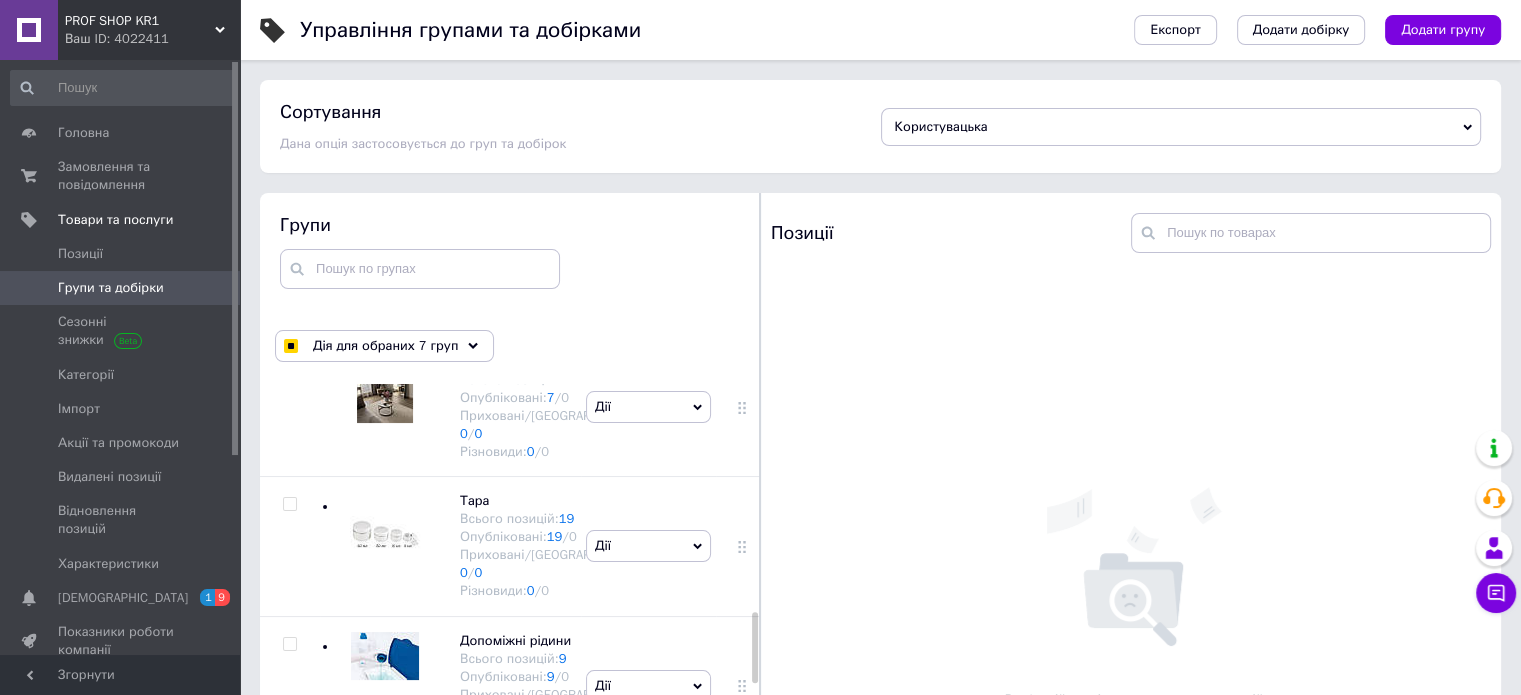 click at bounding box center [289, 225] 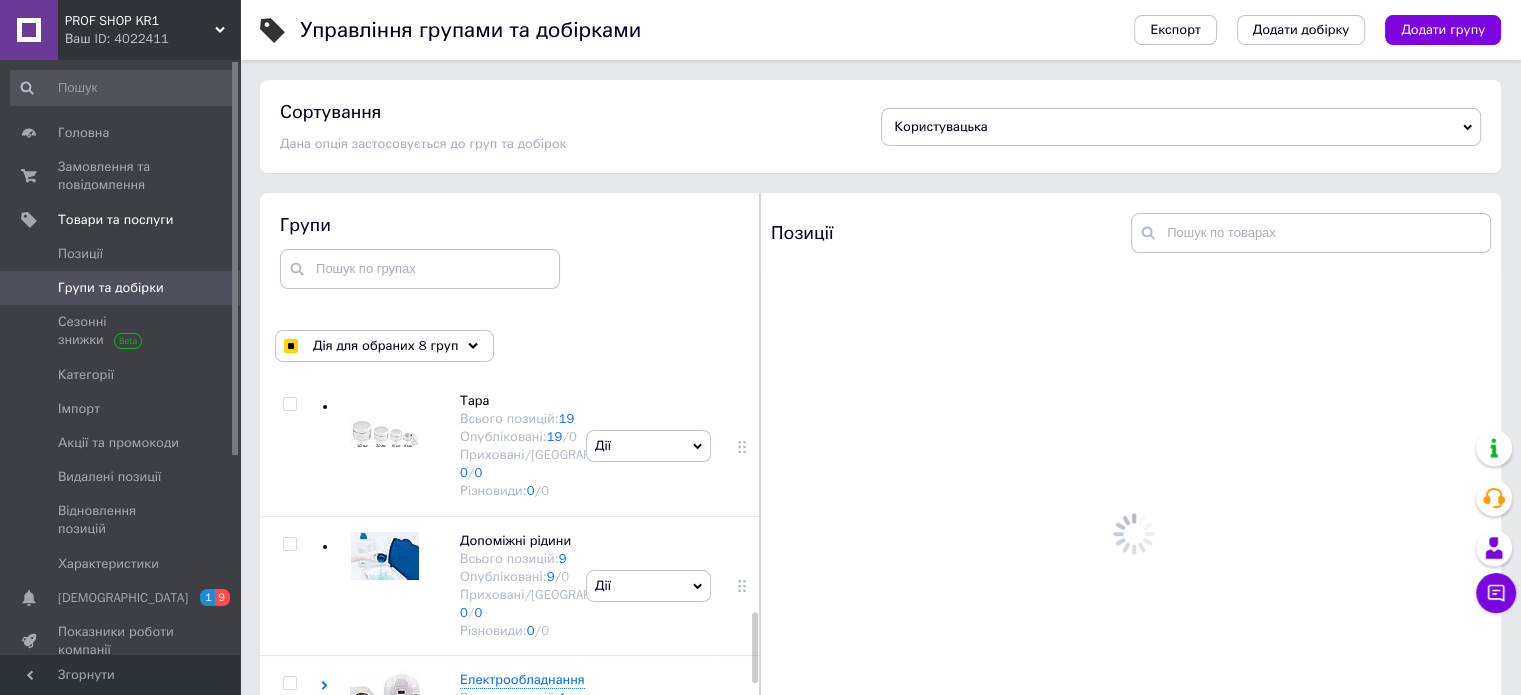 scroll, scrollTop: 1600, scrollLeft: 0, axis: vertical 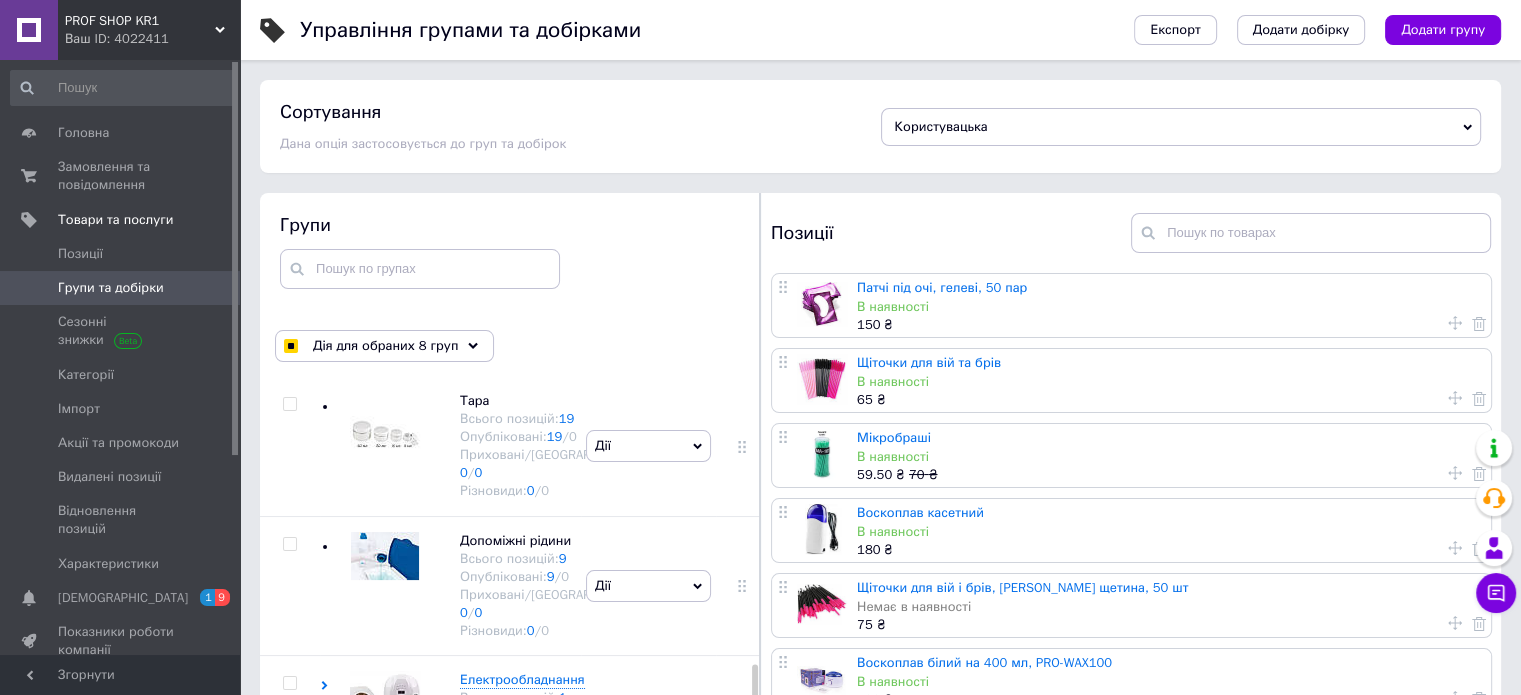 click at bounding box center (289, 265) 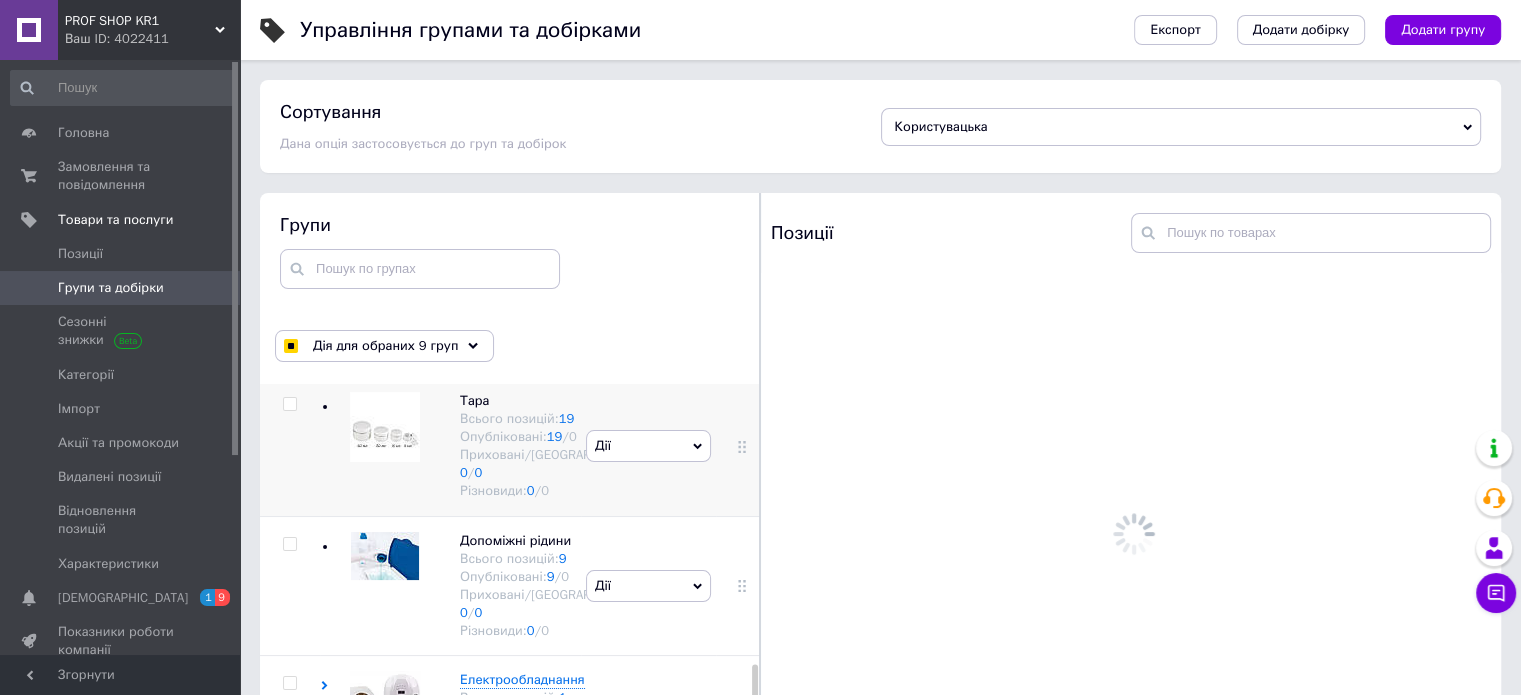 click at bounding box center (289, 404) 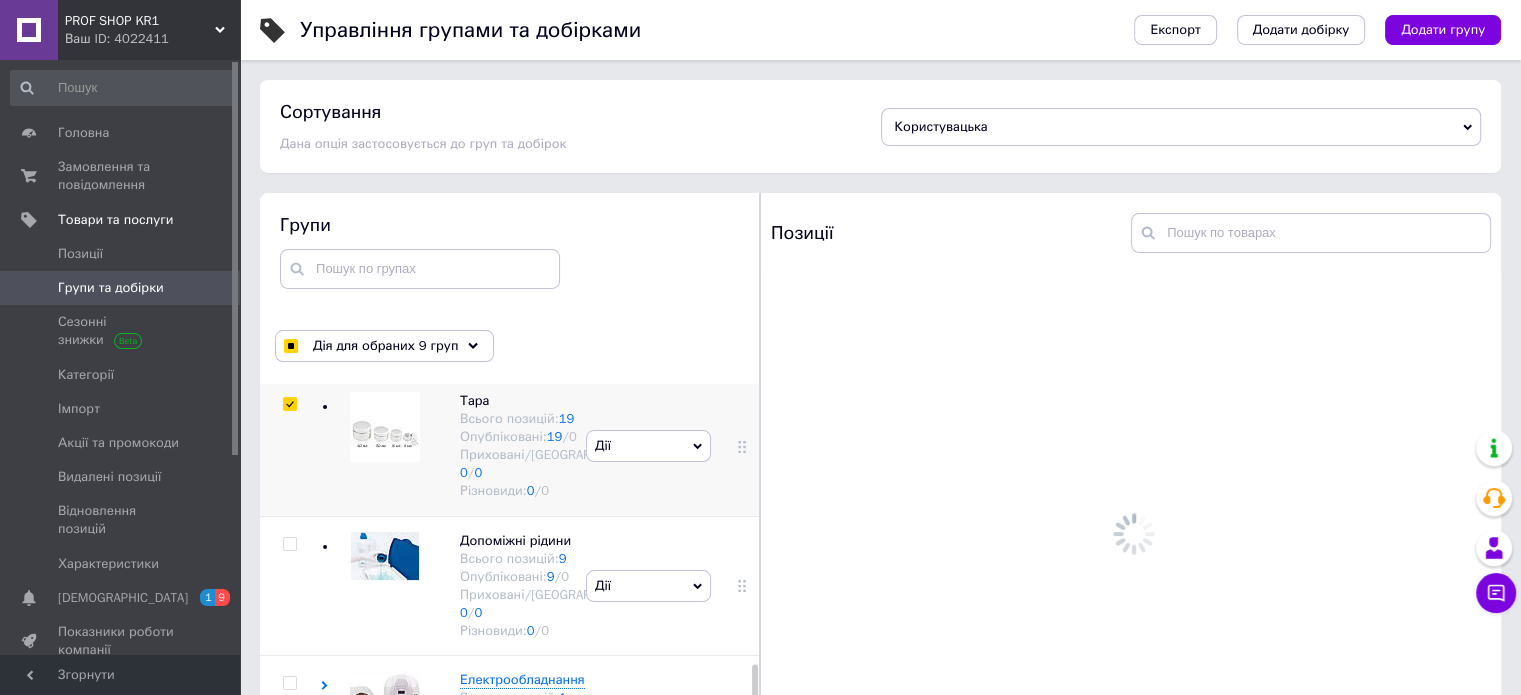 checkbox on "true" 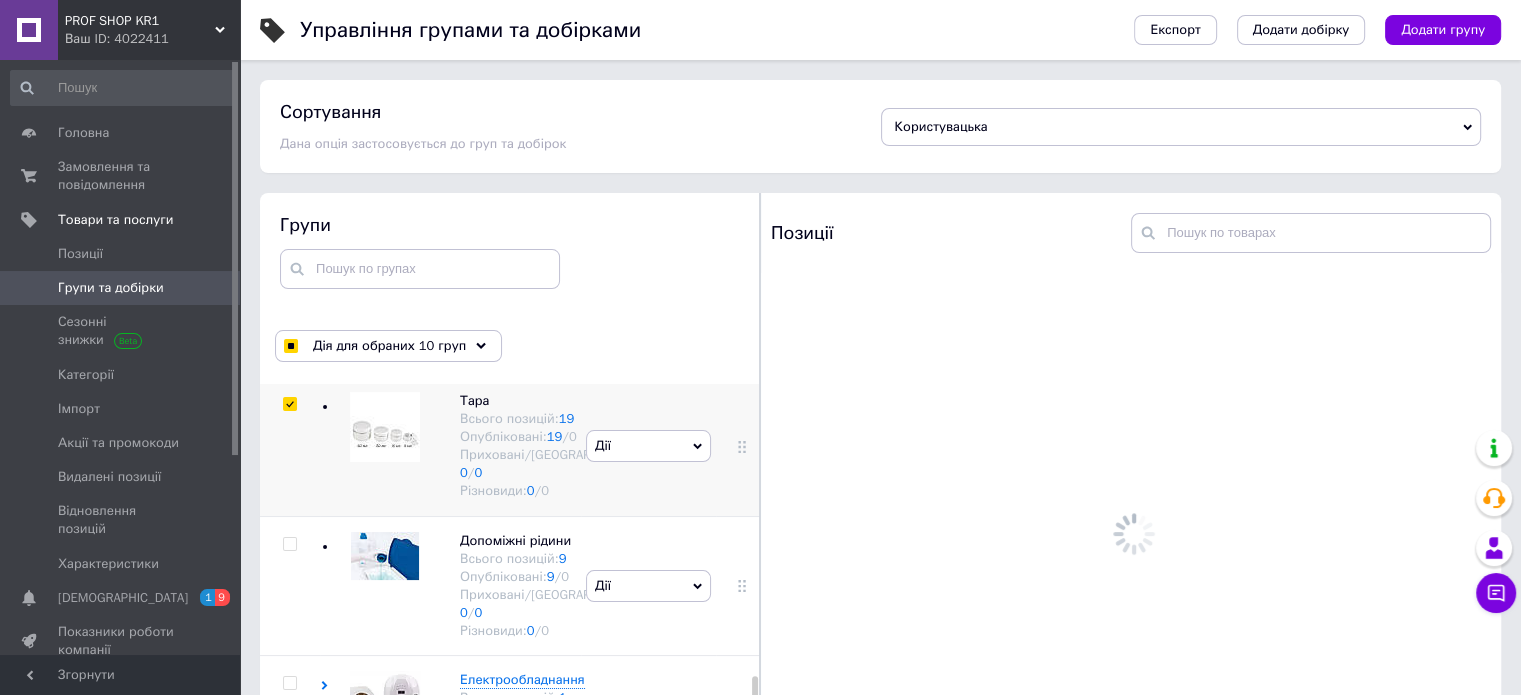 scroll, scrollTop: 1800, scrollLeft: 0, axis: vertical 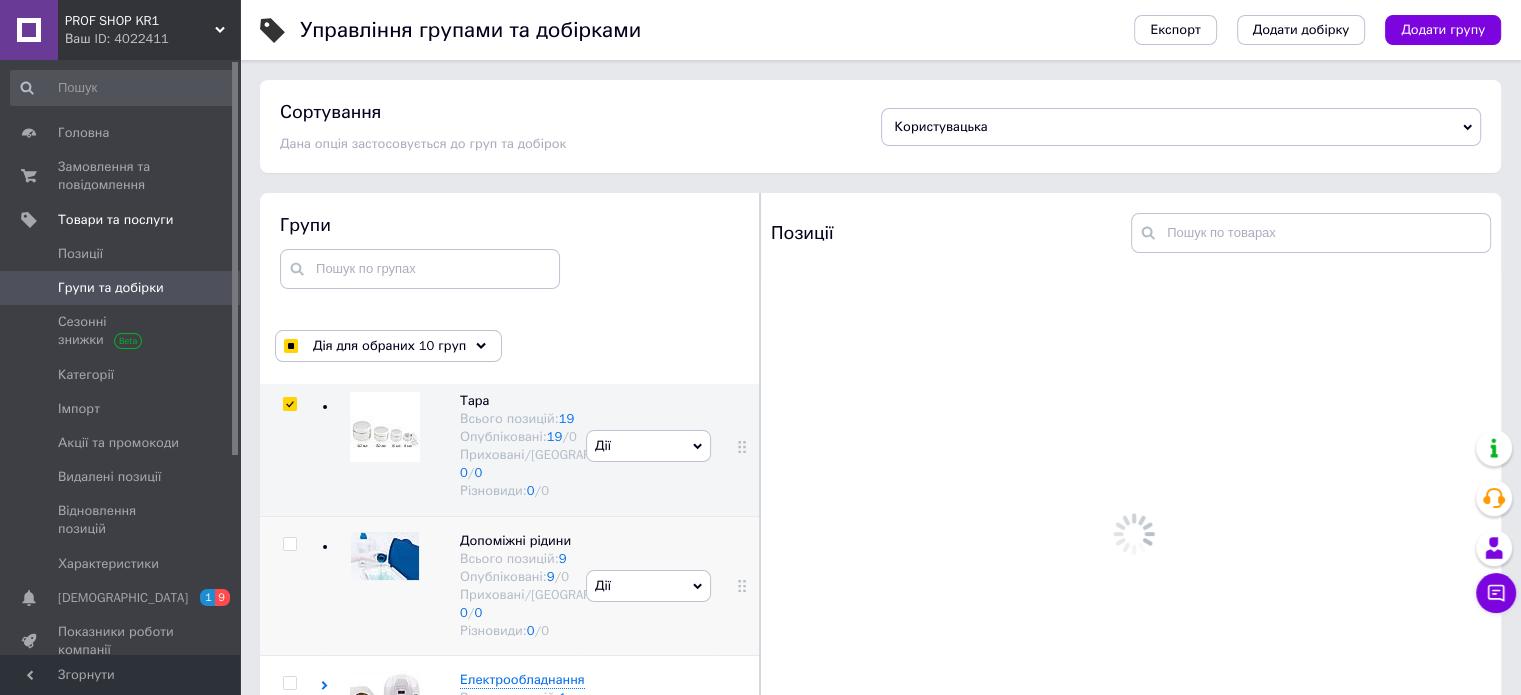 click at bounding box center (289, 544) 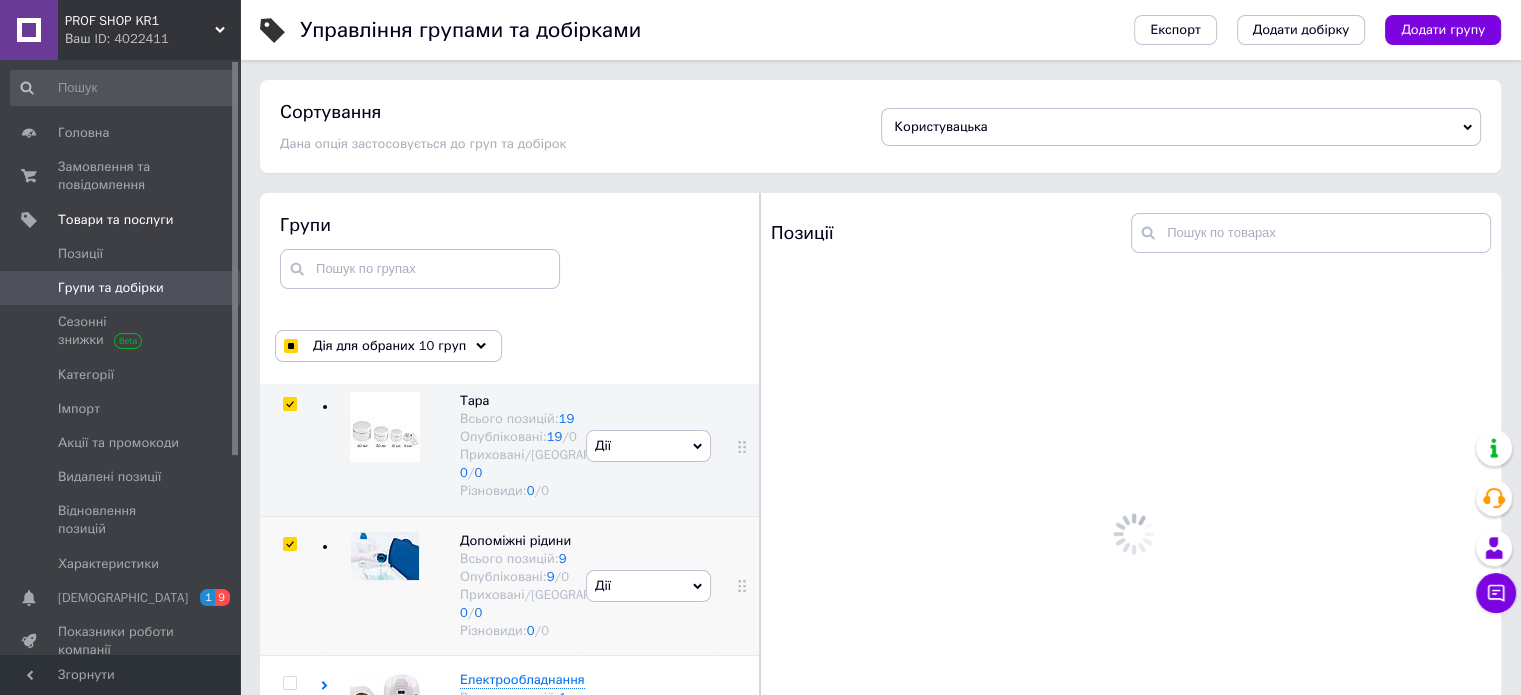 checkbox on "true" 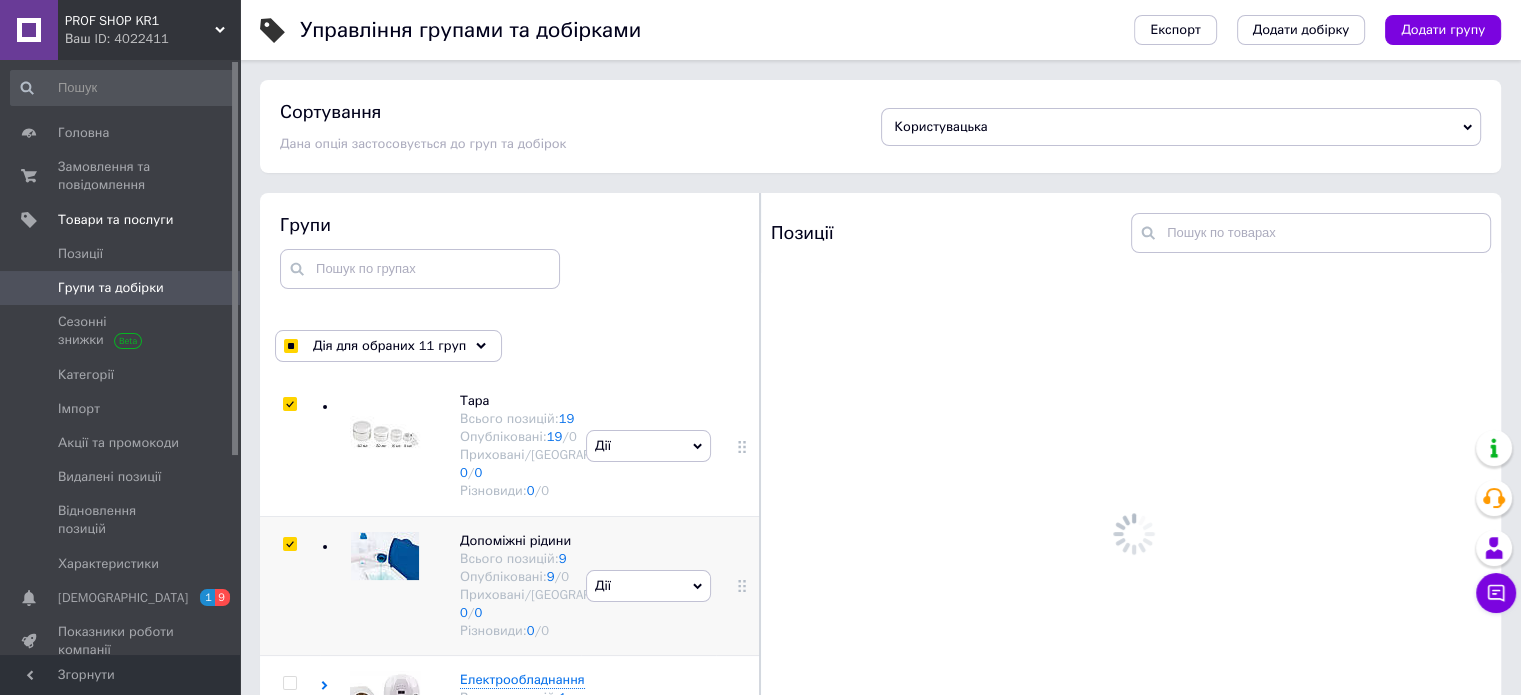 scroll, scrollTop: 1896, scrollLeft: 0, axis: vertical 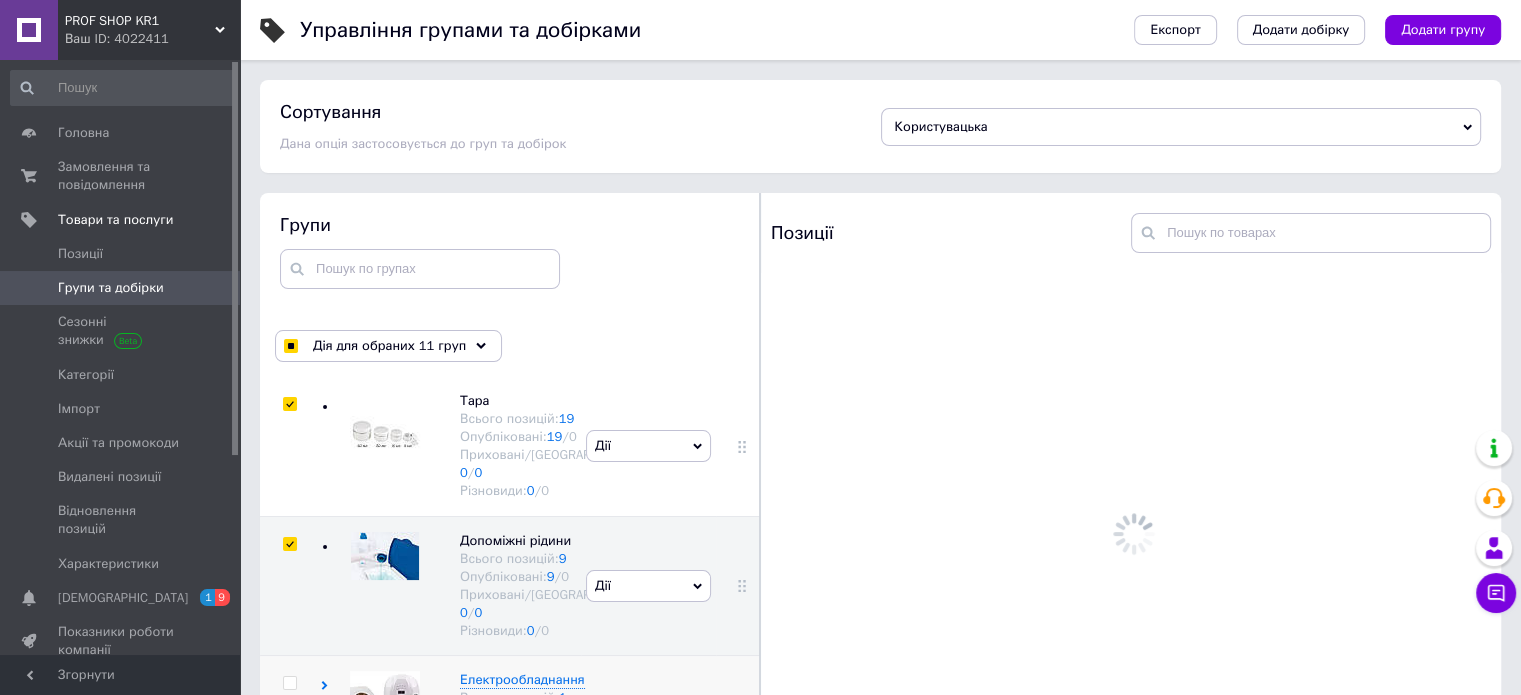 click at bounding box center (289, 683) 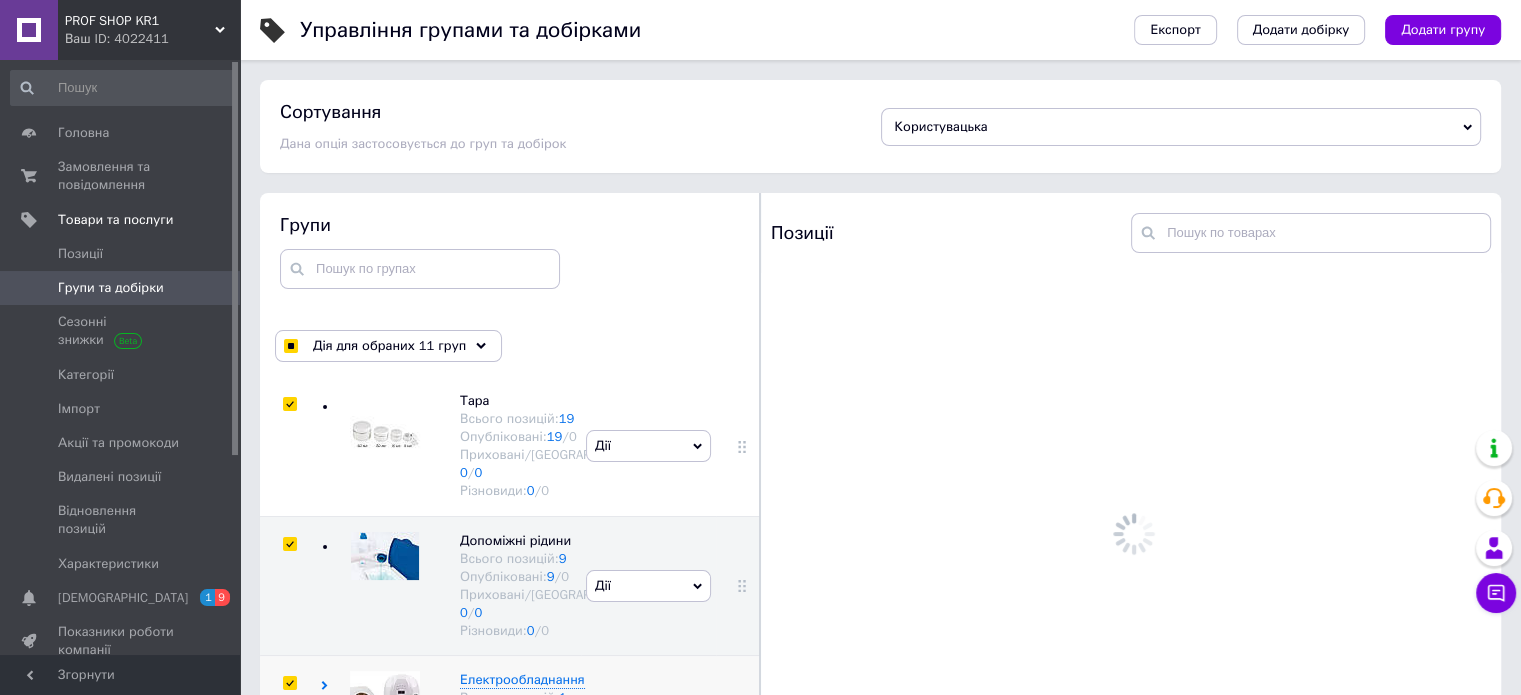 checkbox on "true" 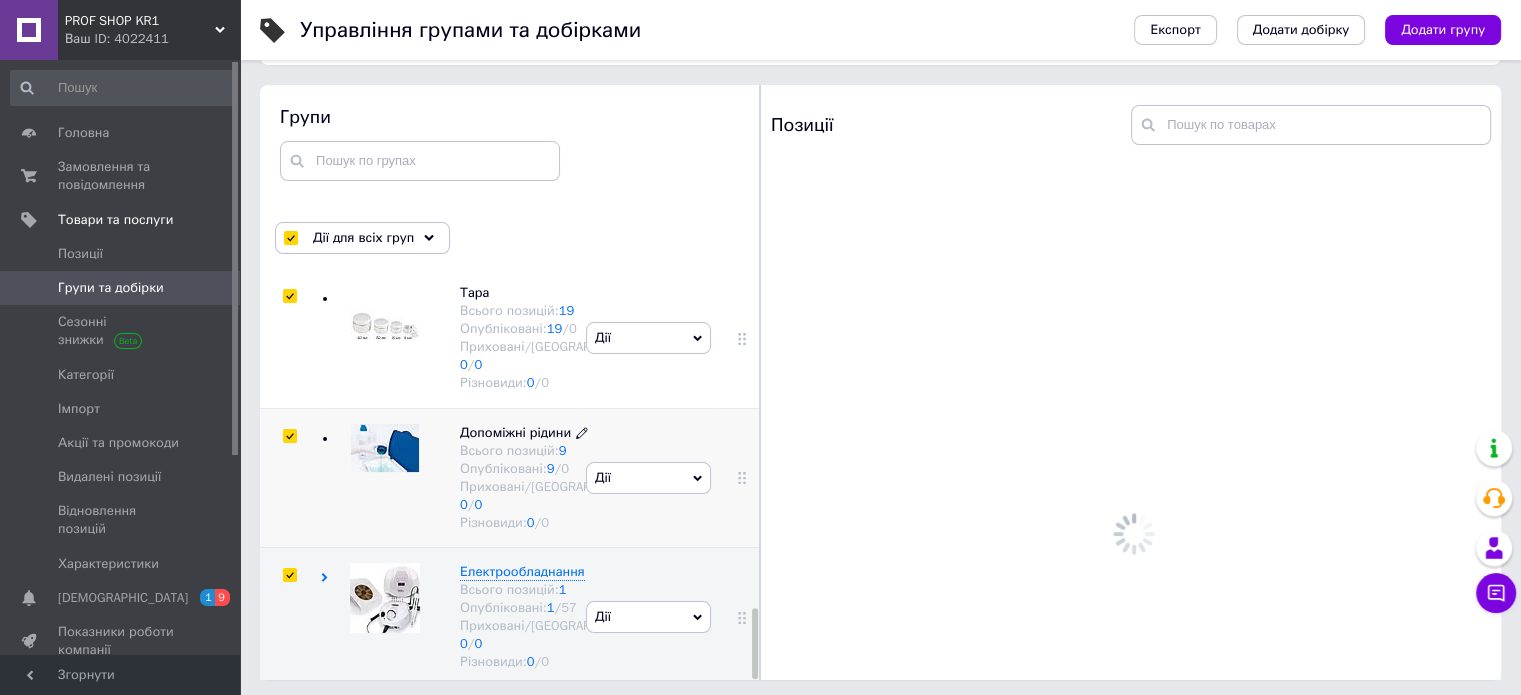 scroll, scrollTop: 113, scrollLeft: 0, axis: vertical 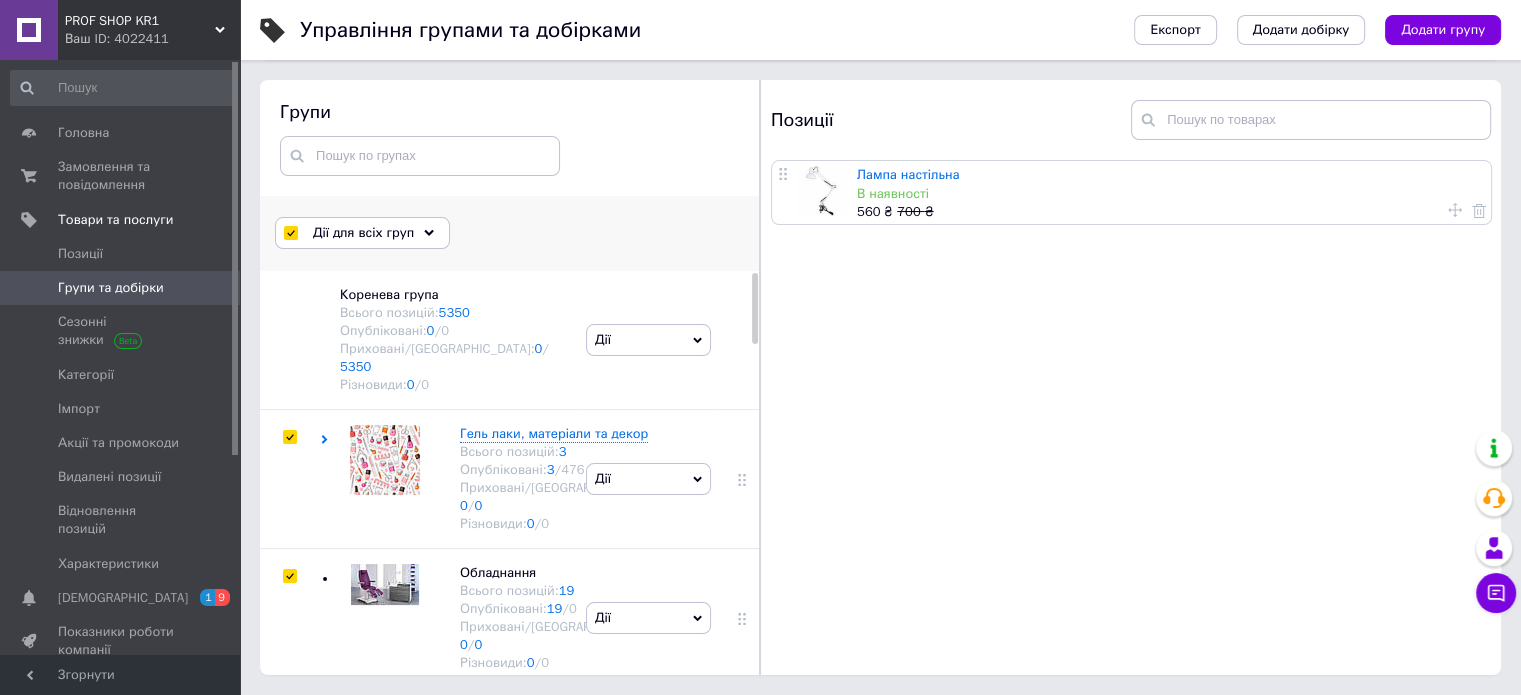 click on "Дії для всіх груп" at bounding box center (362, 233) 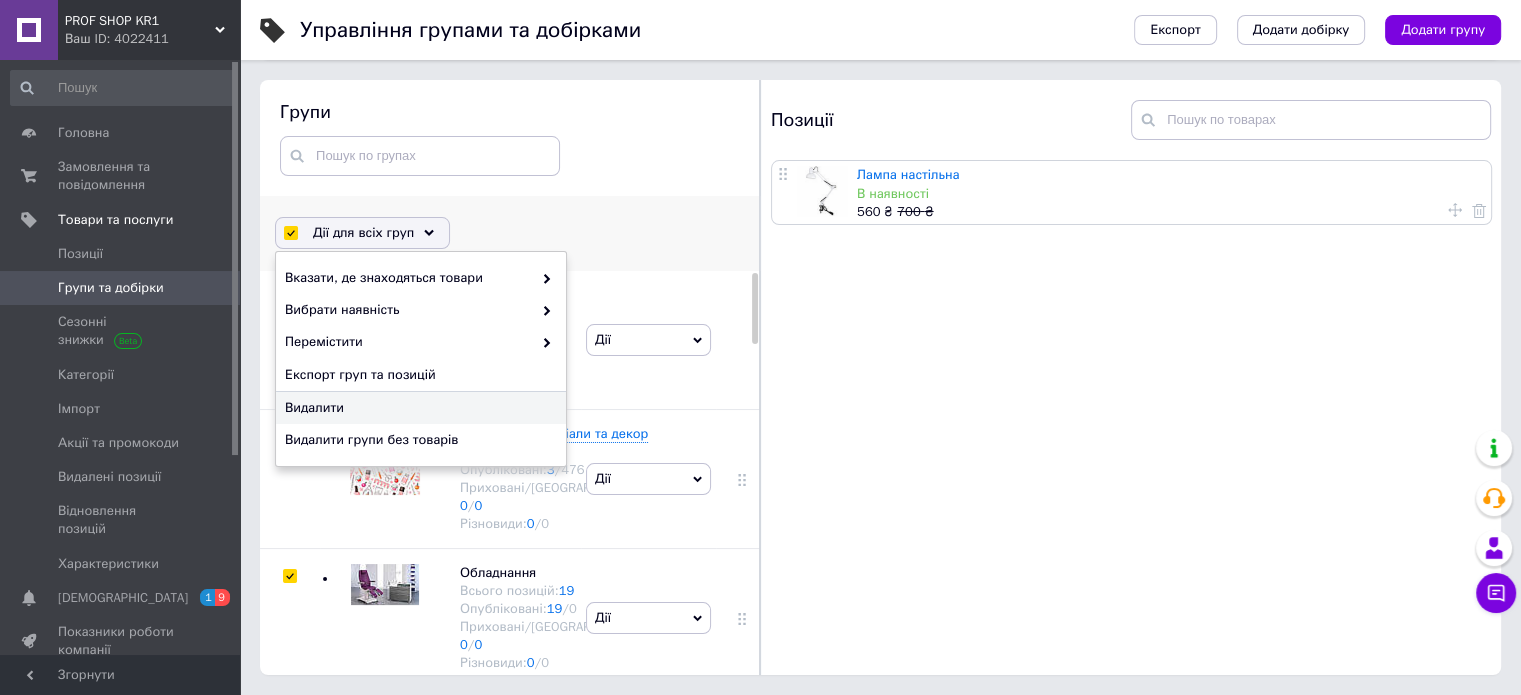 click on "Видалити" at bounding box center (418, 408) 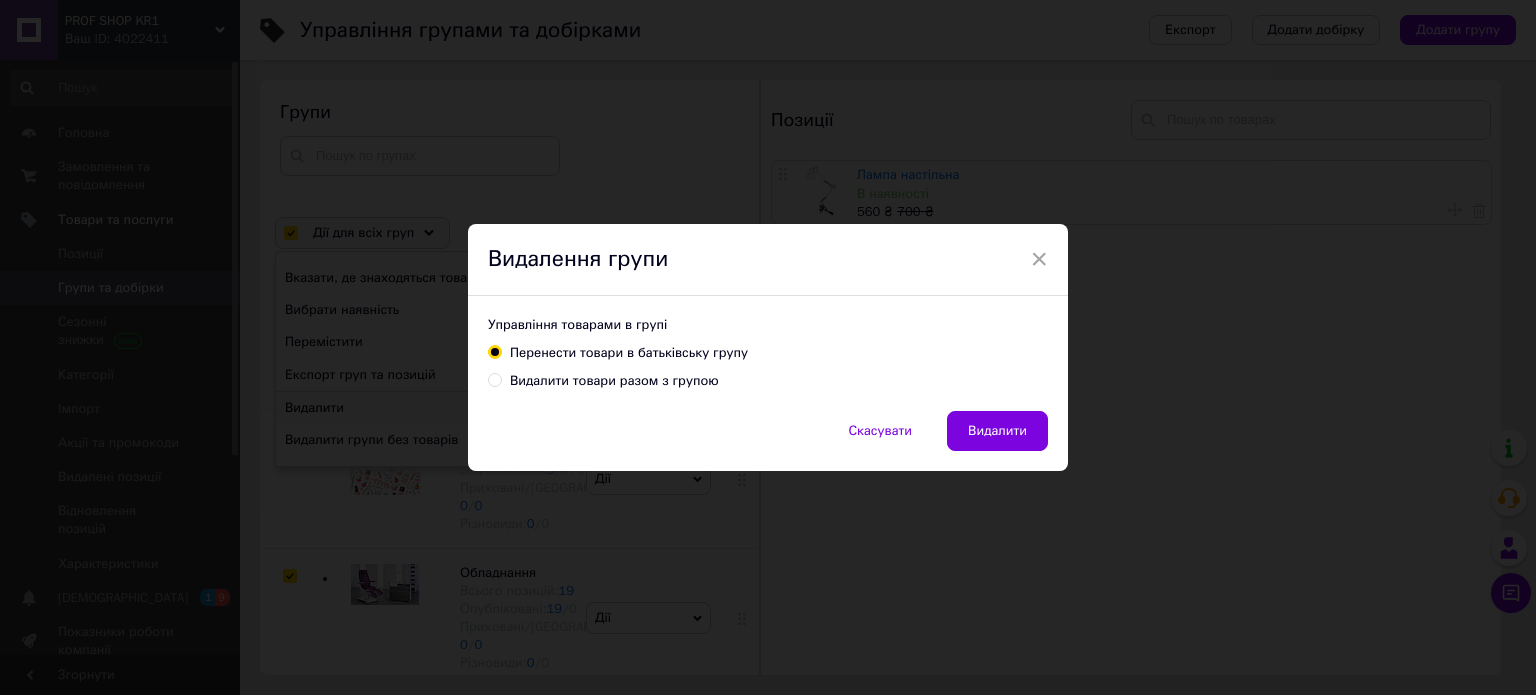 click on "Видалити товари разом з групою" at bounding box center [614, 381] 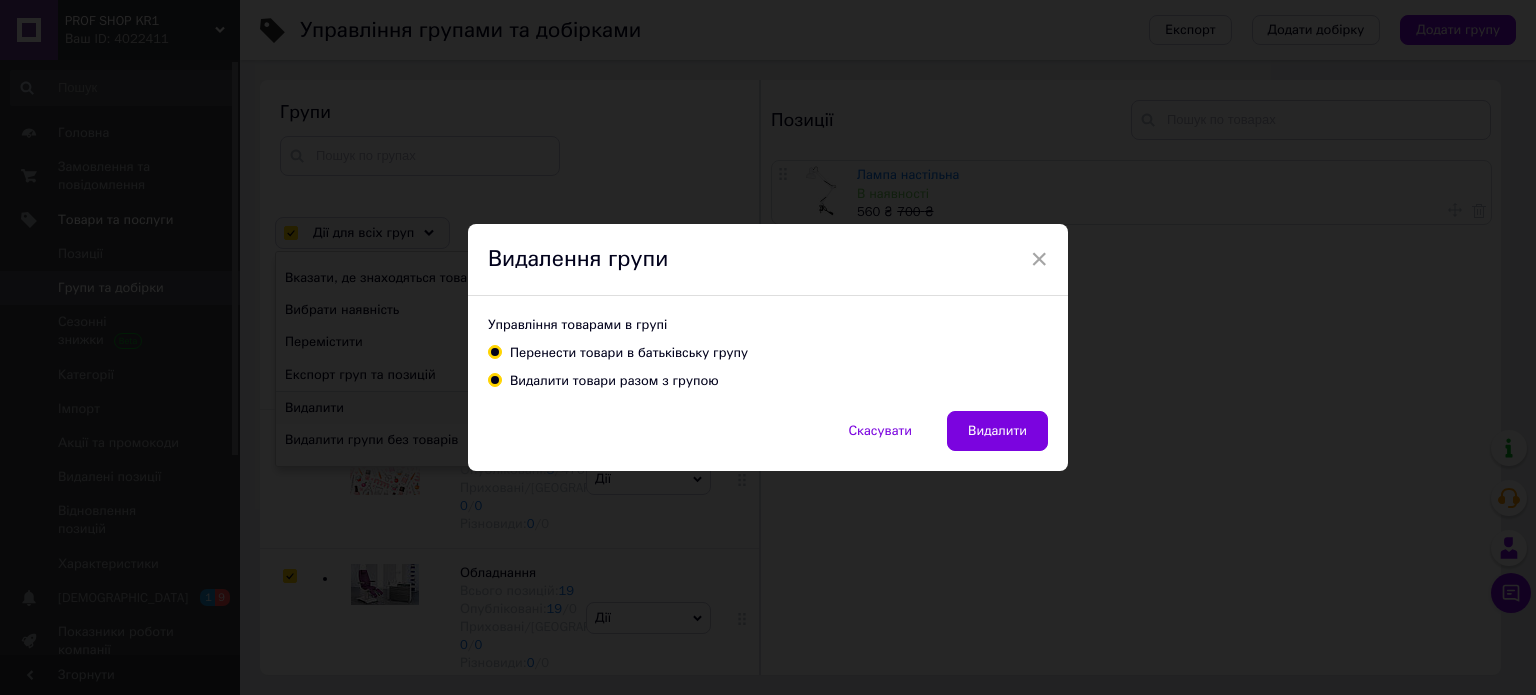 radio on "true" 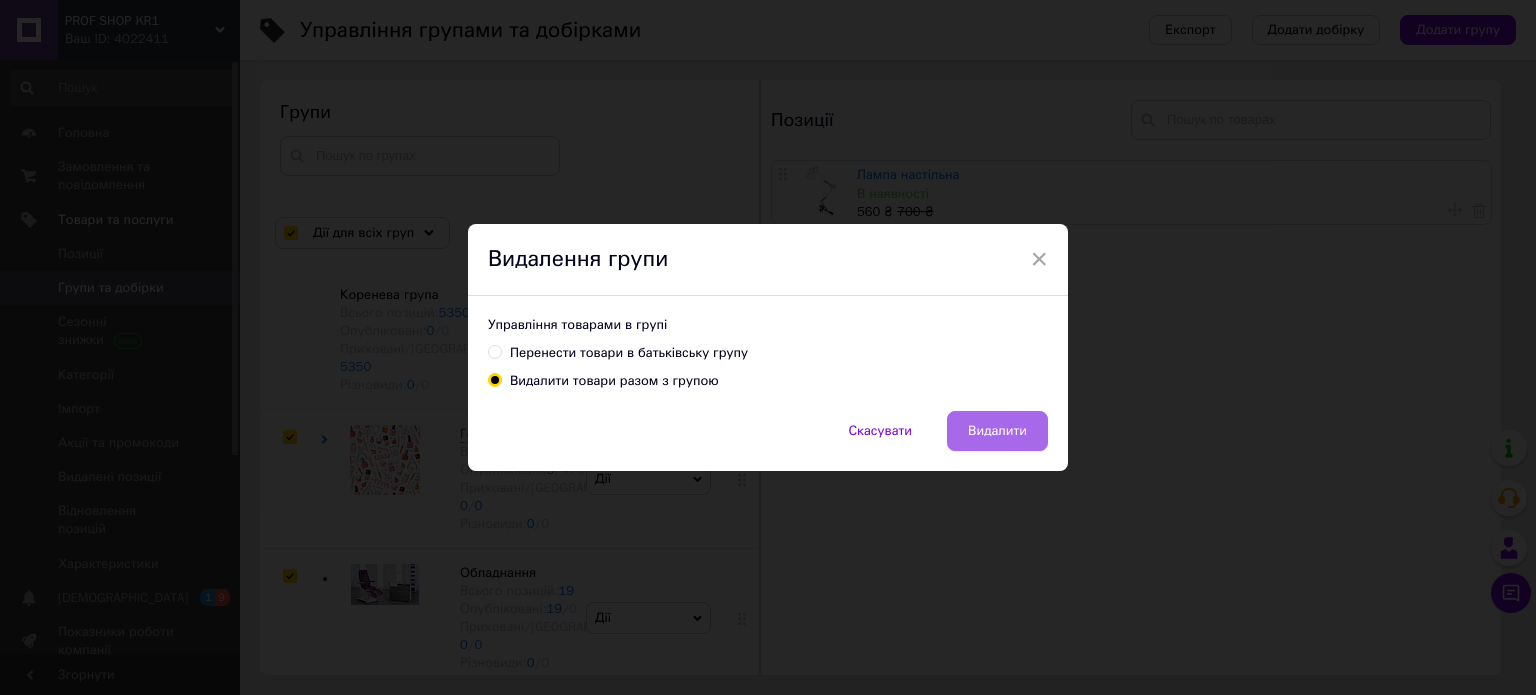 click on "Видалити" at bounding box center [997, 431] 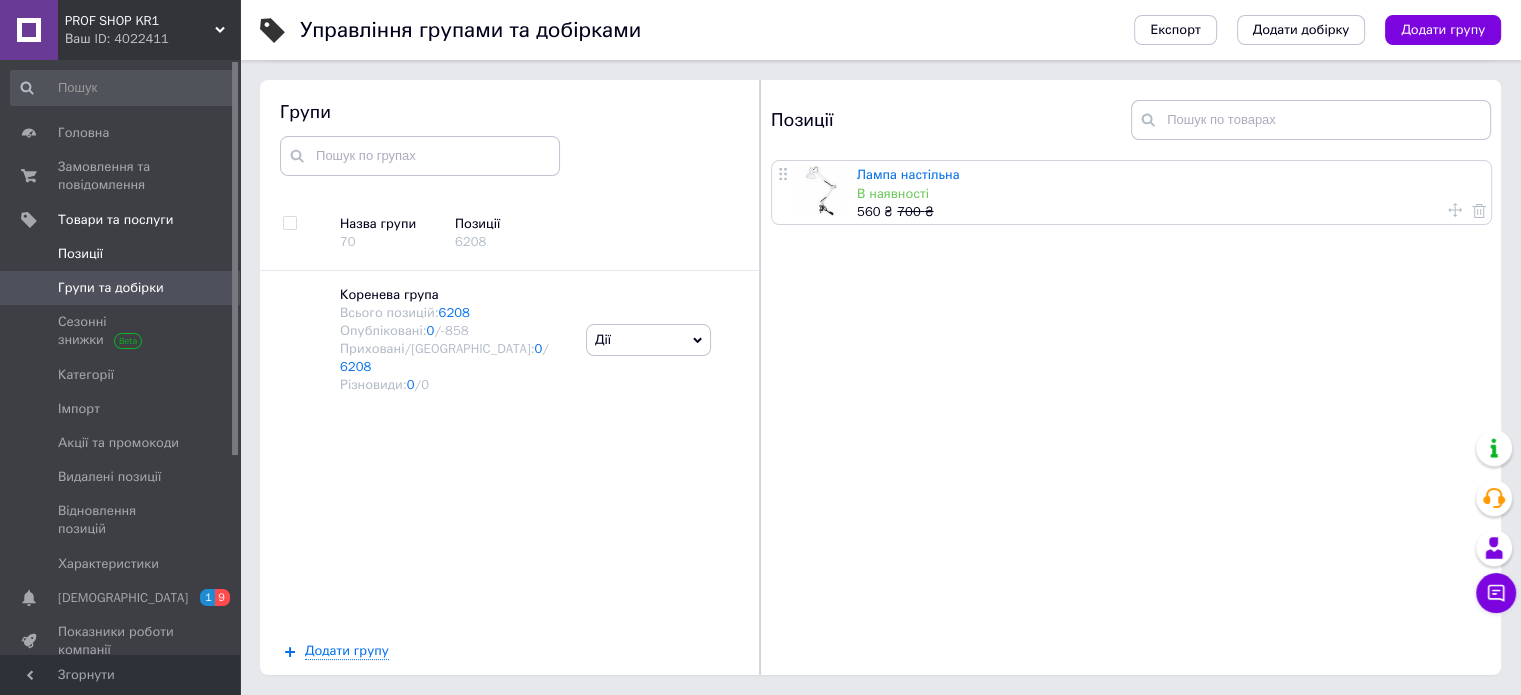 click on "Позиції" at bounding box center [121, 254] 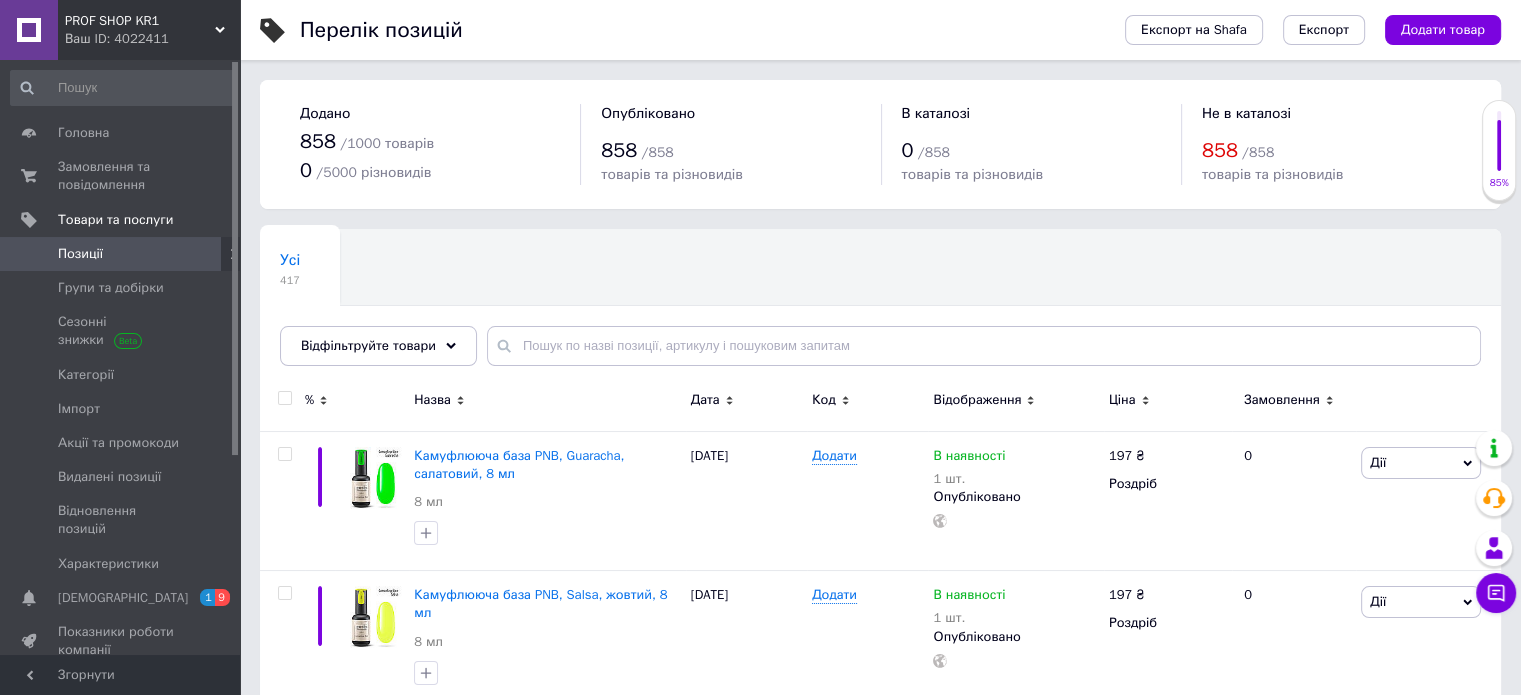 click on "Позиції" at bounding box center (121, 254) 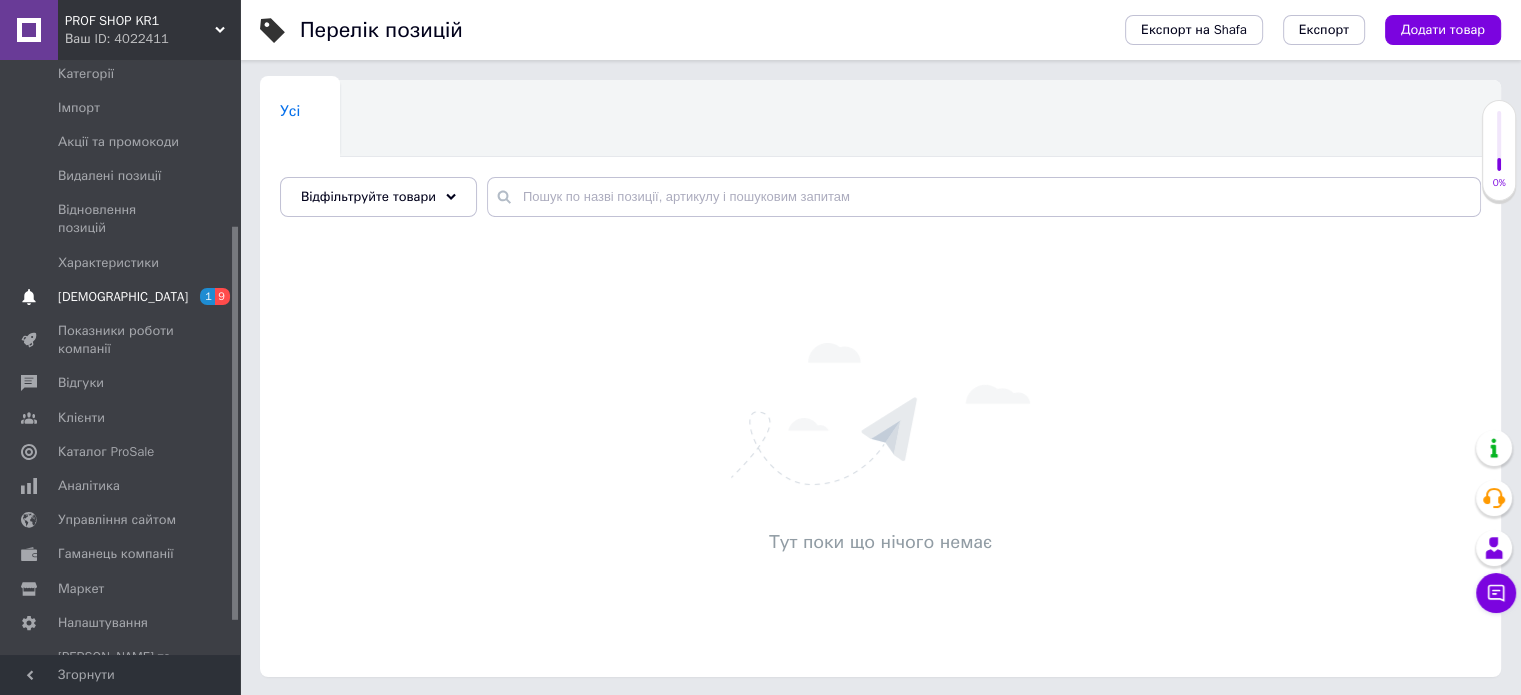 scroll, scrollTop: 201, scrollLeft: 0, axis: vertical 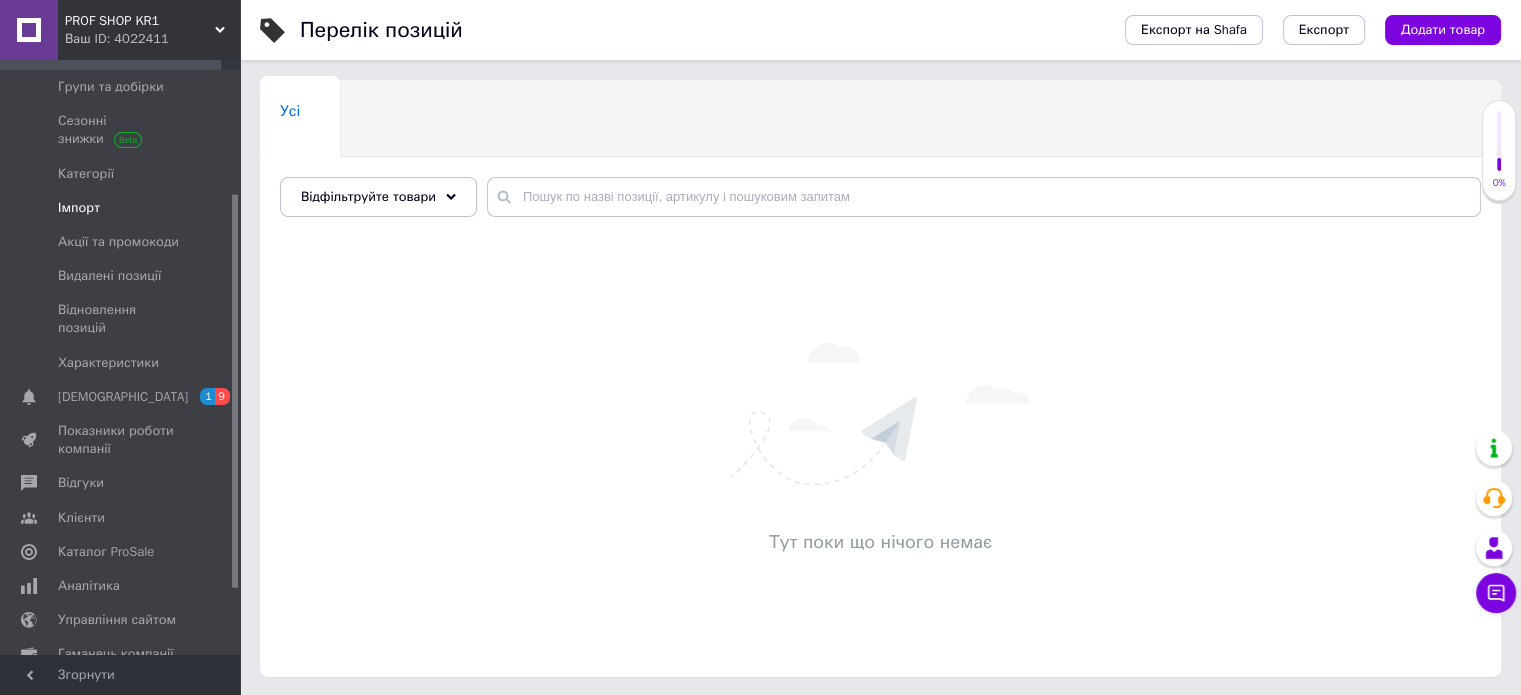 click on "Імпорт" at bounding box center [79, 208] 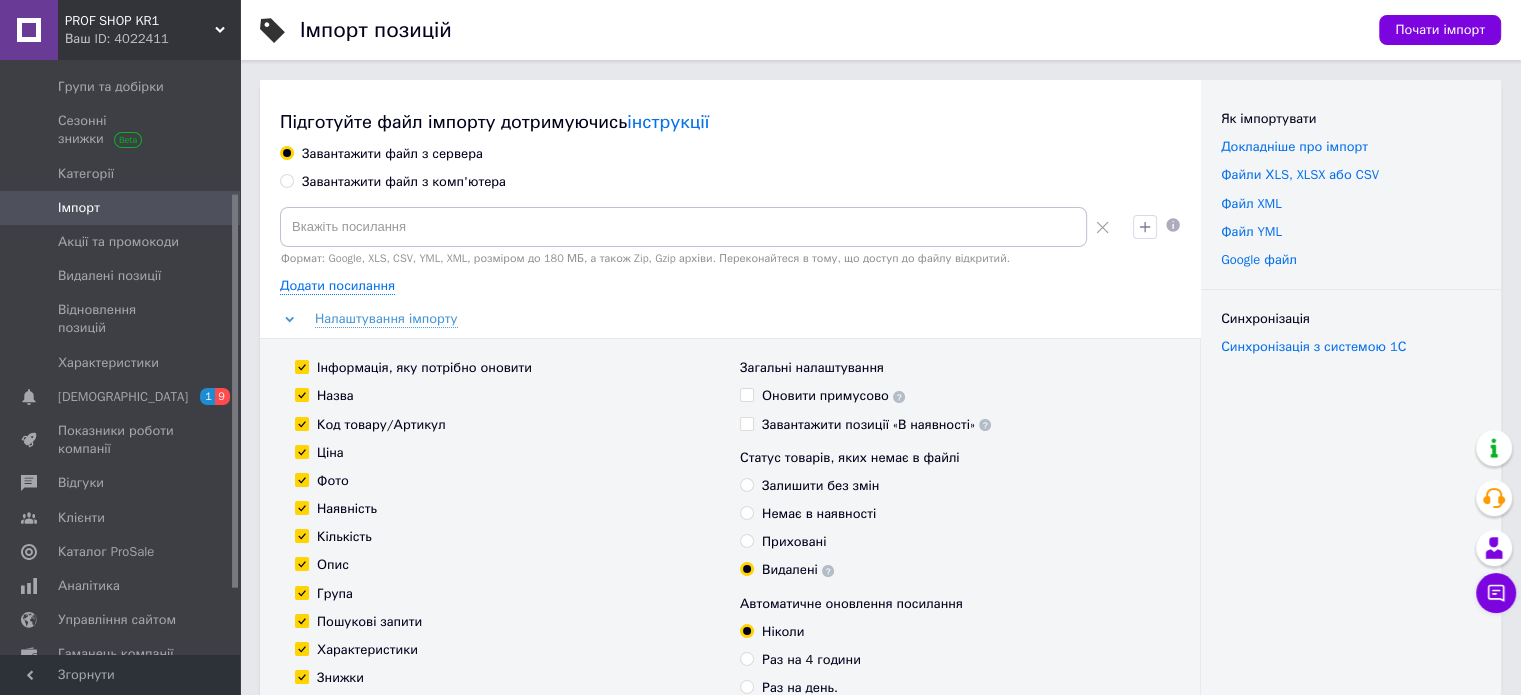 click on "Оновити примусово" at bounding box center [746, 394] 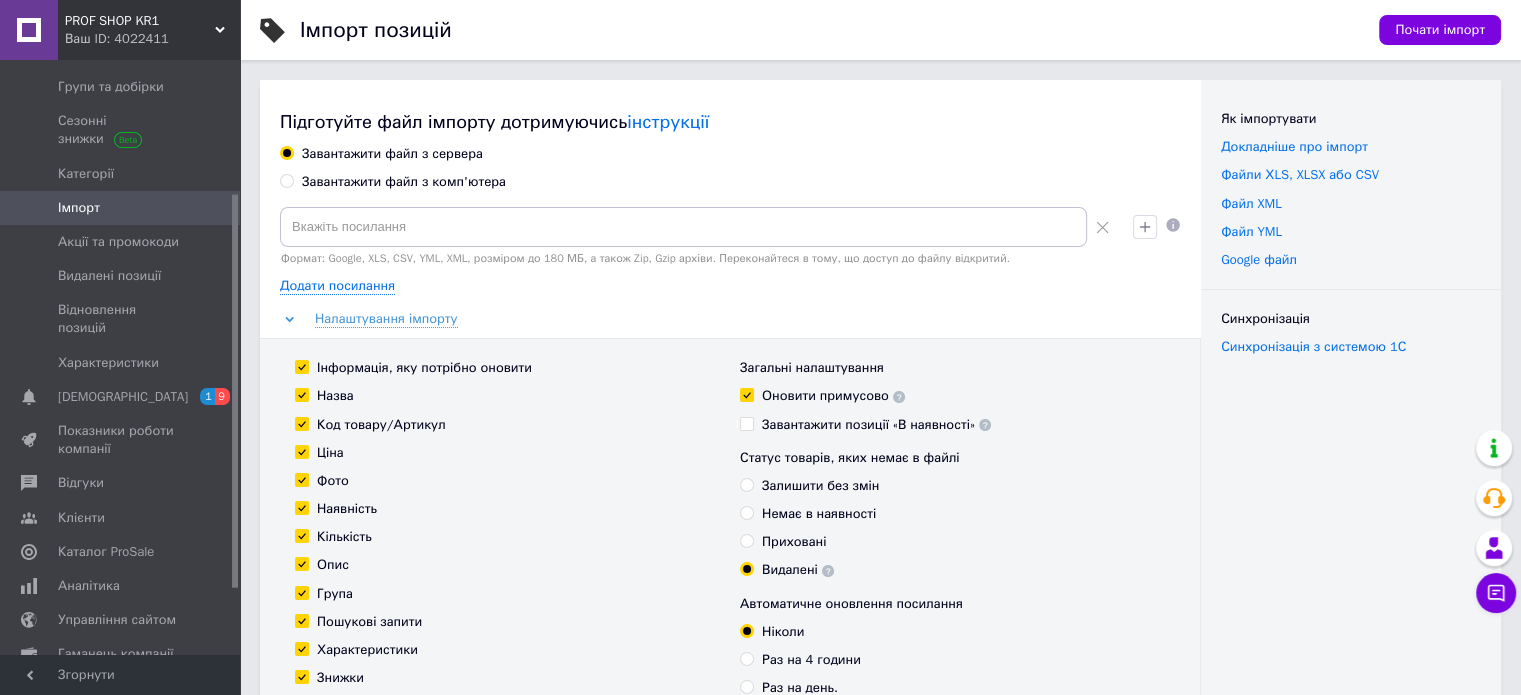 checkbox on "true" 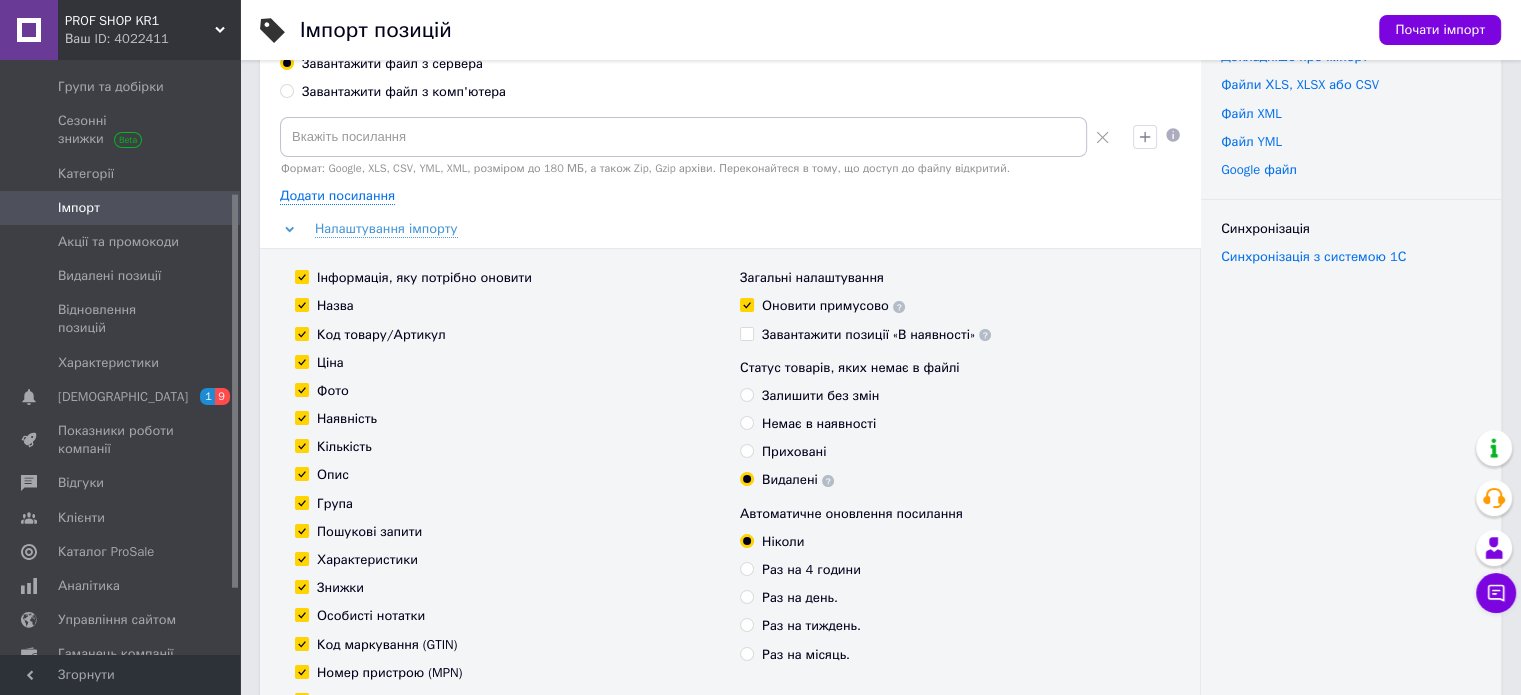scroll, scrollTop: 0, scrollLeft: 0, axis: both 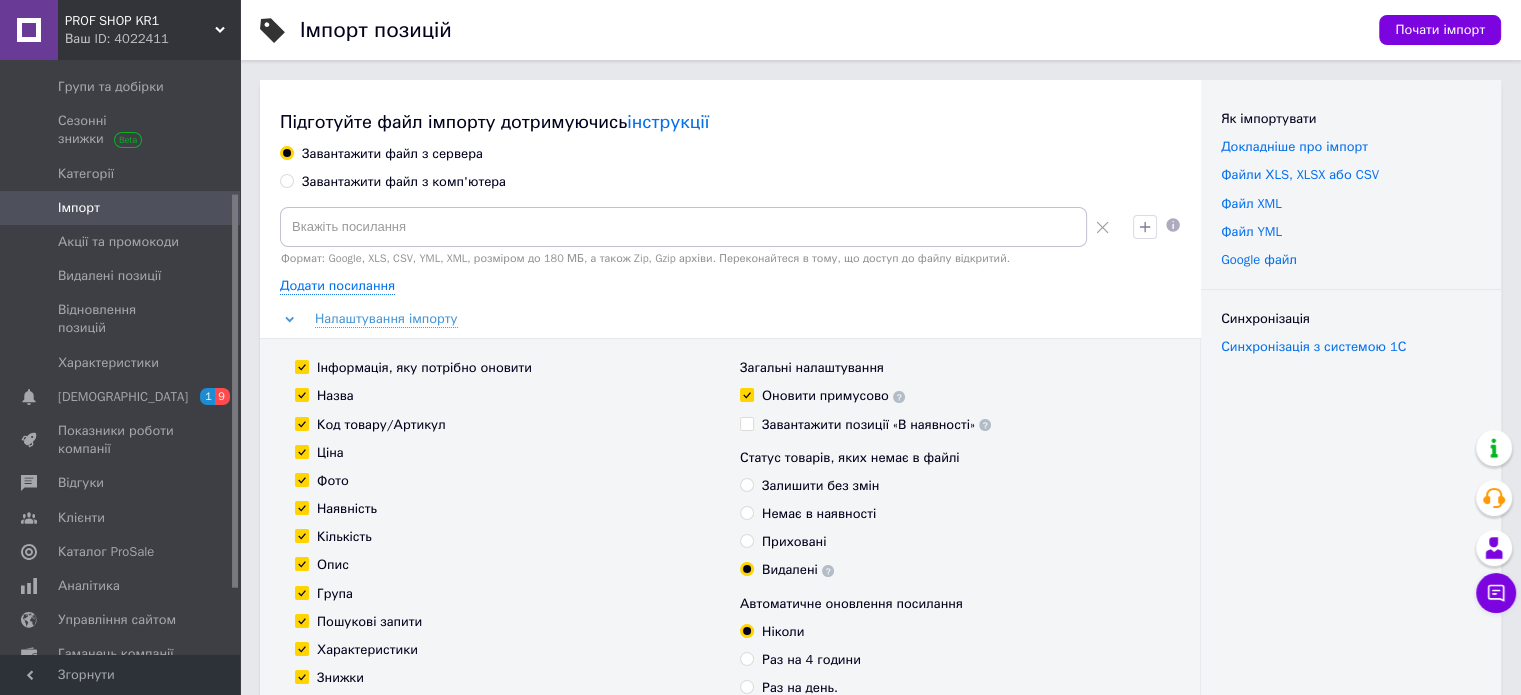 click on "Завантажити файл з комп'ютера" at bounding box center [404, 182] 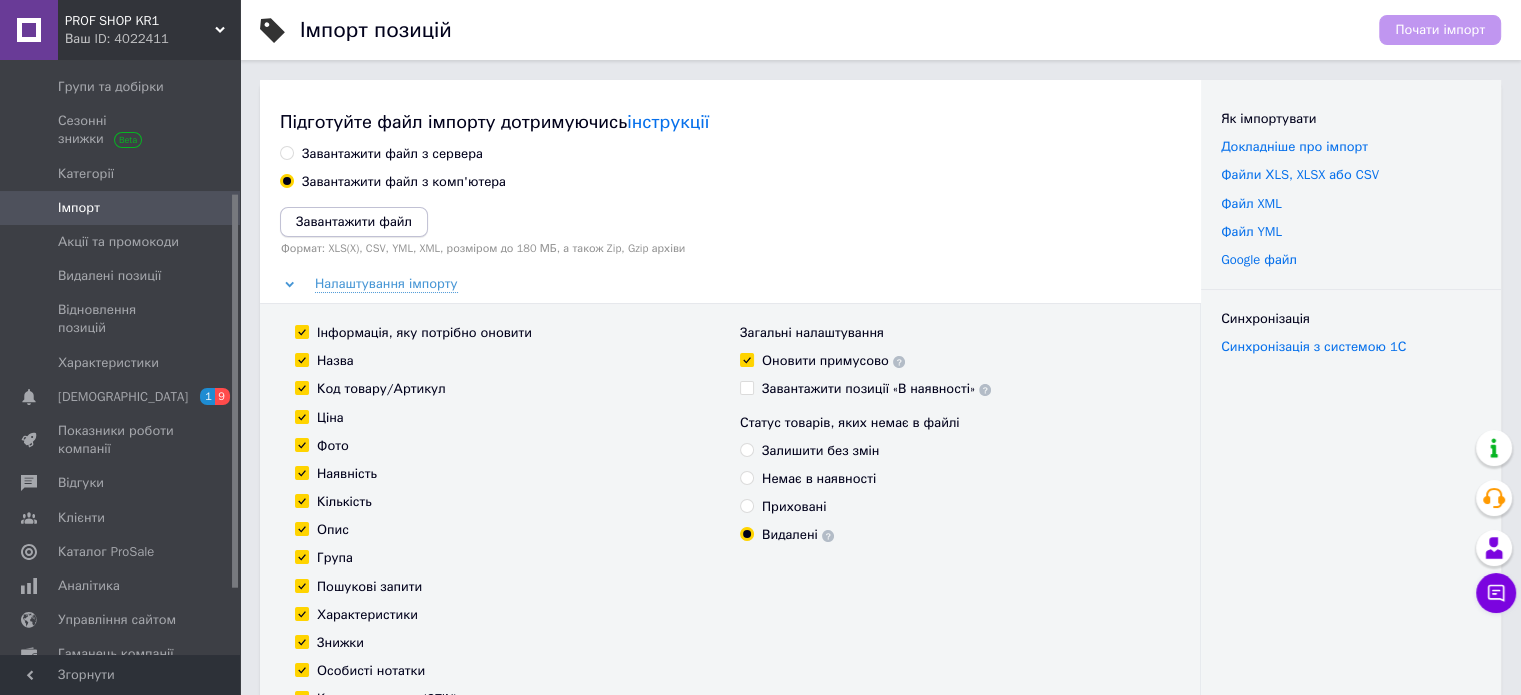 click on "Завантажити файл" at bounding box center [354, 221] 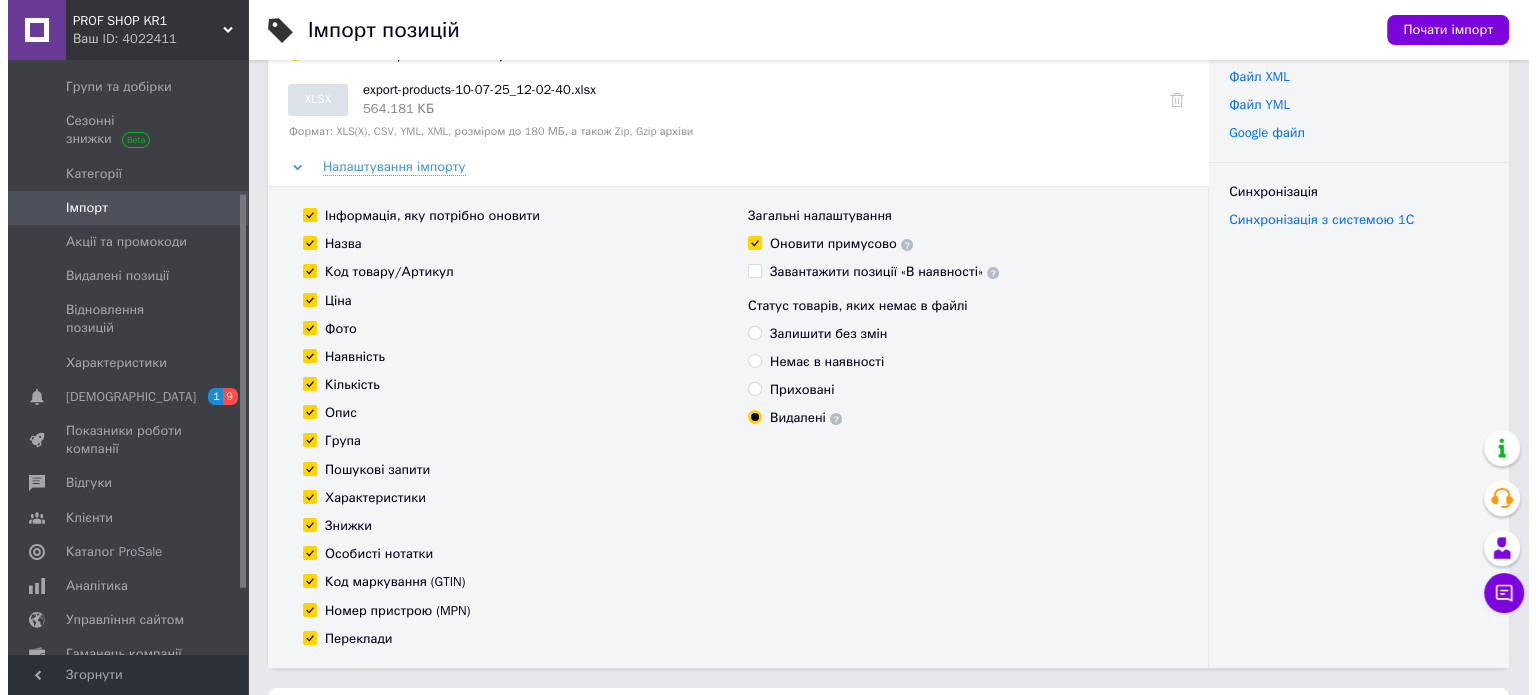 scroll, scrollTop: 0, scrollLeft: 0, axis: both 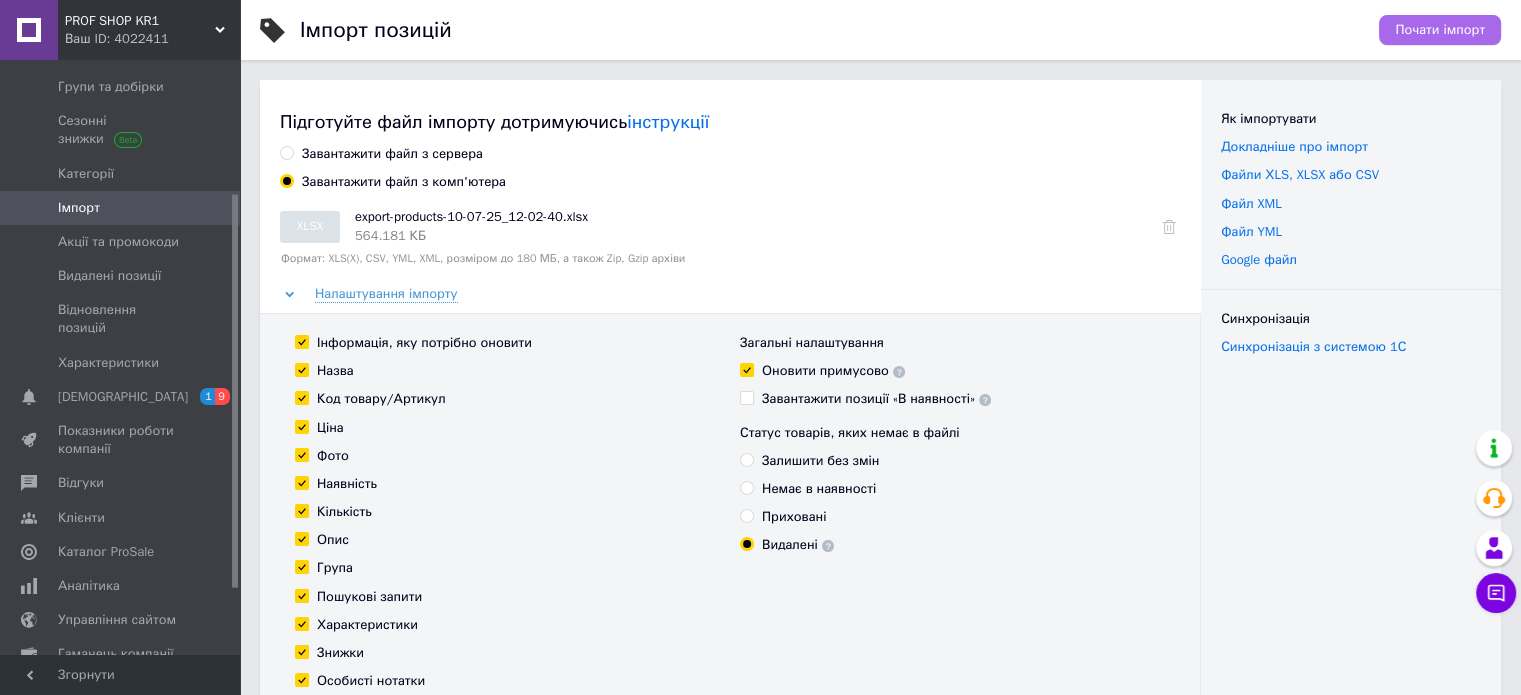 click on "Почати імпорт" at bounding box center [1440, 30] 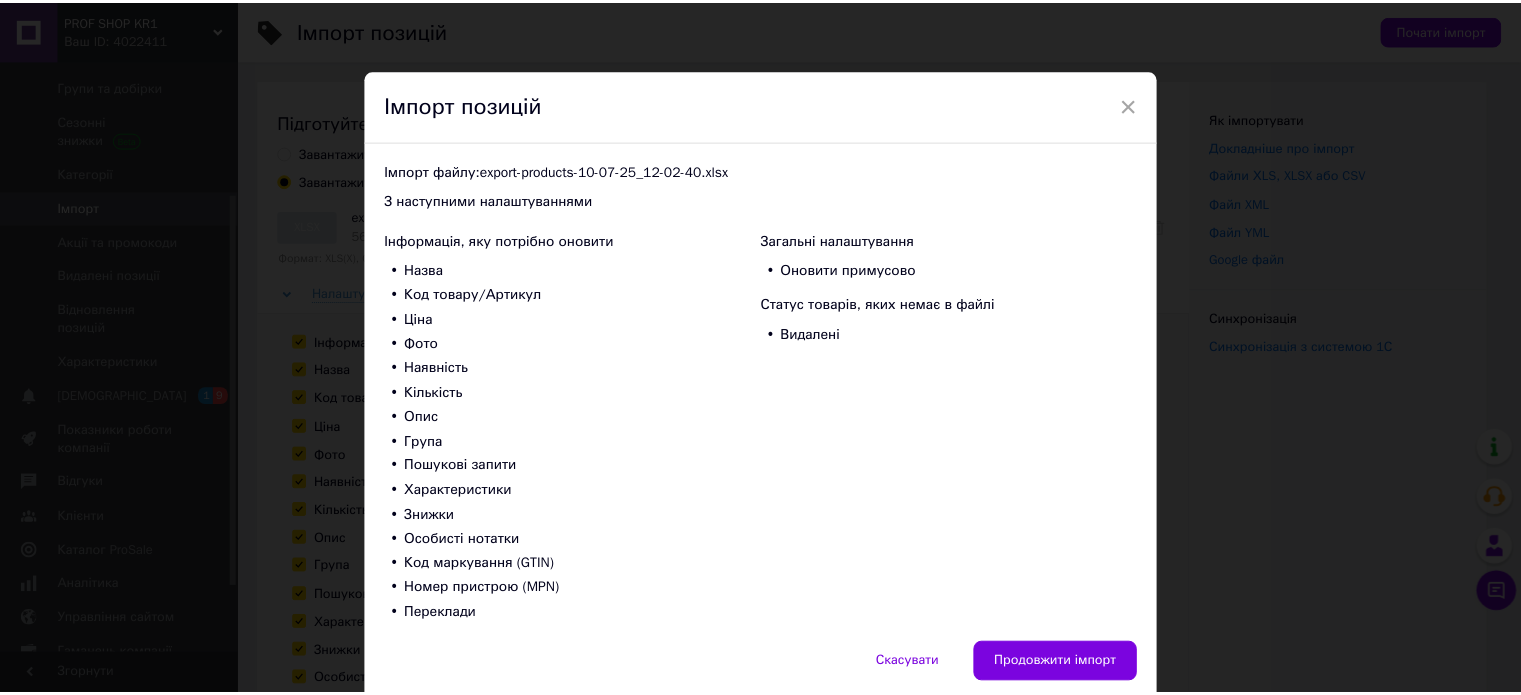 scroll, scrollTop: 79, scrollLeft: 0, axis: vertical 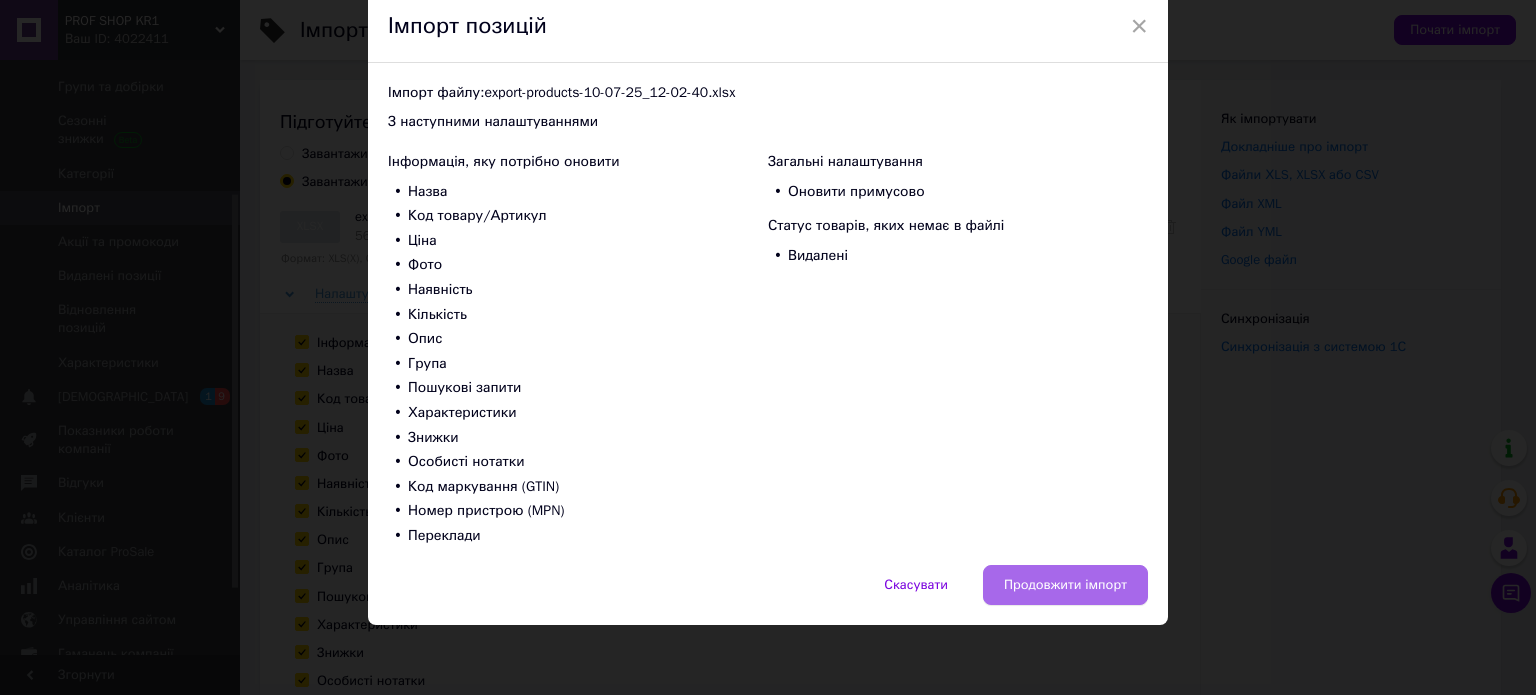 click on "Продовжити імпорт" at bounding box center [1065, 585] 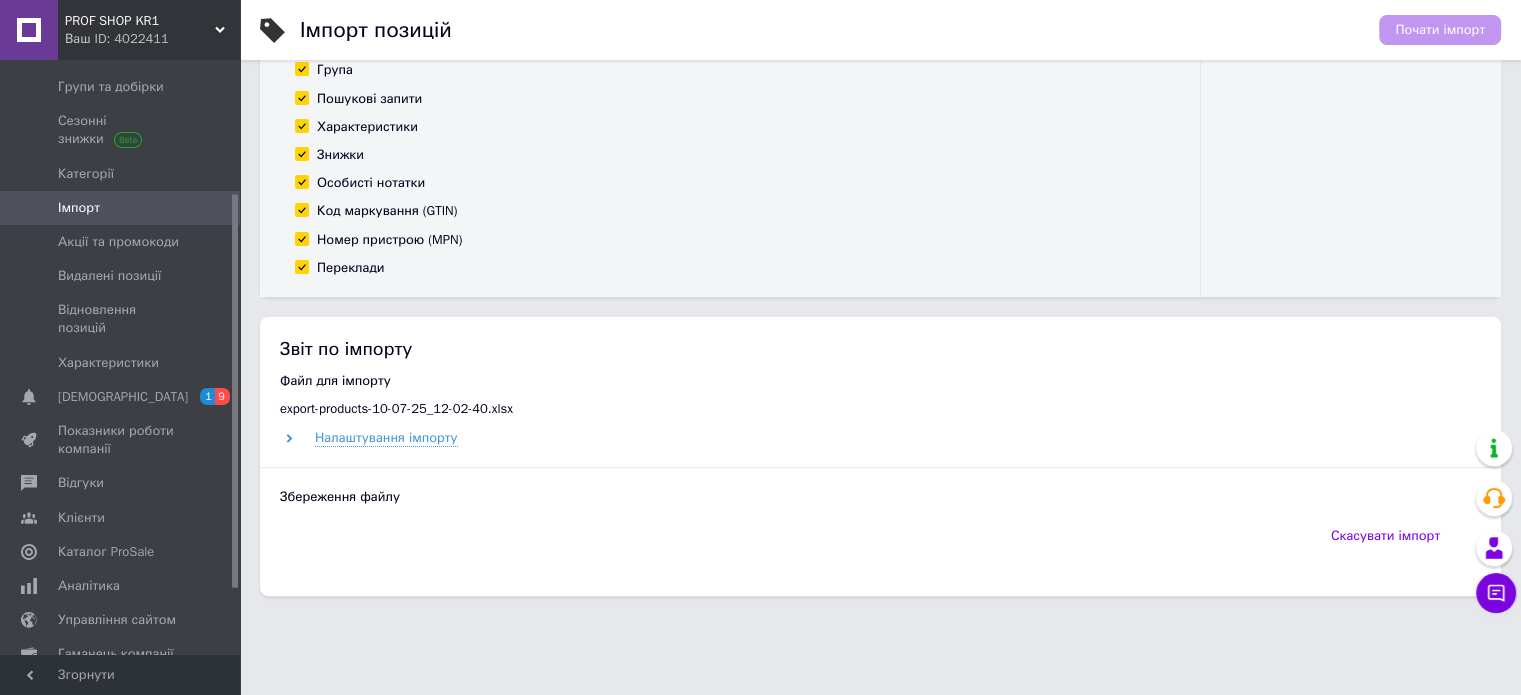 scroll, scrollTop: 508, scrollLeft: 0, axis: vertical 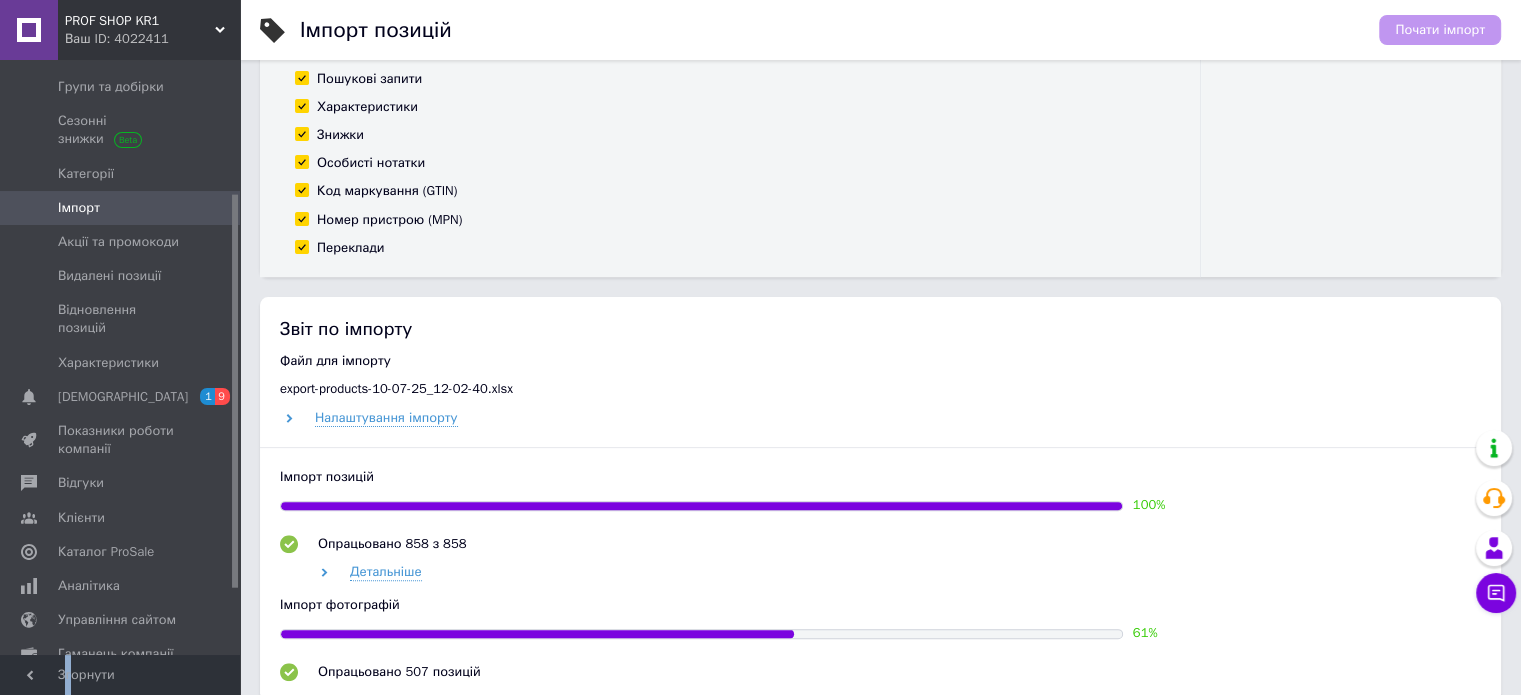 click on "Згорнути" at bounding box center [120, 675] 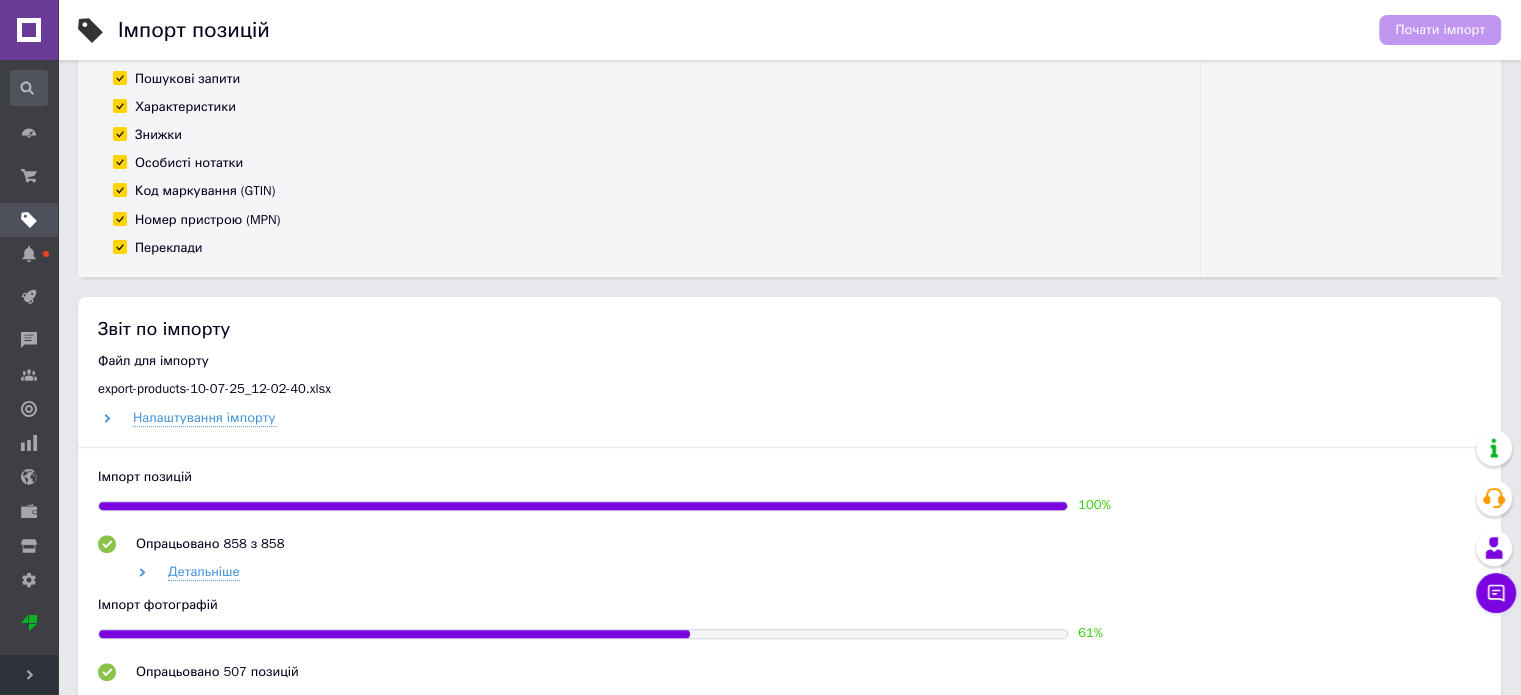 click on "Розгорнути" at bounding box center [29, 675] 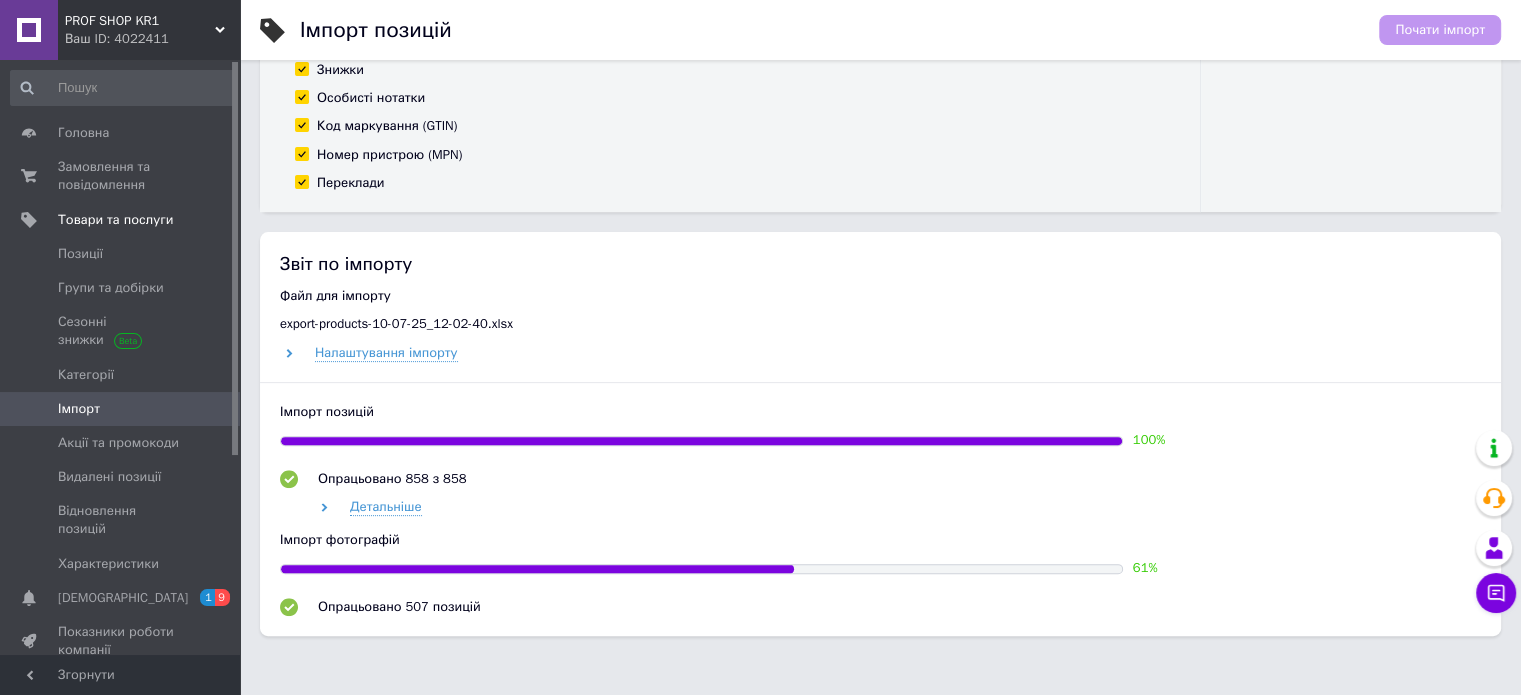 scroll, scrollTop: 636, scrollLeft: 0, axis: vertical 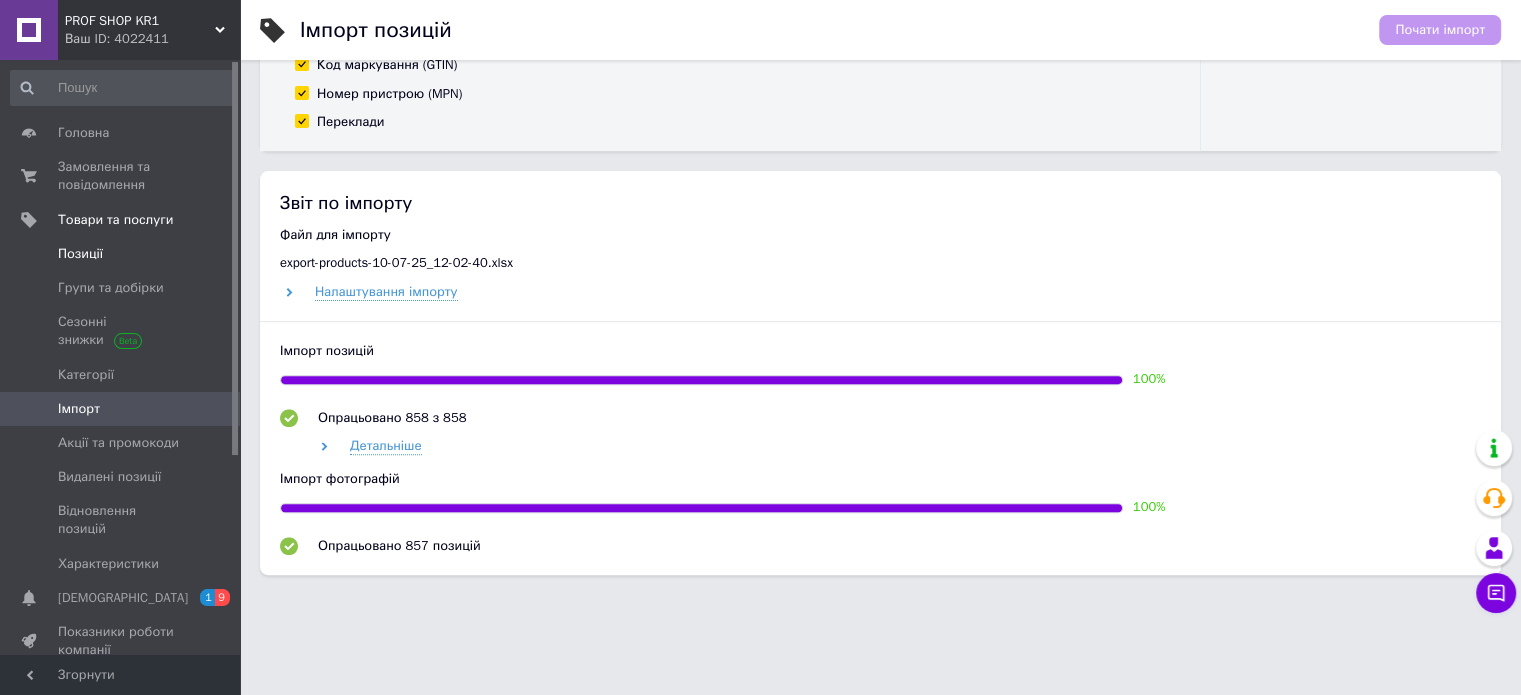 click on "Позиції" at bounding box center (123, 254) 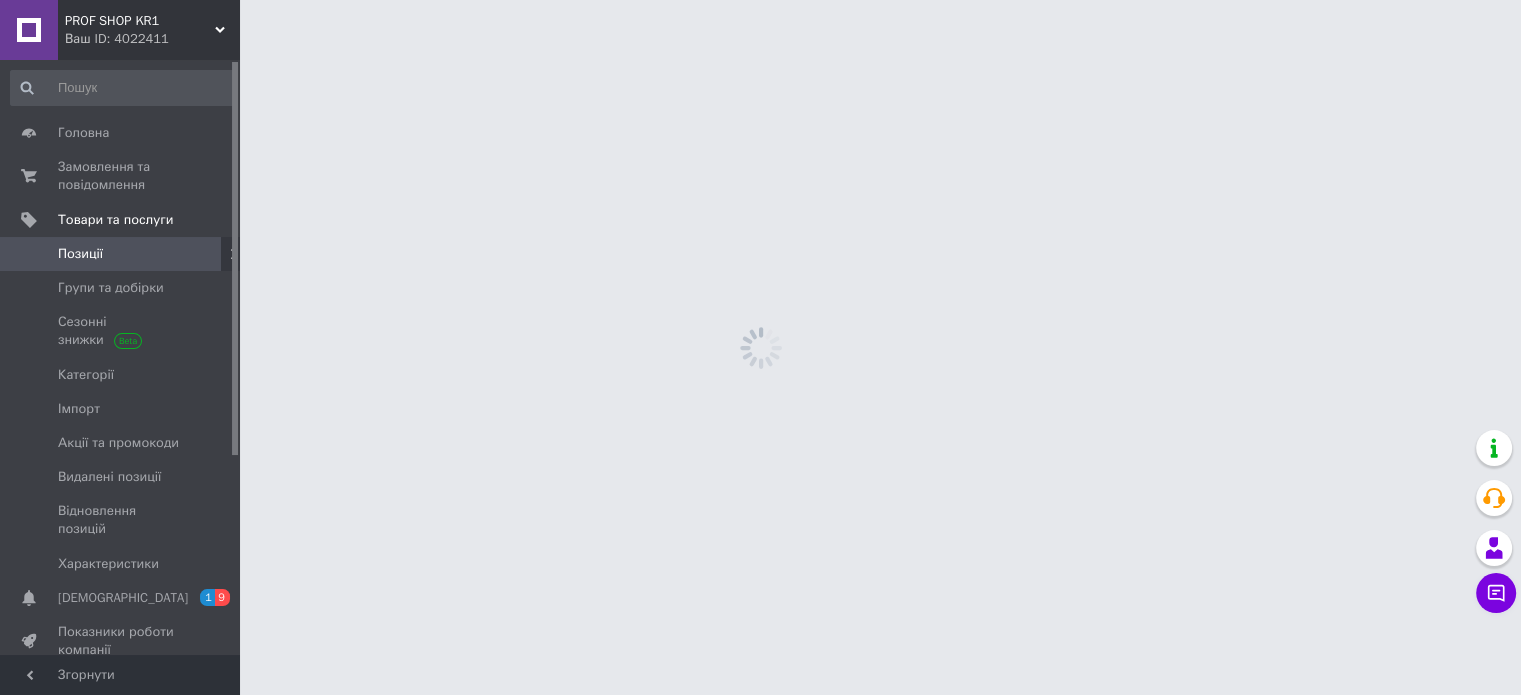scroll, scrollTop: 0, scrollLeft: 0, axis: both 